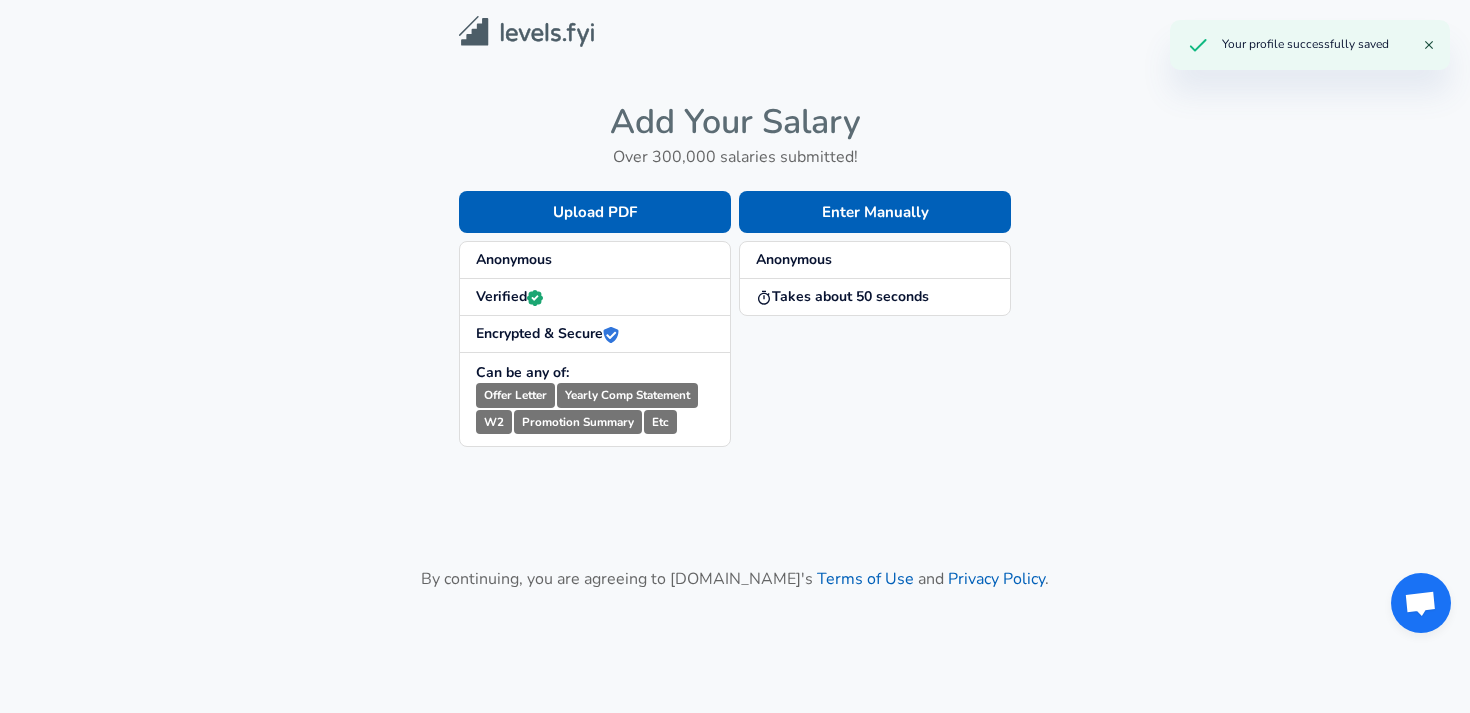 scroll, scrollTop: 0, scrollLeft: 0, axis: both 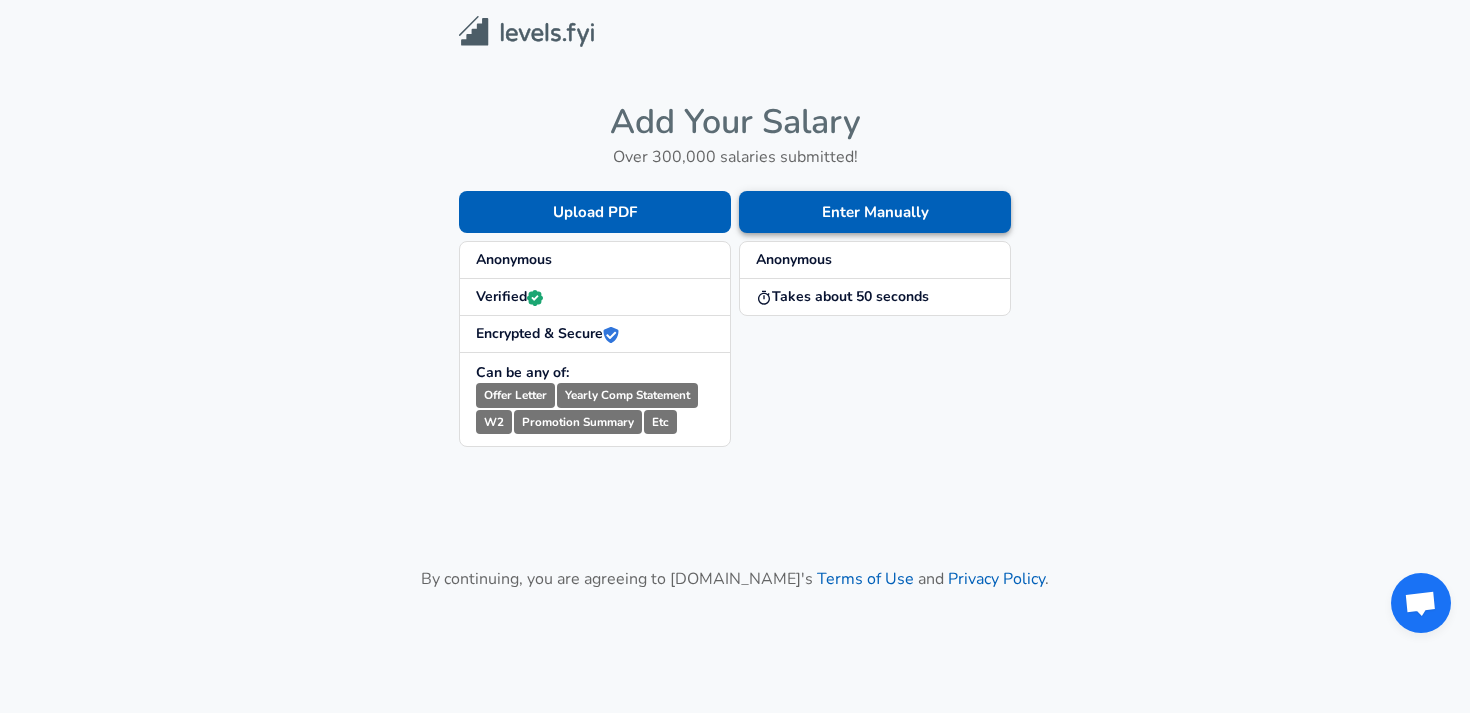 click on "Enter Manually" at bounding box center (875, 212) 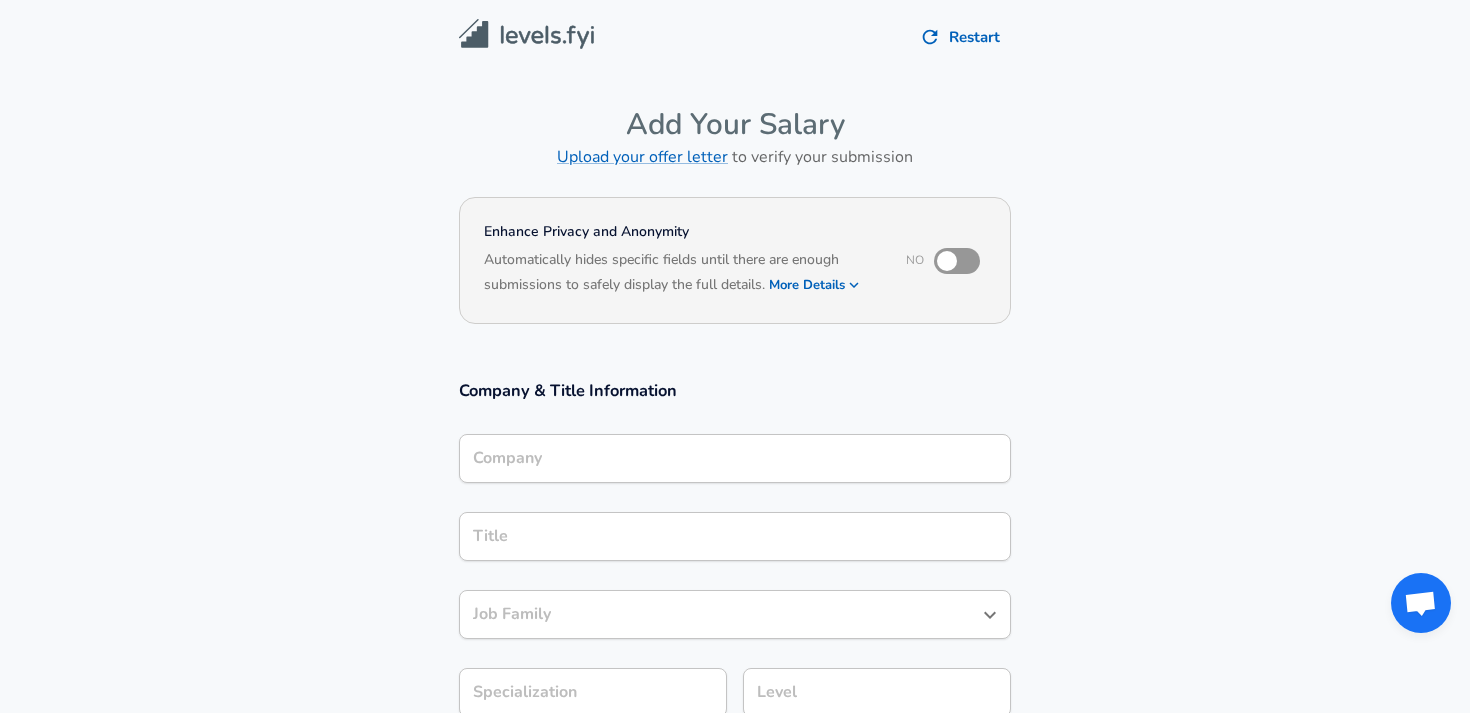 click at bounding box center (947, 261) 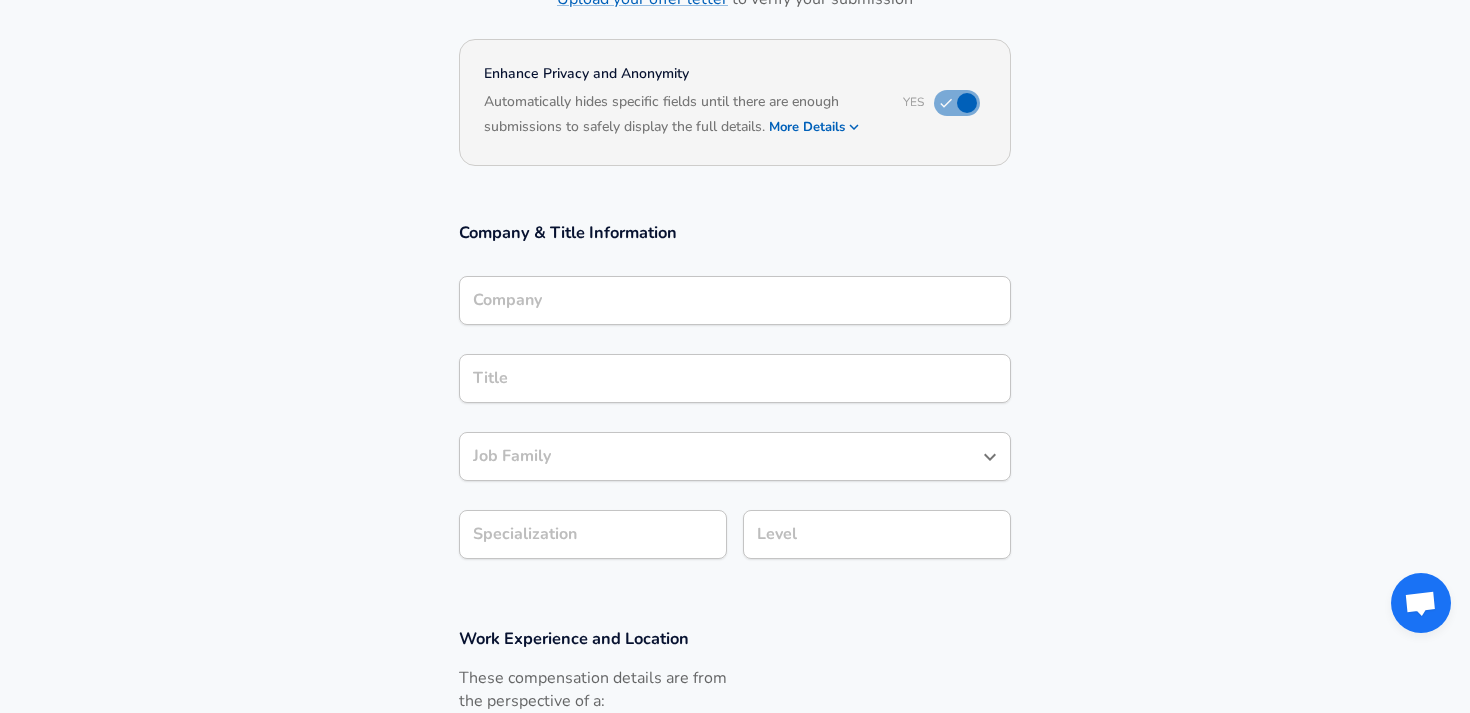 scroll, scrollTop: 178, scrollLeft: 0, axis: vertical 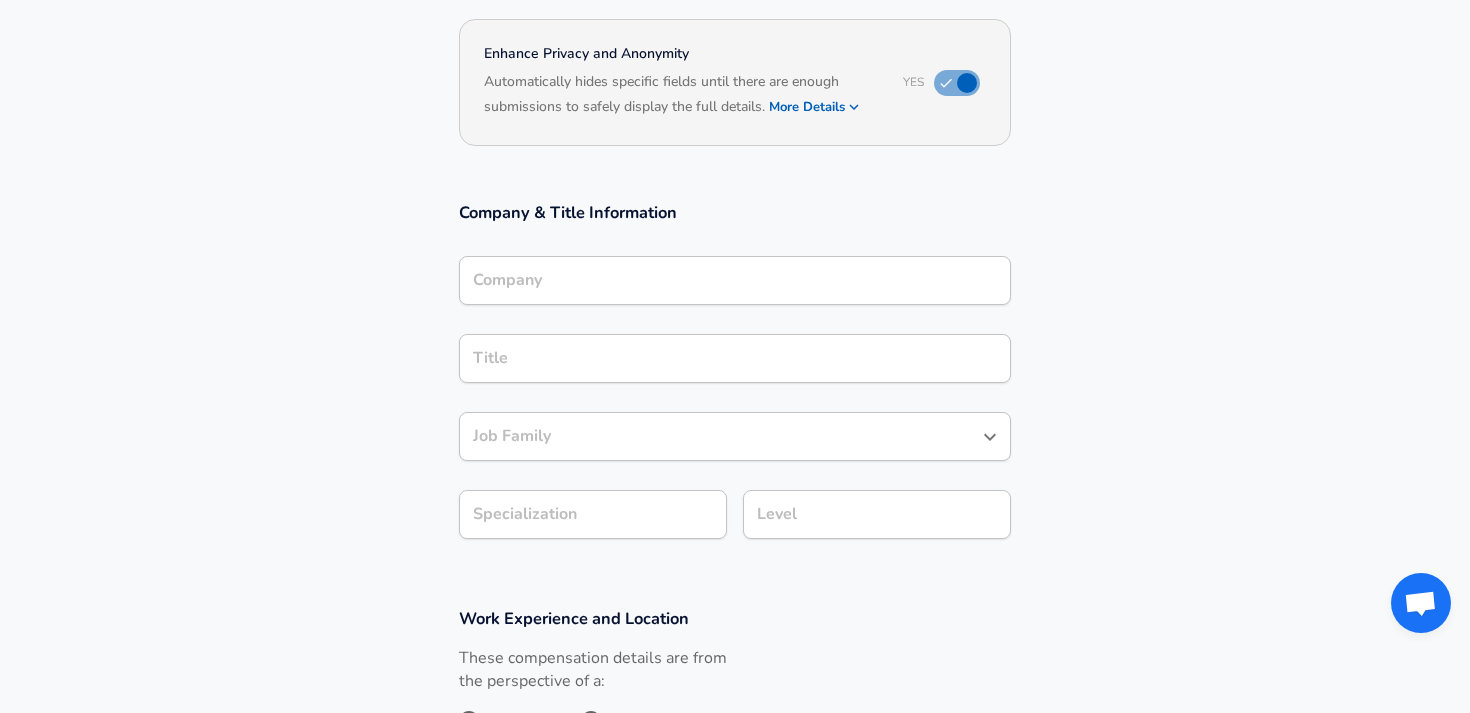 click on "Company" at bounding box center [735, 280] 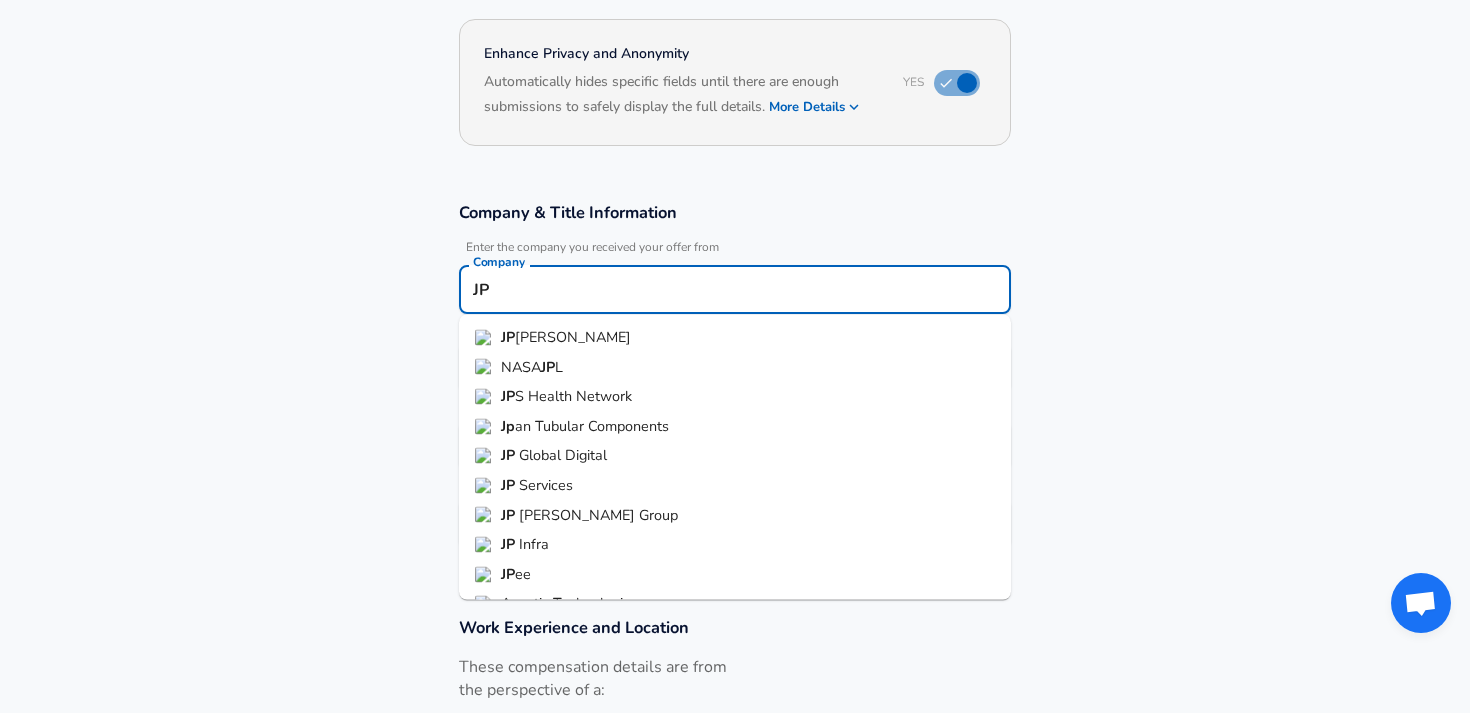 click on "JP Morgan Chase" at bounding box center (735, 338) 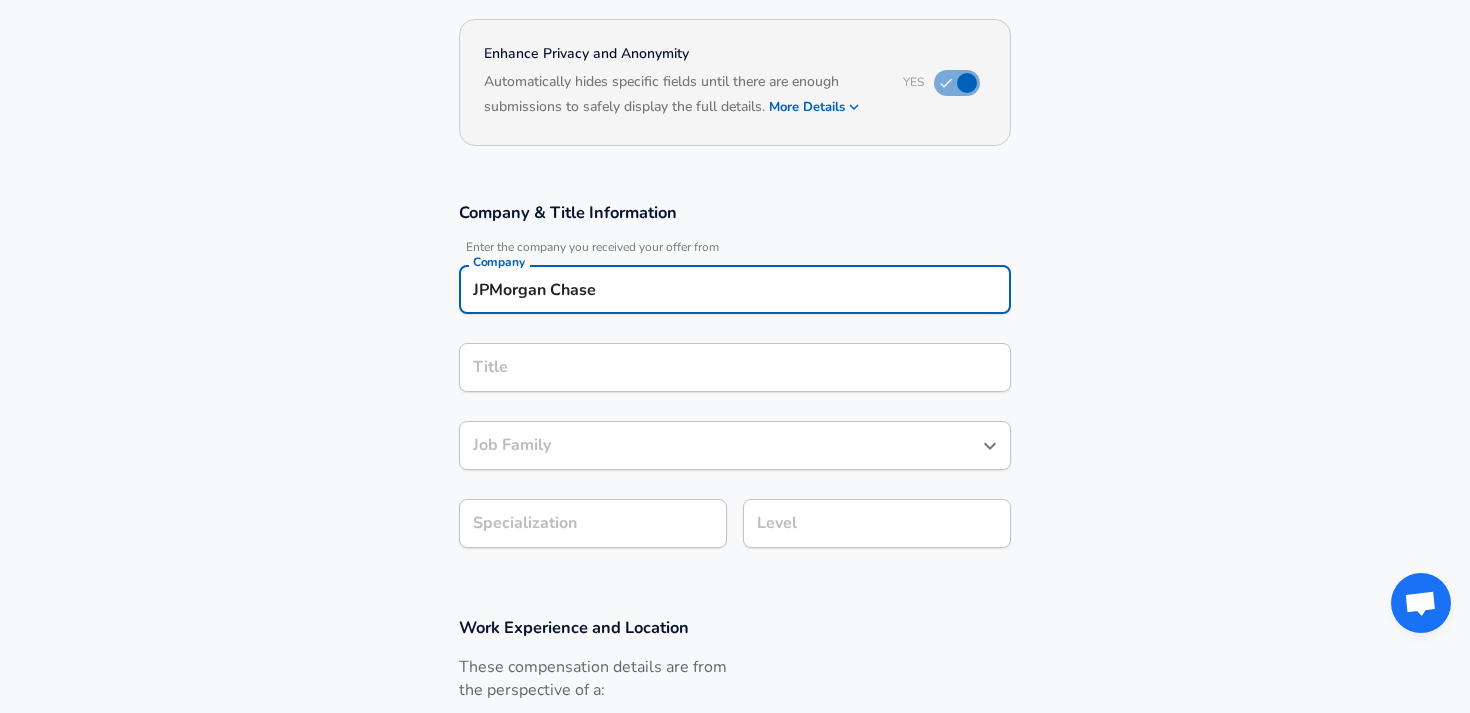 type on "JPMorgan Chase" 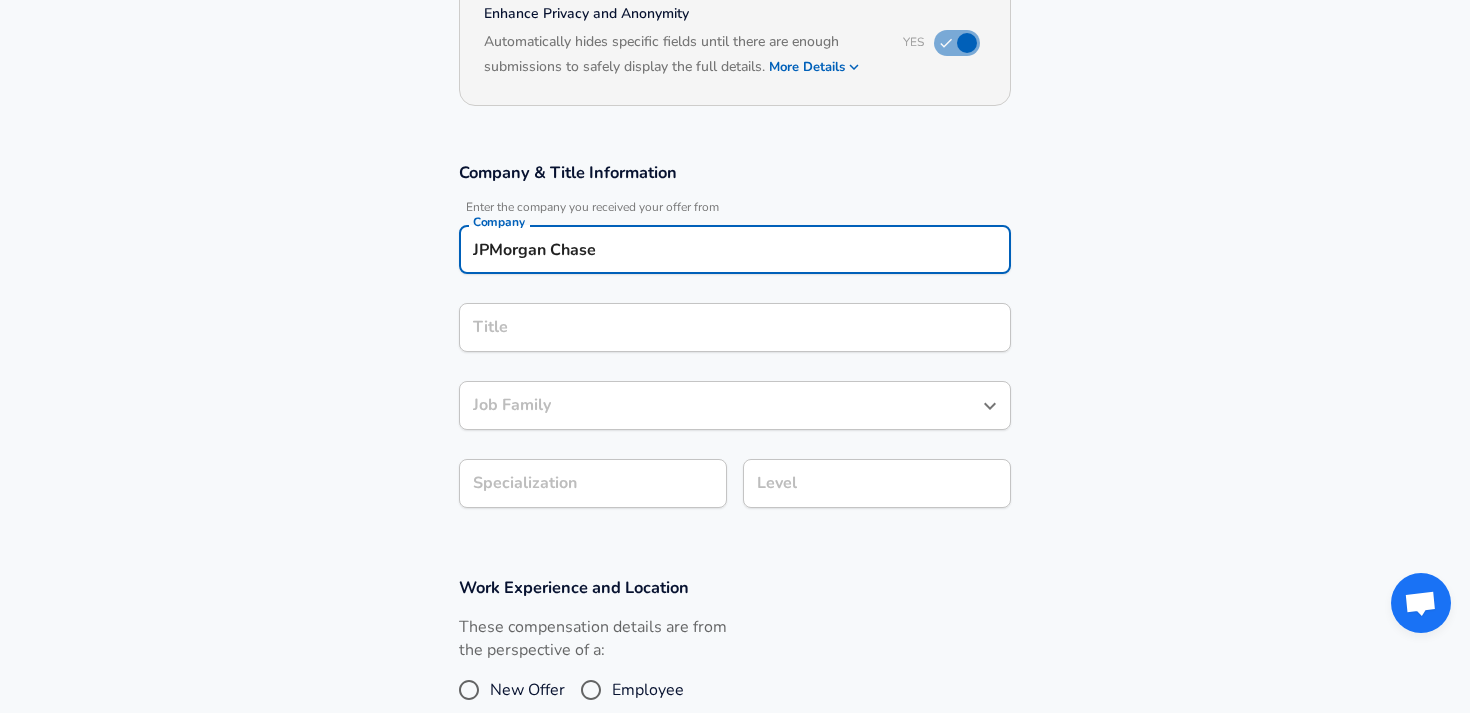 click on "Title" at bounding box center (735, 327) 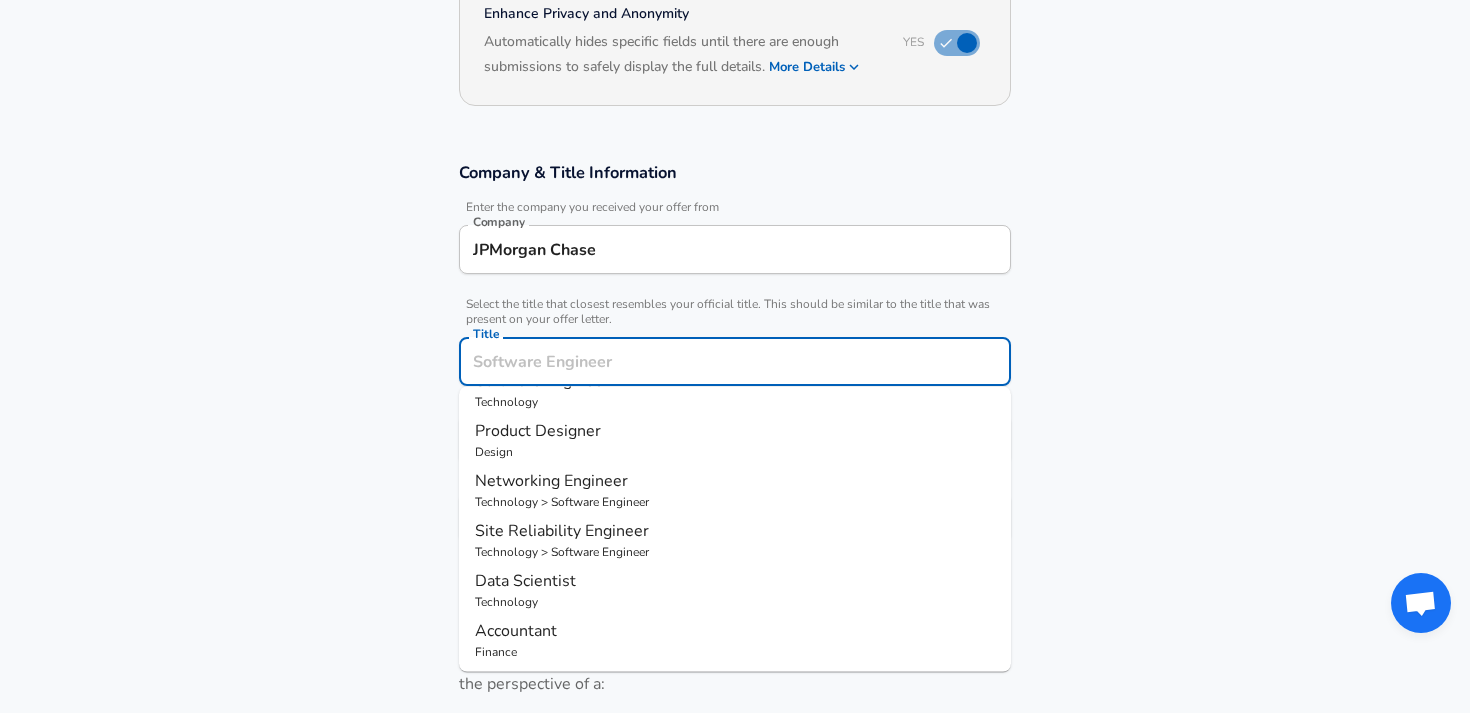 scroll, scrollTop: 0, scrollLeft: 0, axis: both 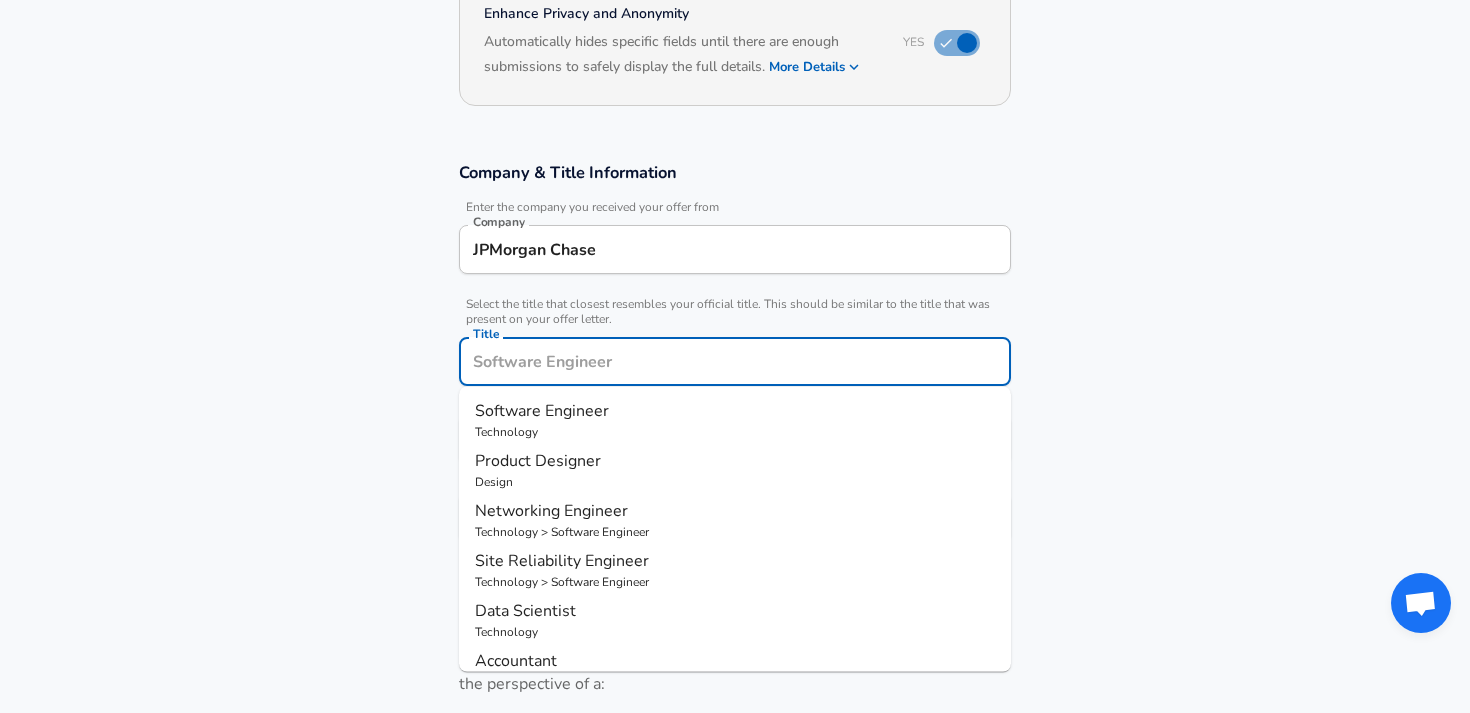click on "Technology" at bounding box center [735, 432] 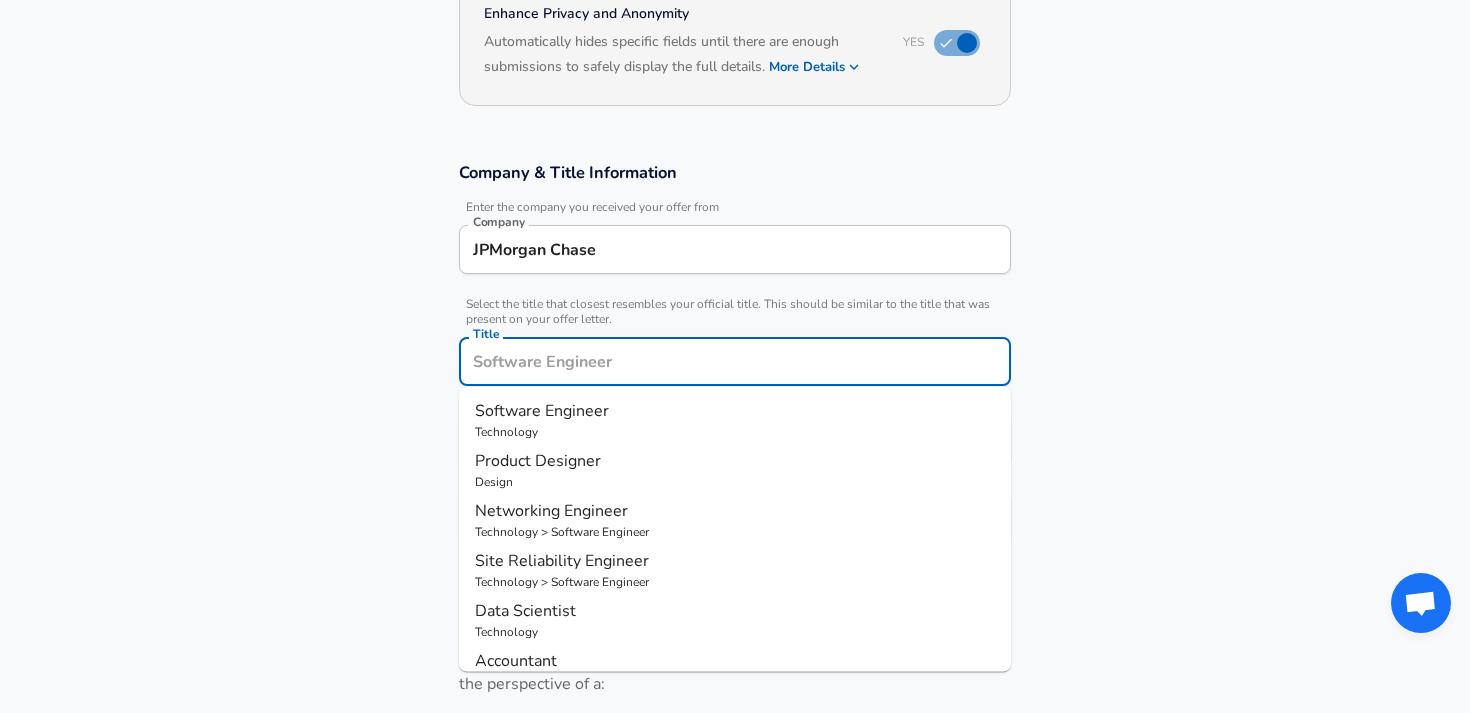 type on "Software Engineer" 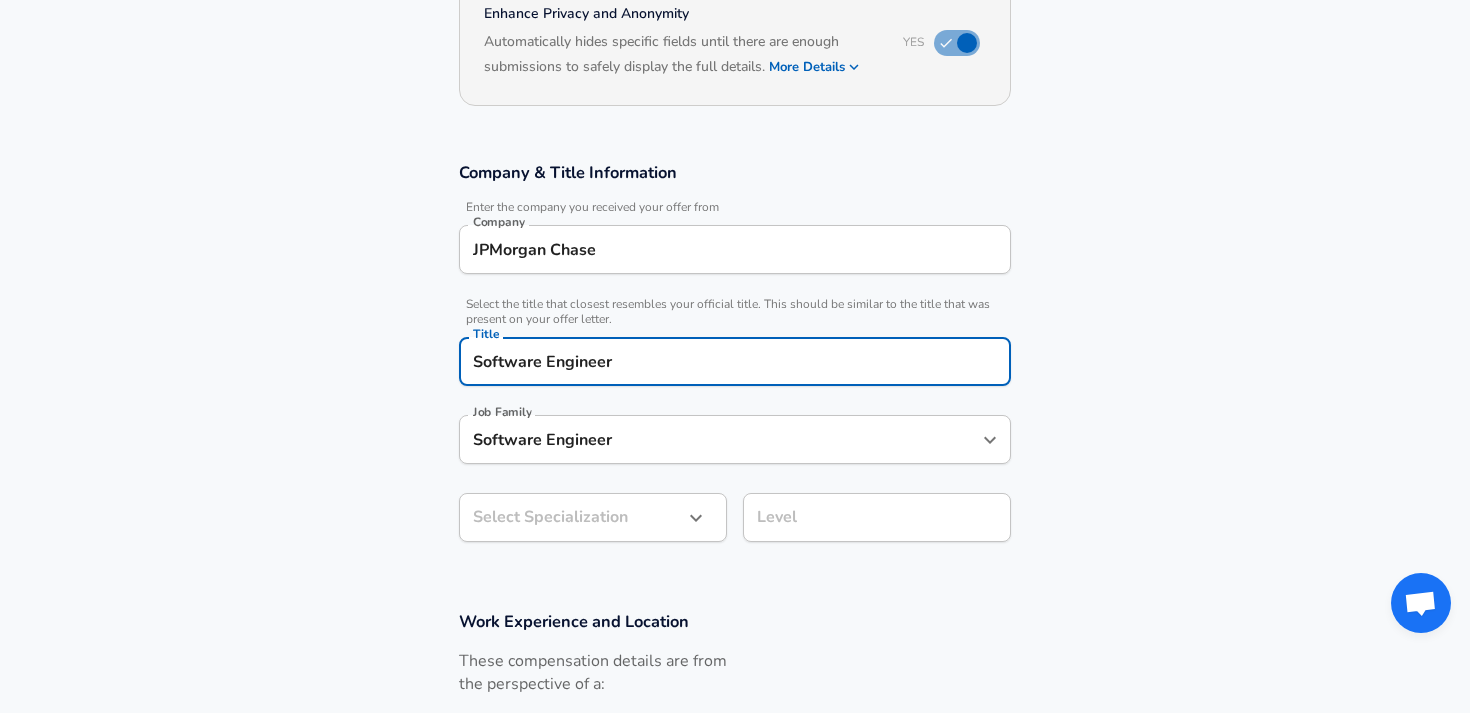 scroll, scrollTop: 278, scrollLeft: 0, axis: vertical 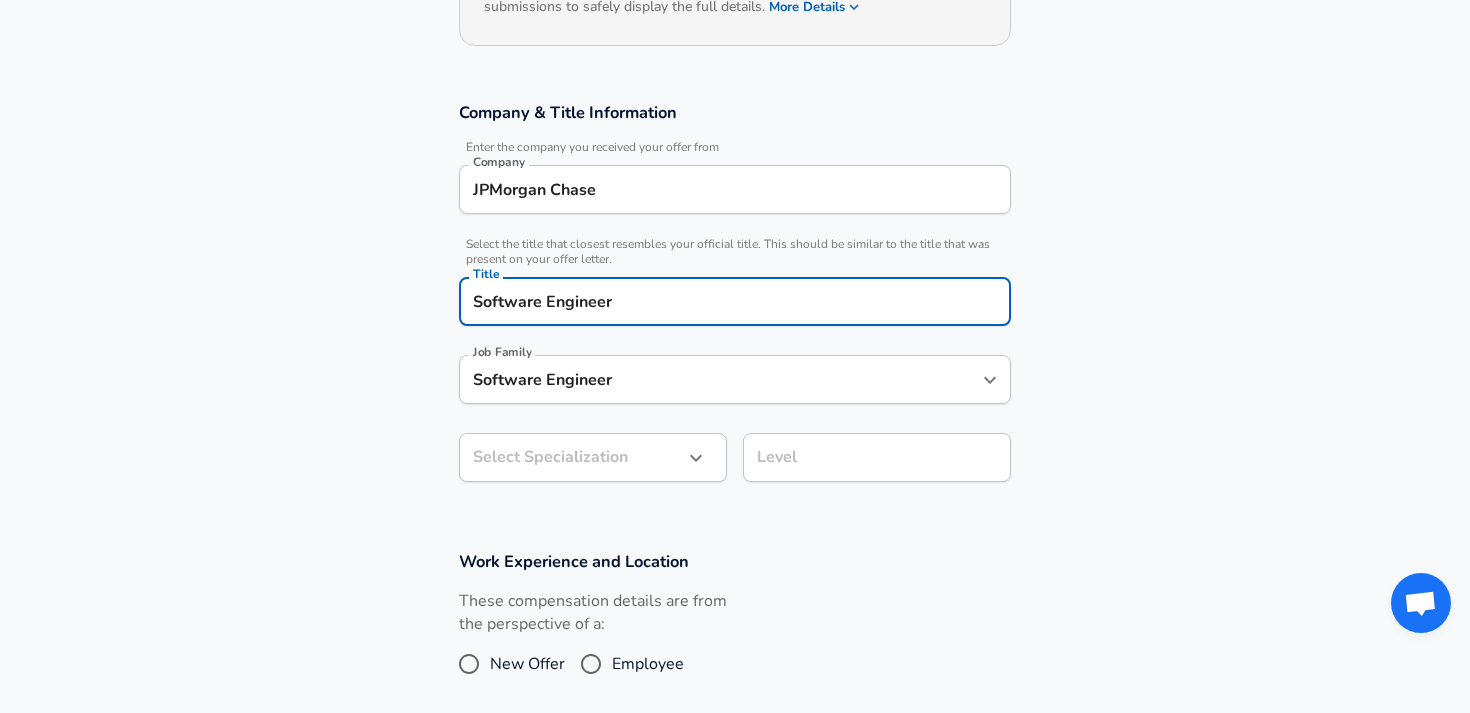 click on "We value your privacy We use cookies to enhance your browsing experience, serve personalized ads or content, and analyze our traffic. By clicking "Accept All", you consent to our use of cookies. Customize    Accept All   Customize Consent Preferences   We use cookies to help you navigate efficiently and perform certain functions. You will find detailed information about all cookies under each consent category below. The cookies that are categorized as "Necessary" are stored on your browser as they are essential for enabling the basic functionalities of the site. ...  Show more Necessary Always Active Necessary cookies are required to enable the basic features of this site, such as providing secure log-in or adjusting your consent preferences. These cookies do not store any personally identifiable data. Cookie _GRECAPTCHA Duration 5 months 27 days Description Google Recaptcha service sets this cookie to identify bots to protect the website against malicious spam attacks. Cookie __stripe_mid Duration 1 year MR" at bounding box center (735, 78) 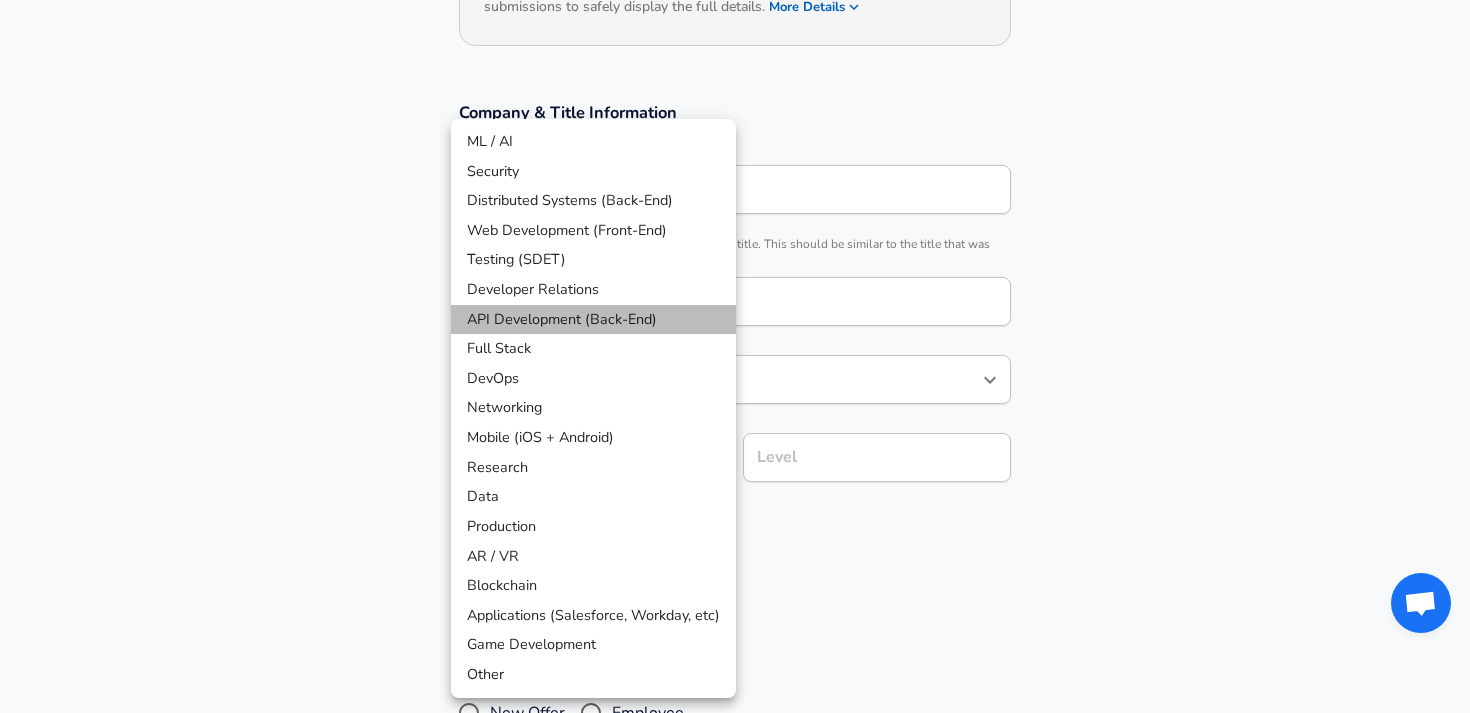 click on "API Development (Back-End)" at bounding box center (593, 320) 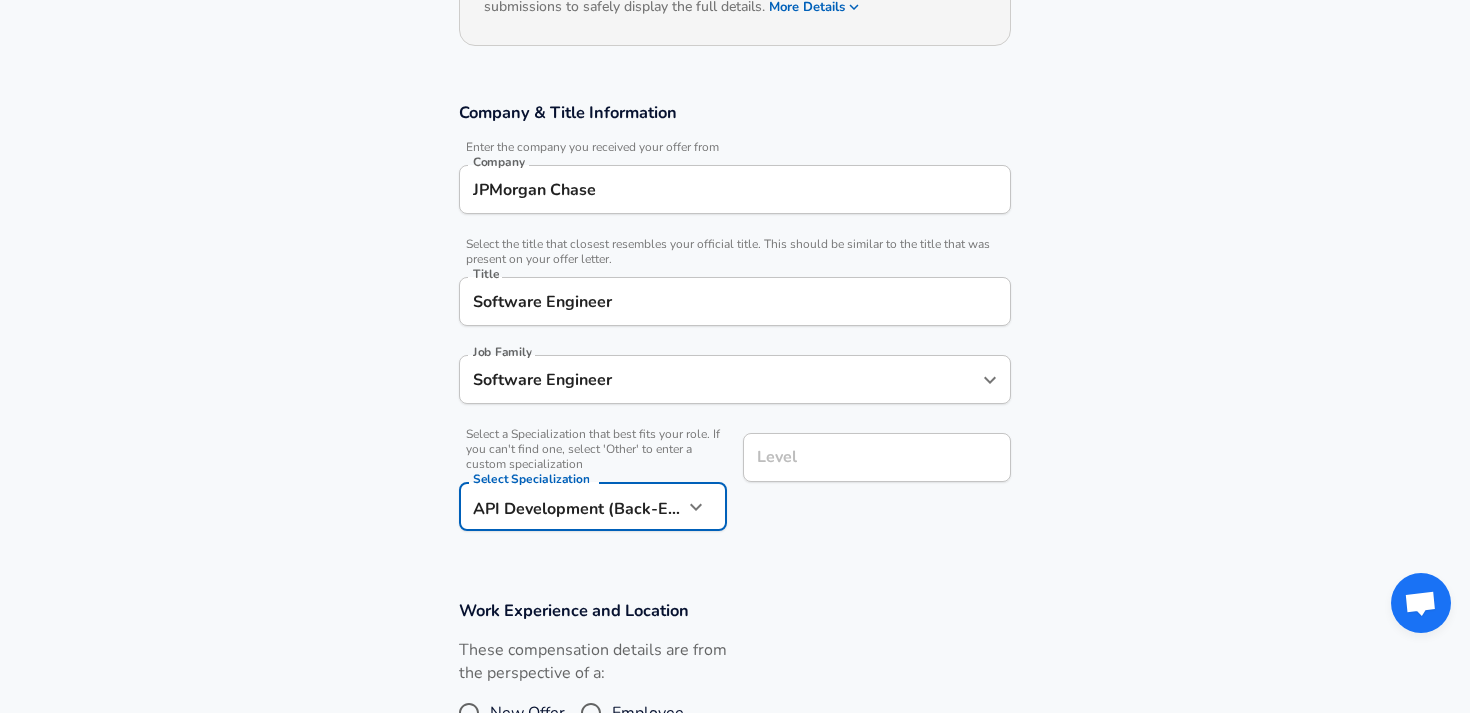 scroll, scrollTop: 318, scrollLeft: 0, axis: vertical 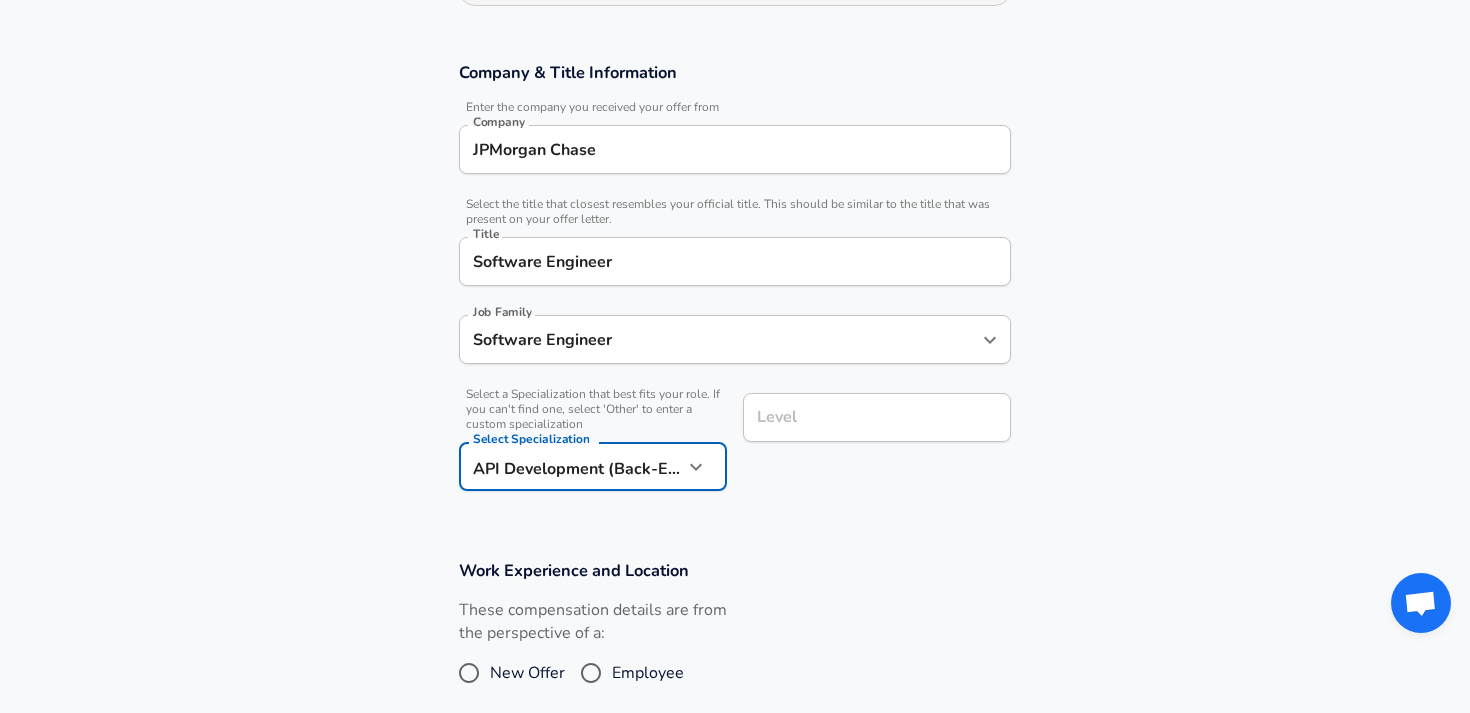click on "Level" at bounding box center [877, 417] 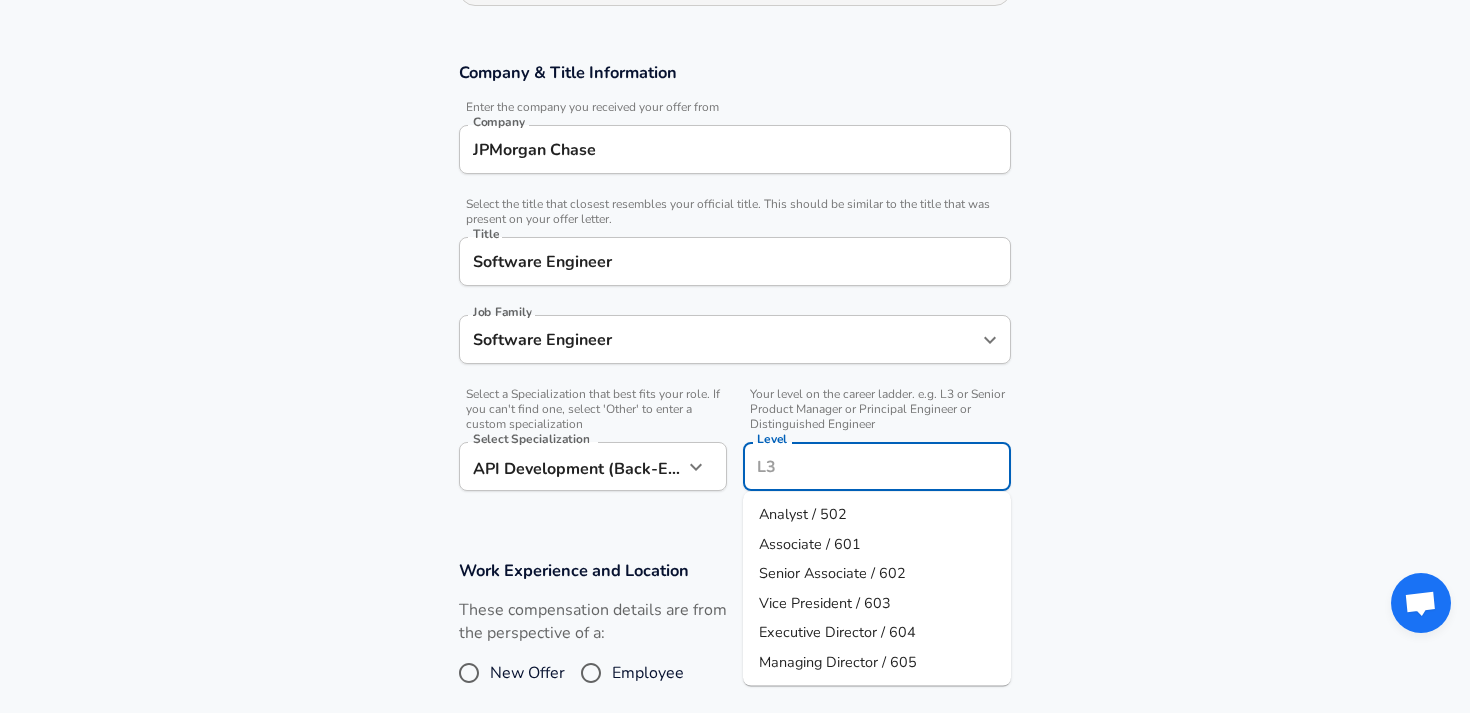 click on "Vice President / 603" at bounding box center (825, 602) 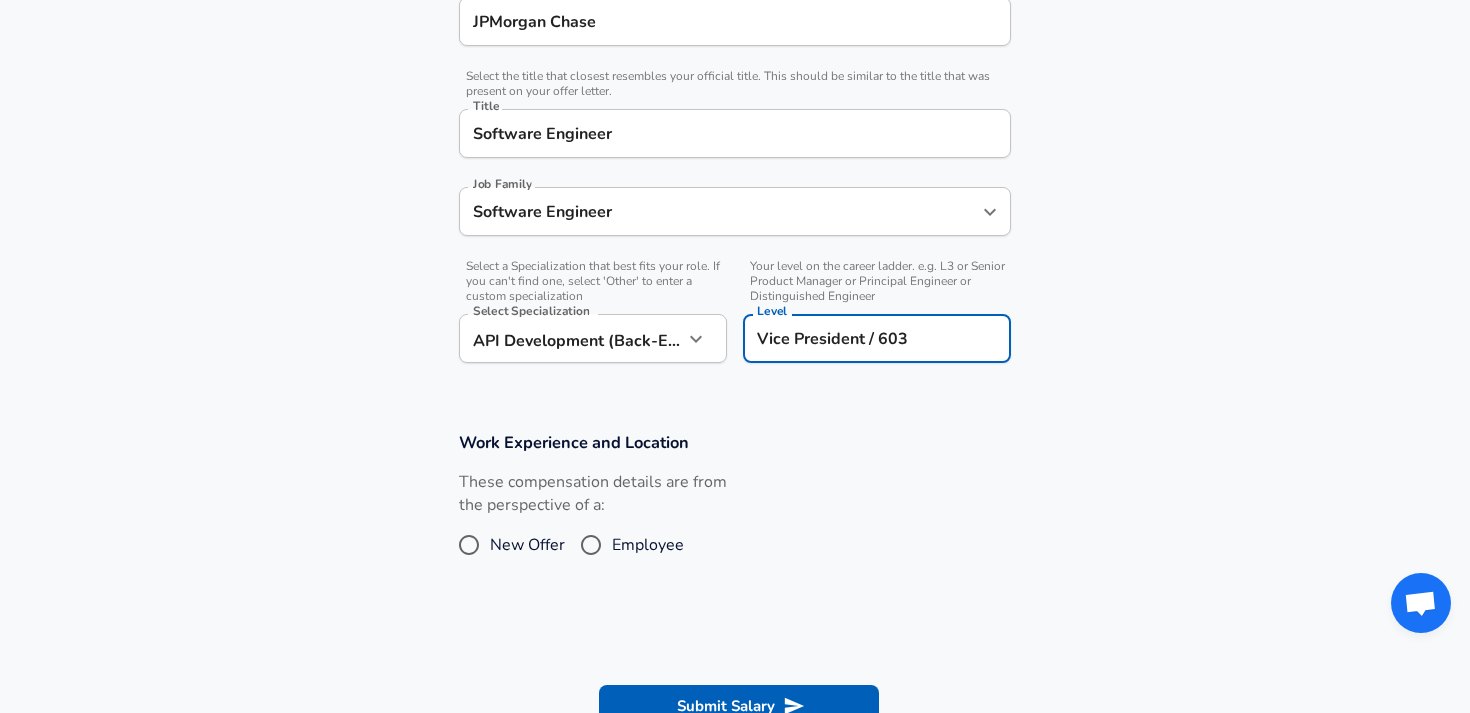 scroll, scrollTop: 457, scrollLeft: 0, axis: vertical 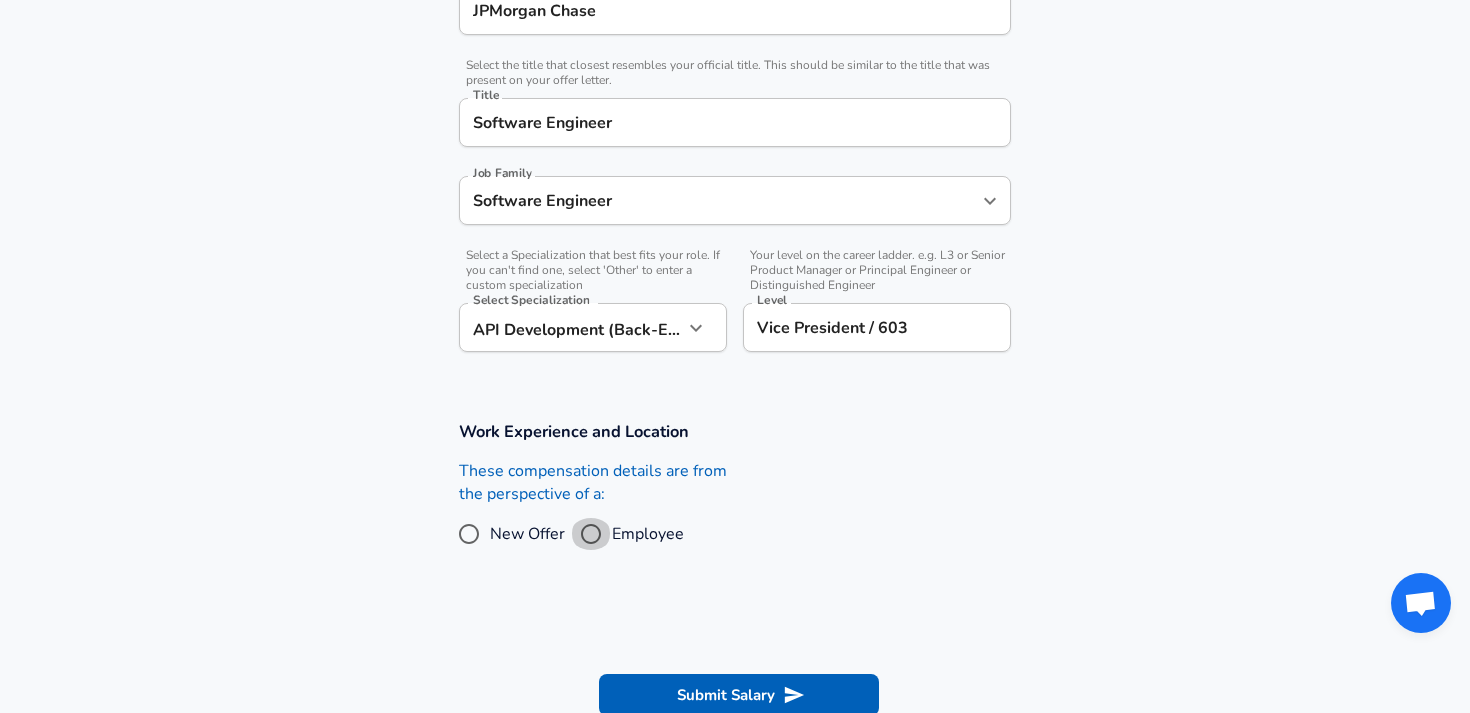 click on "Employee" at bounding box center [591, 534] 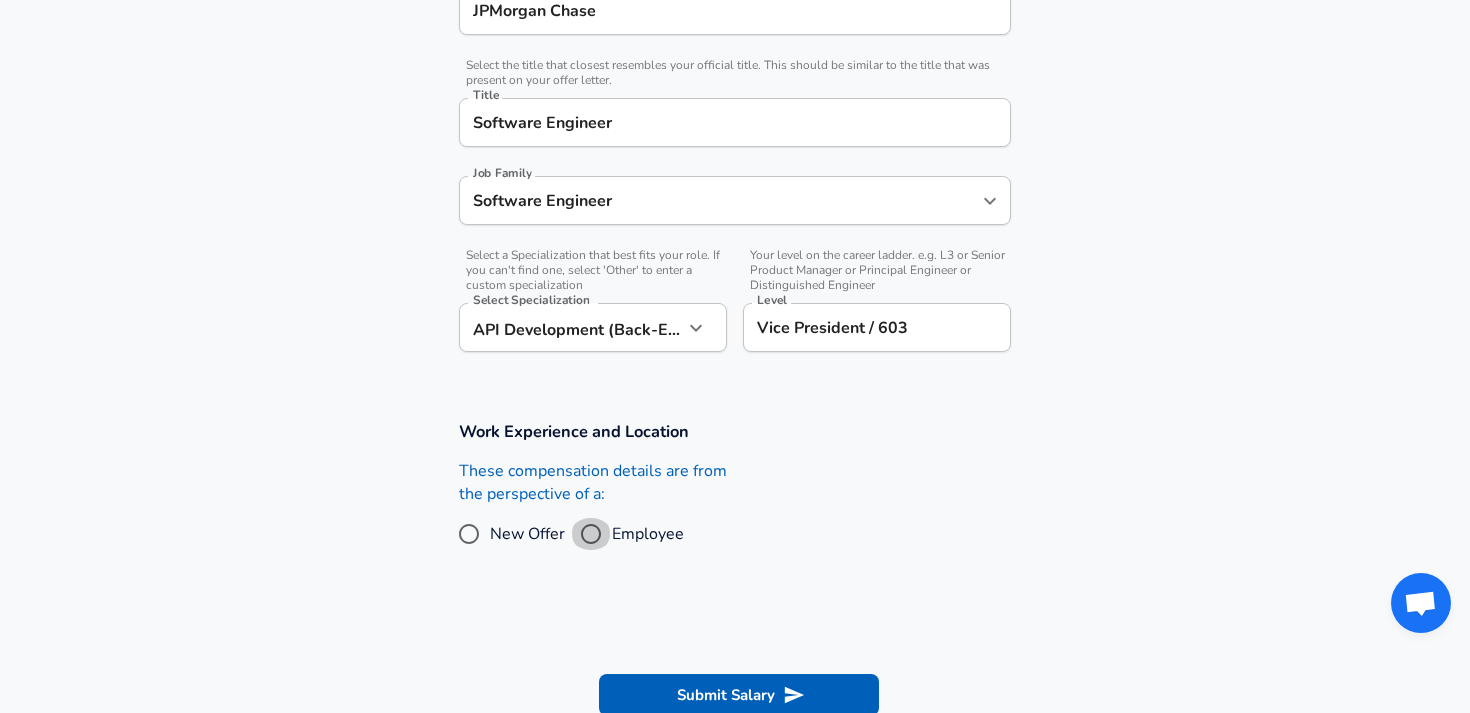 radio on "true" 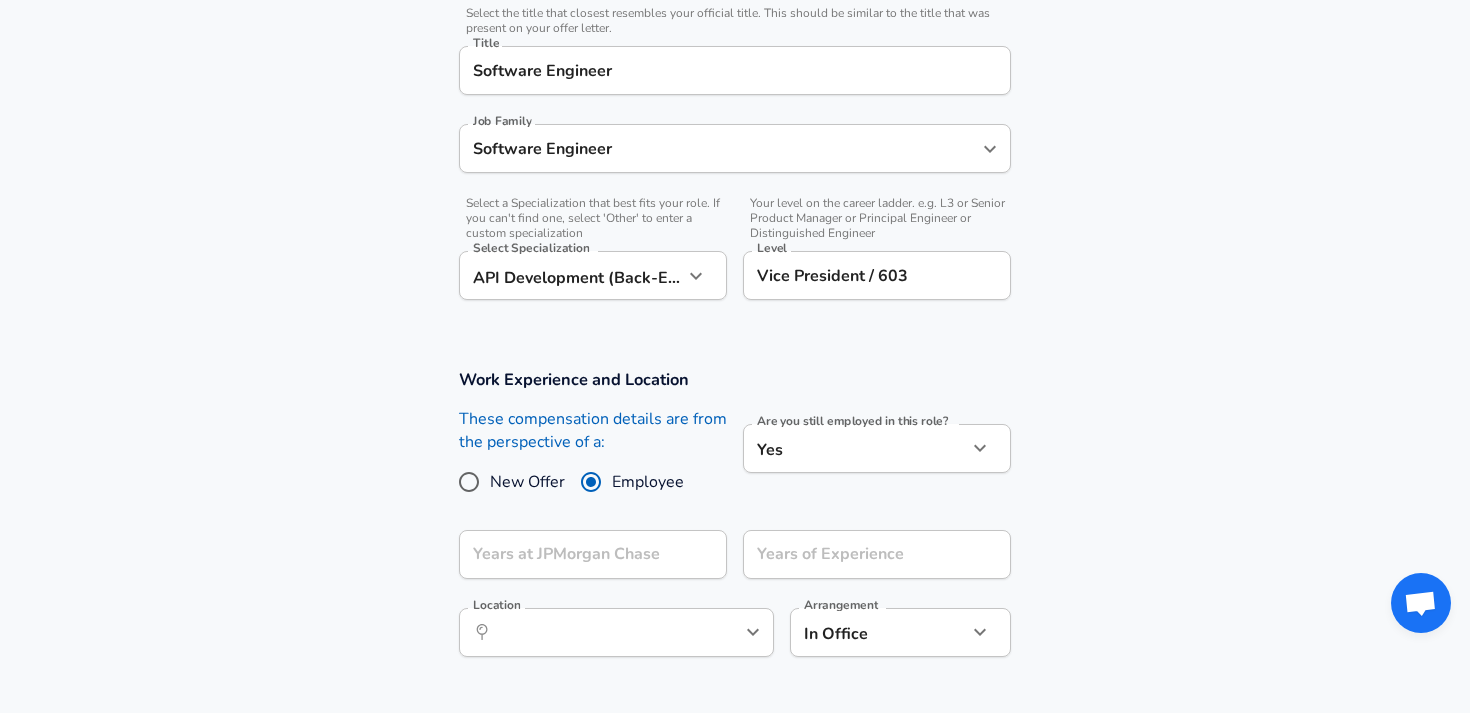 scroll, scrollTop: 549, scrollLeft: 0, axis: vertical 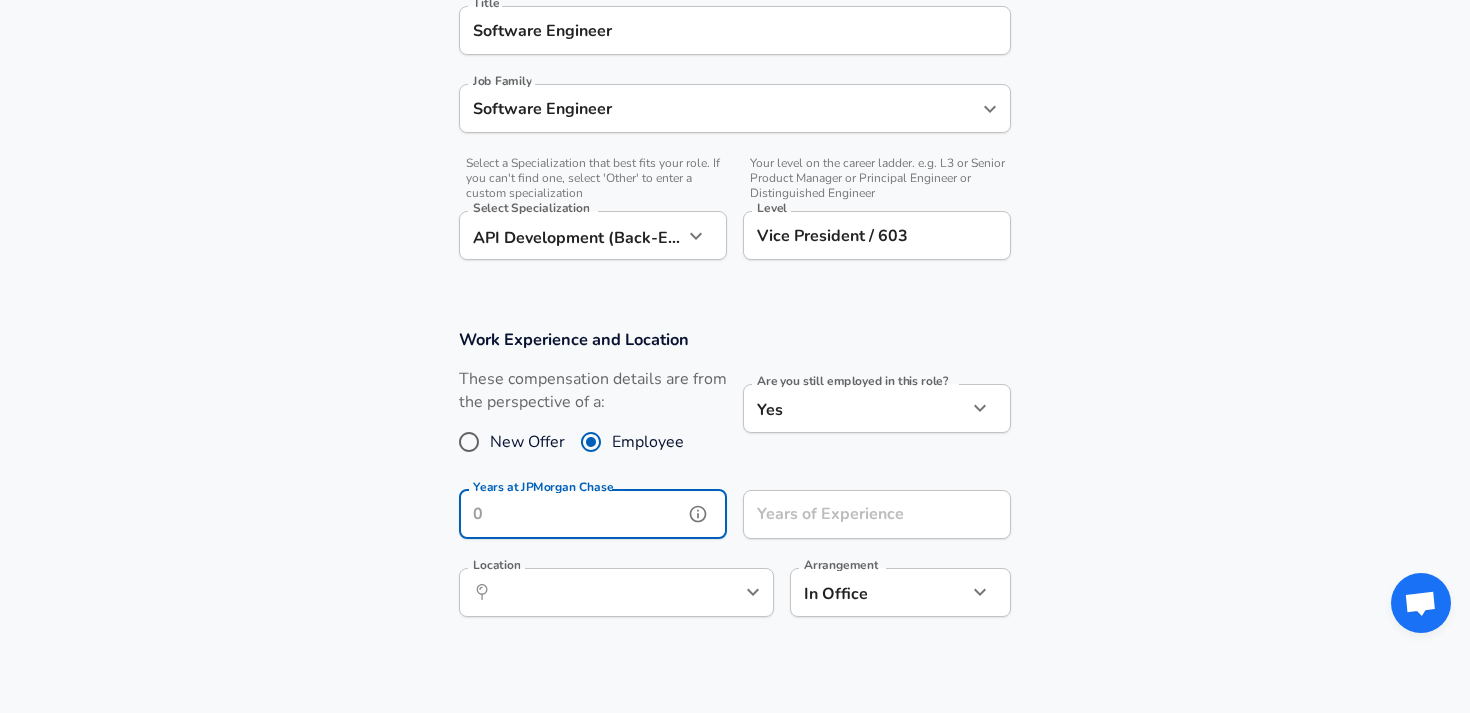 click on "Years at JPMorgan Chase" at bounding box center [571, 514] 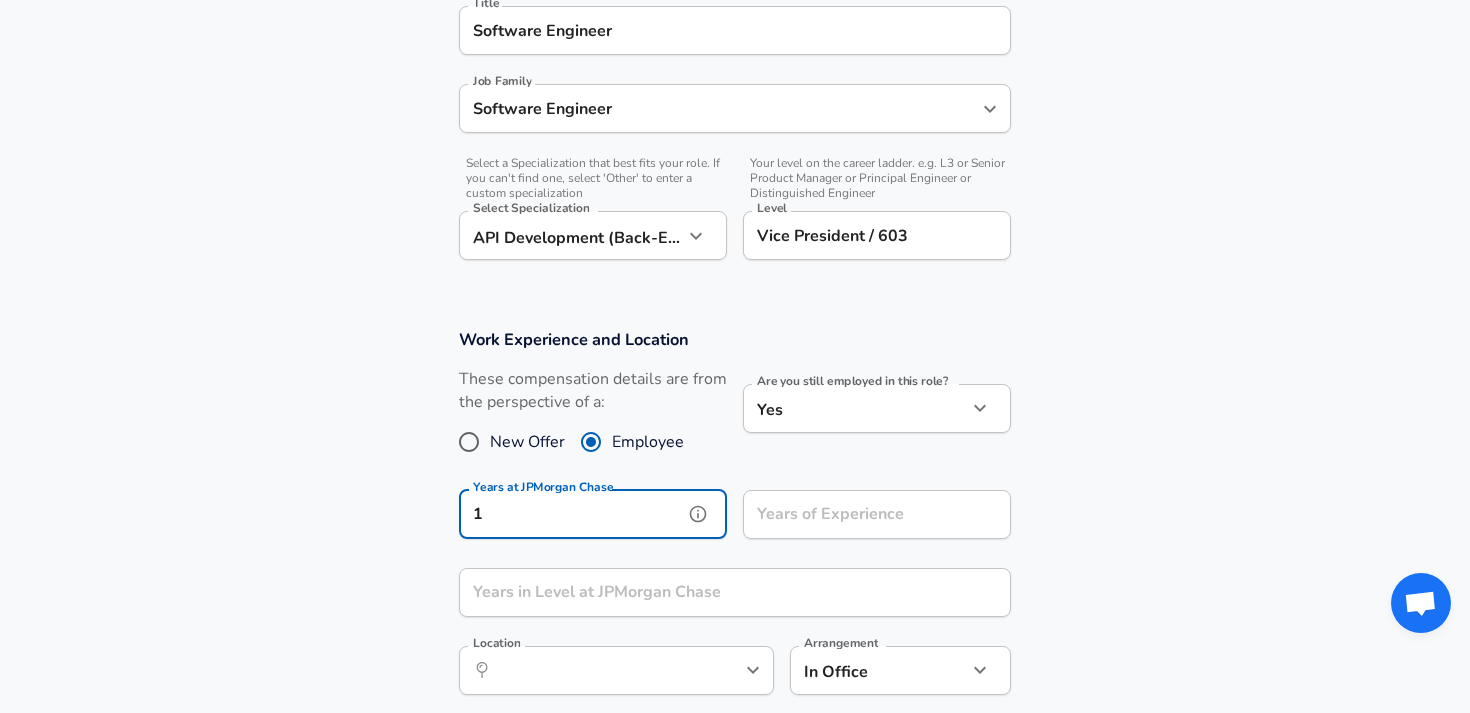 type on "1" 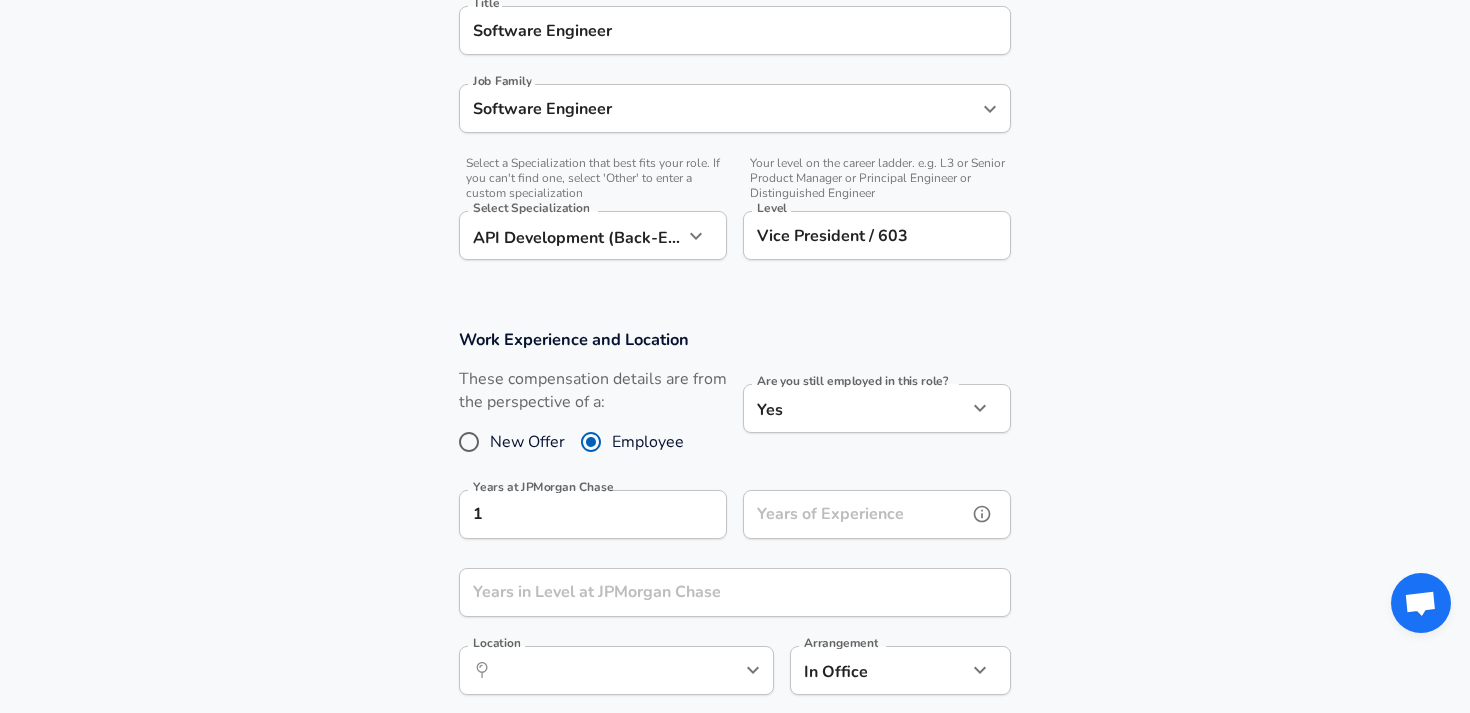 click on "Years of Experience Years of Experience" at bounding box center (877, 517) 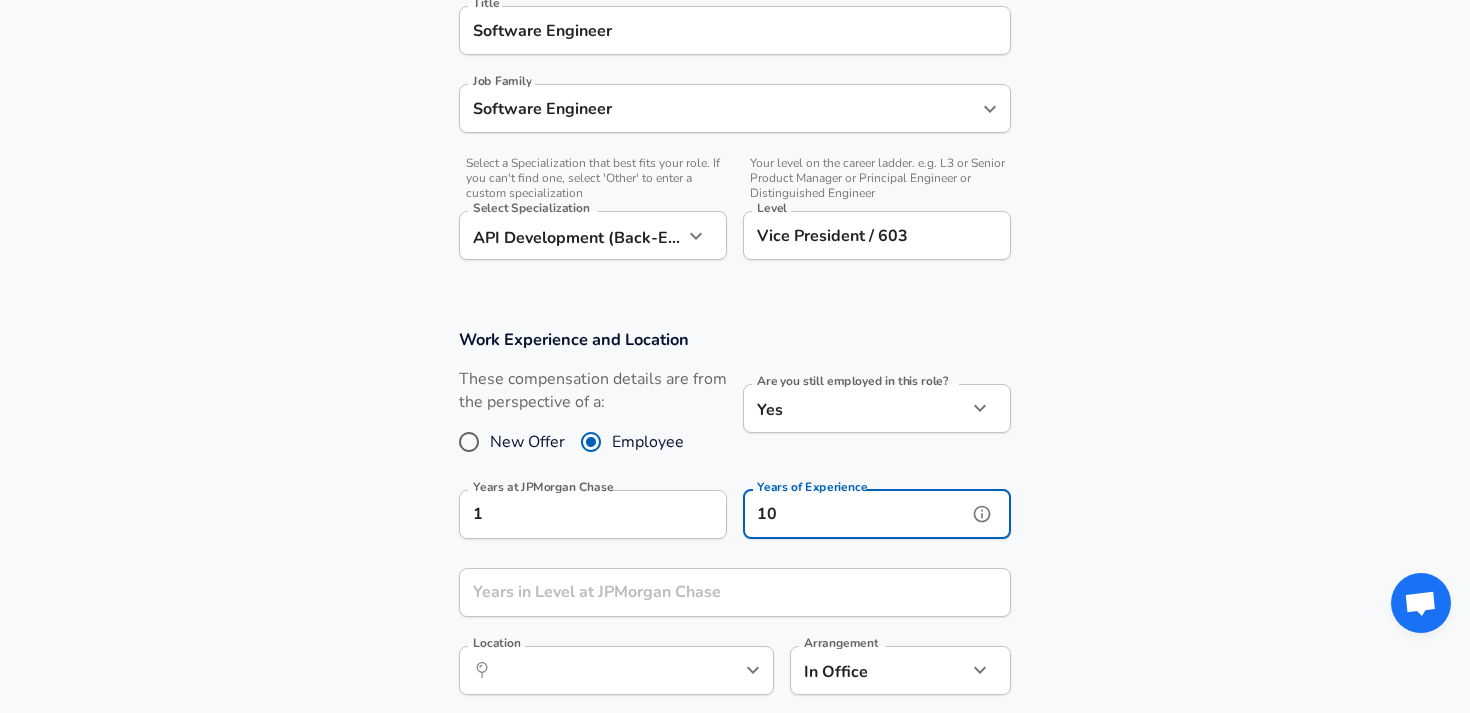 type on "1" 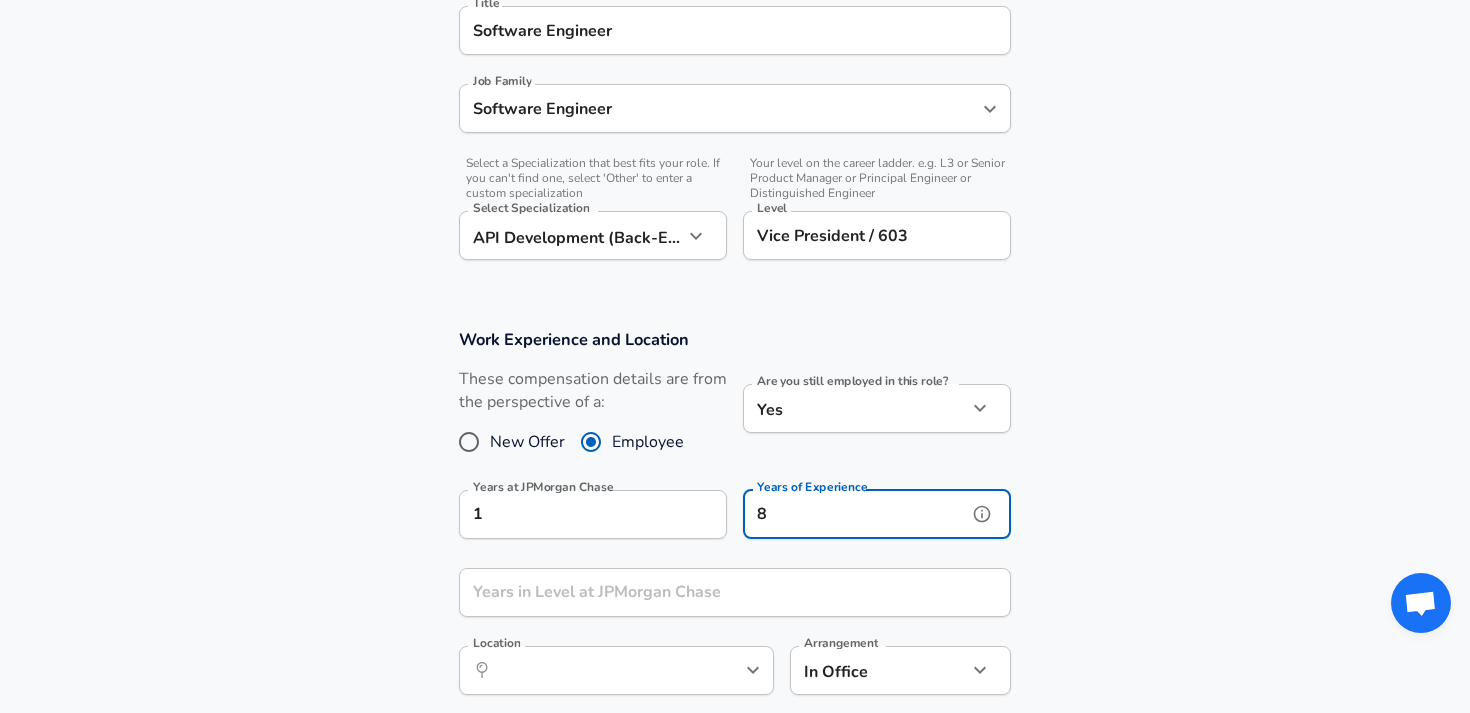 type on "8" 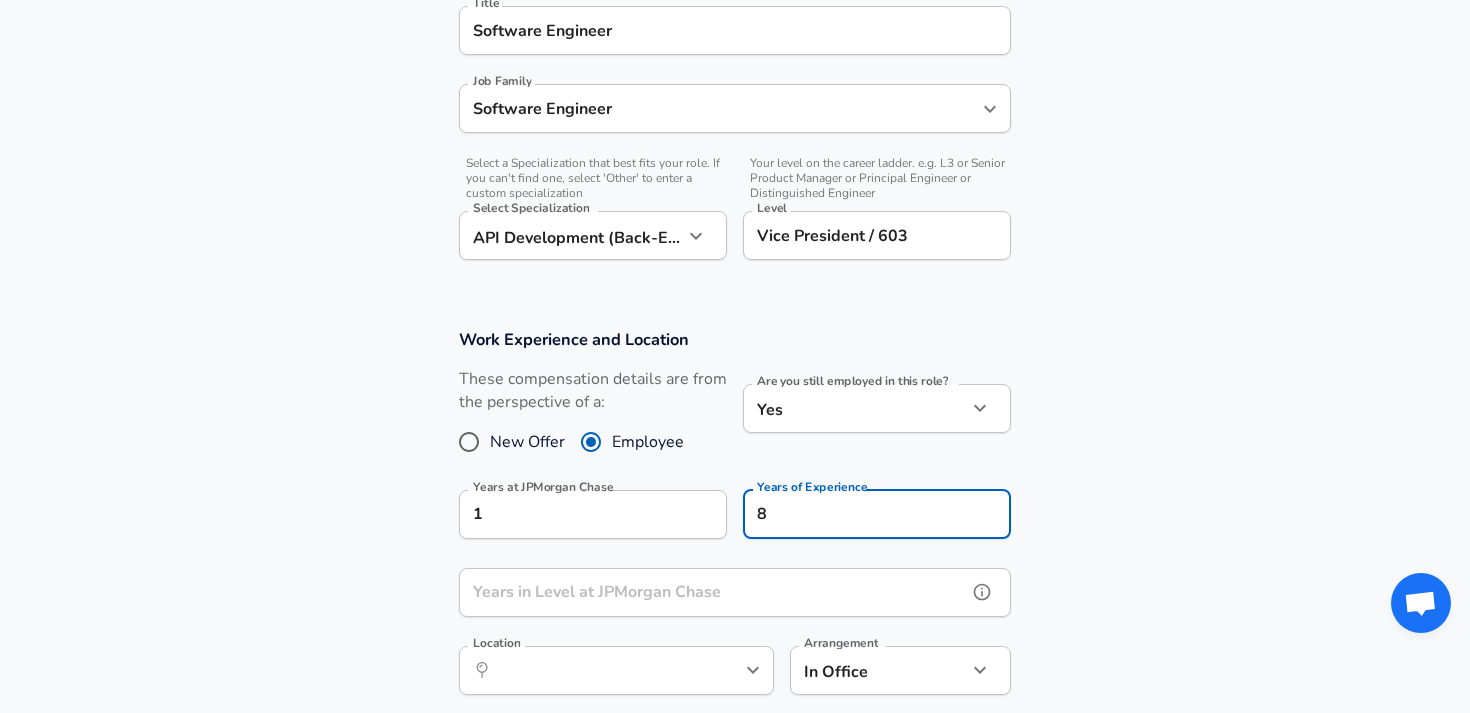 click on "Years in Level at JPMorgan Chase" at bounding box center (713, 592) 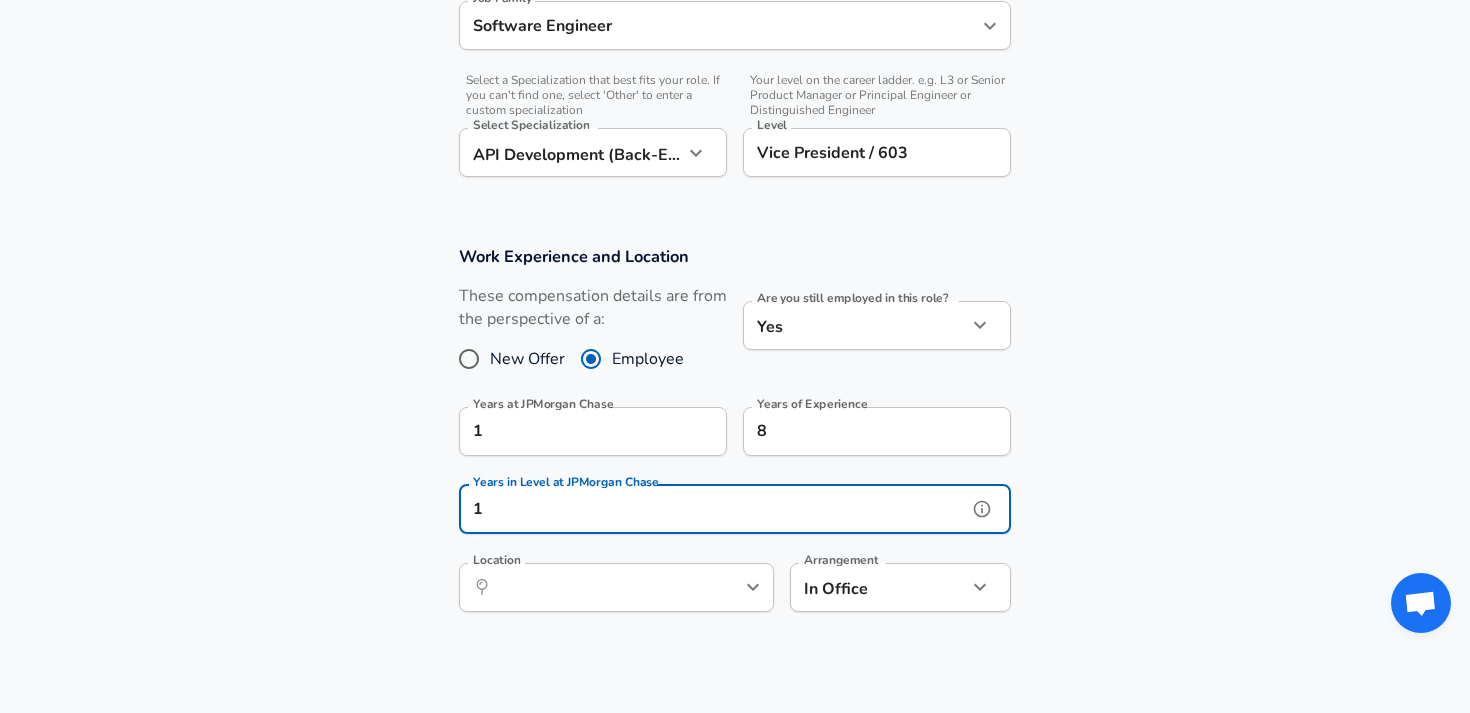 scroll, scrollTop: 627, scrollLeft: 0, axis: vertical 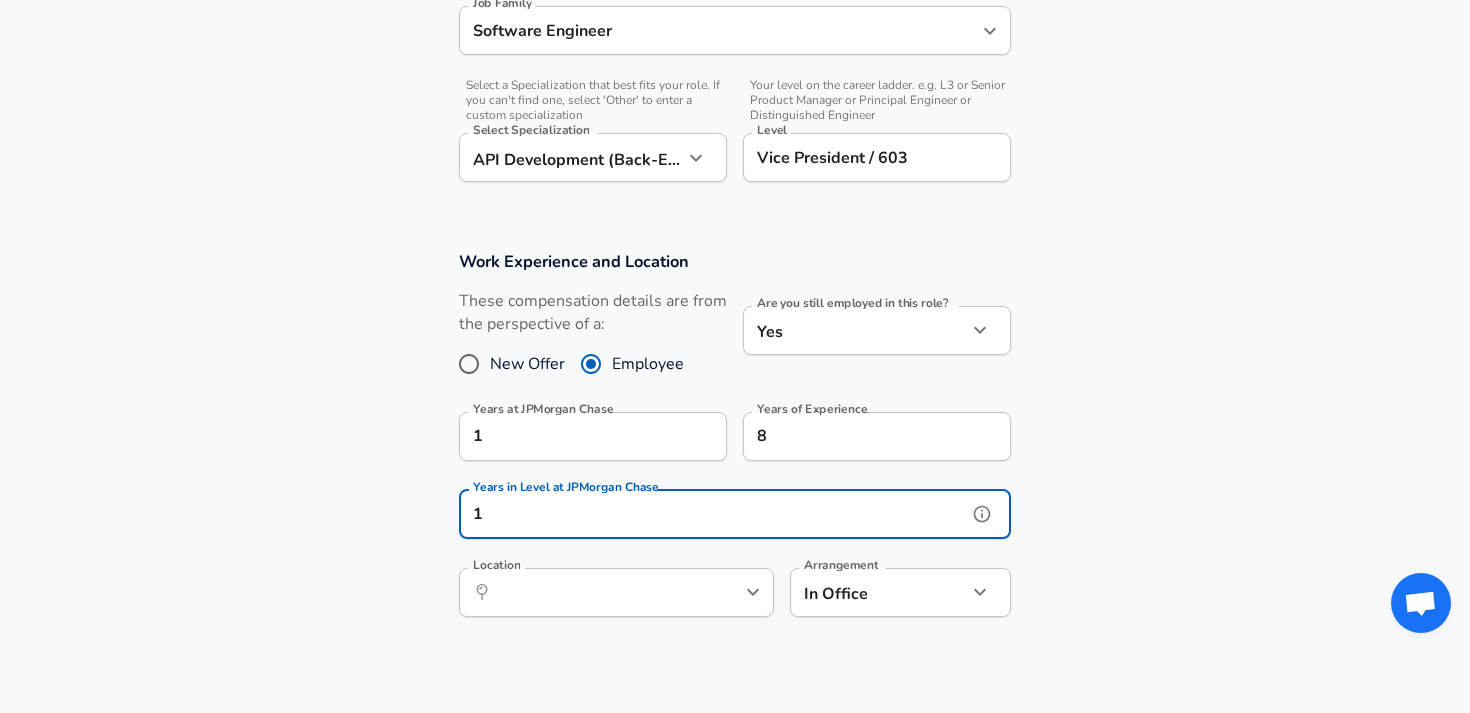 type on "1" 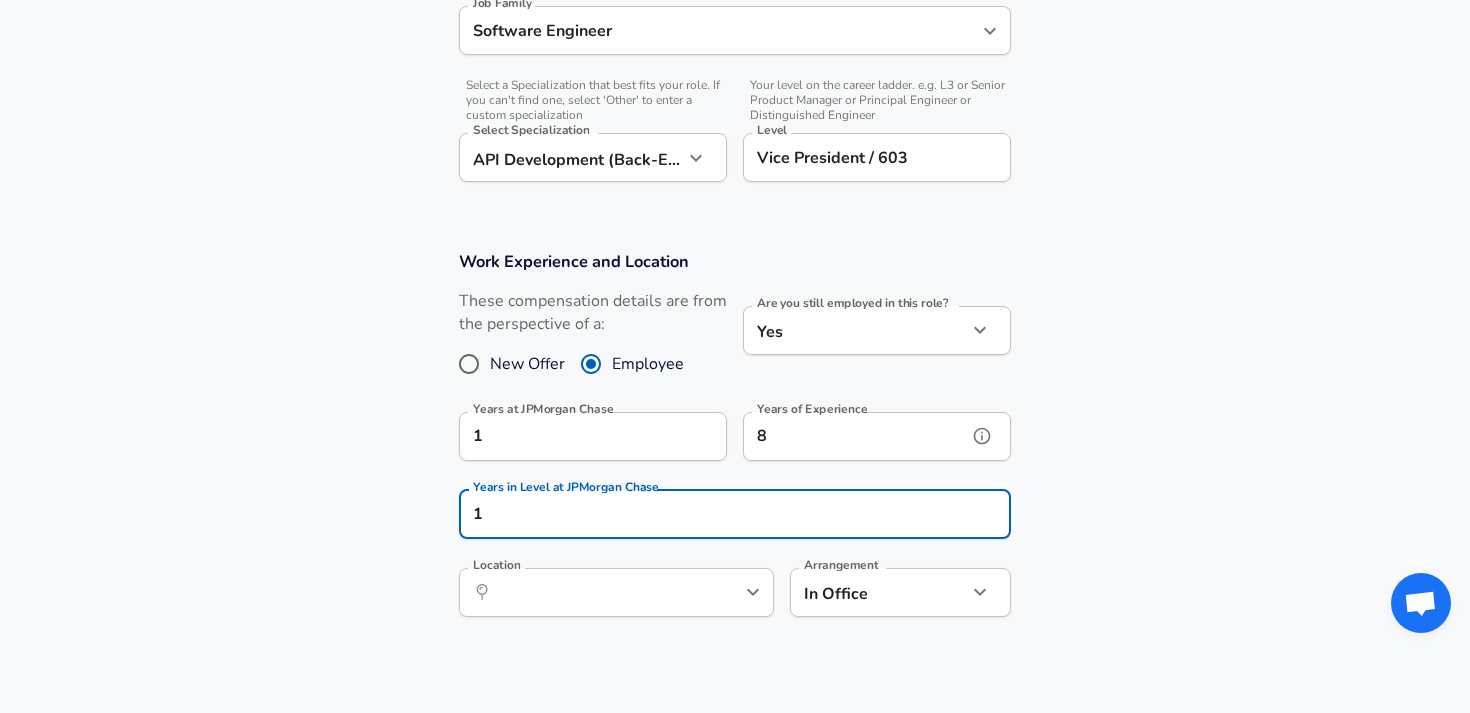 click on "8" at bounding box center (855, 436) 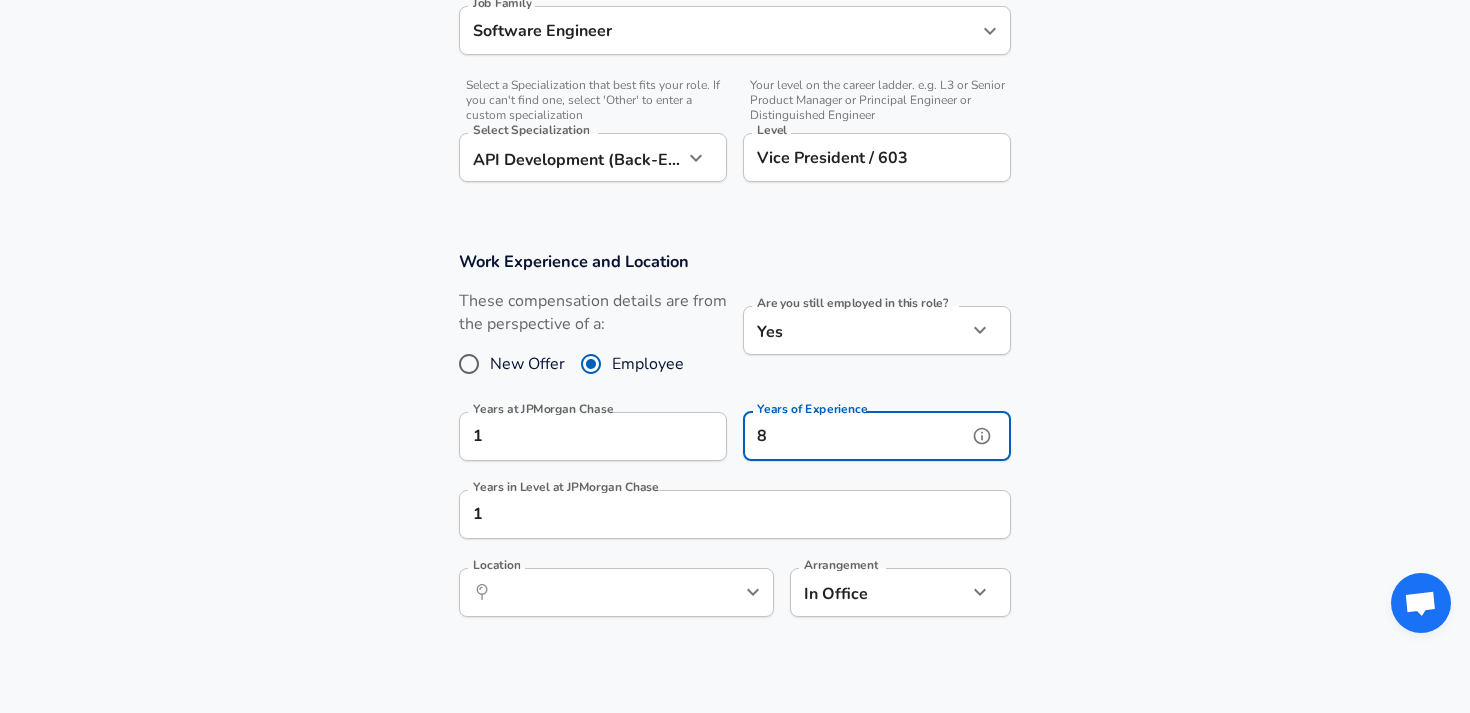 click on "8" at bounding box center (855, 436) 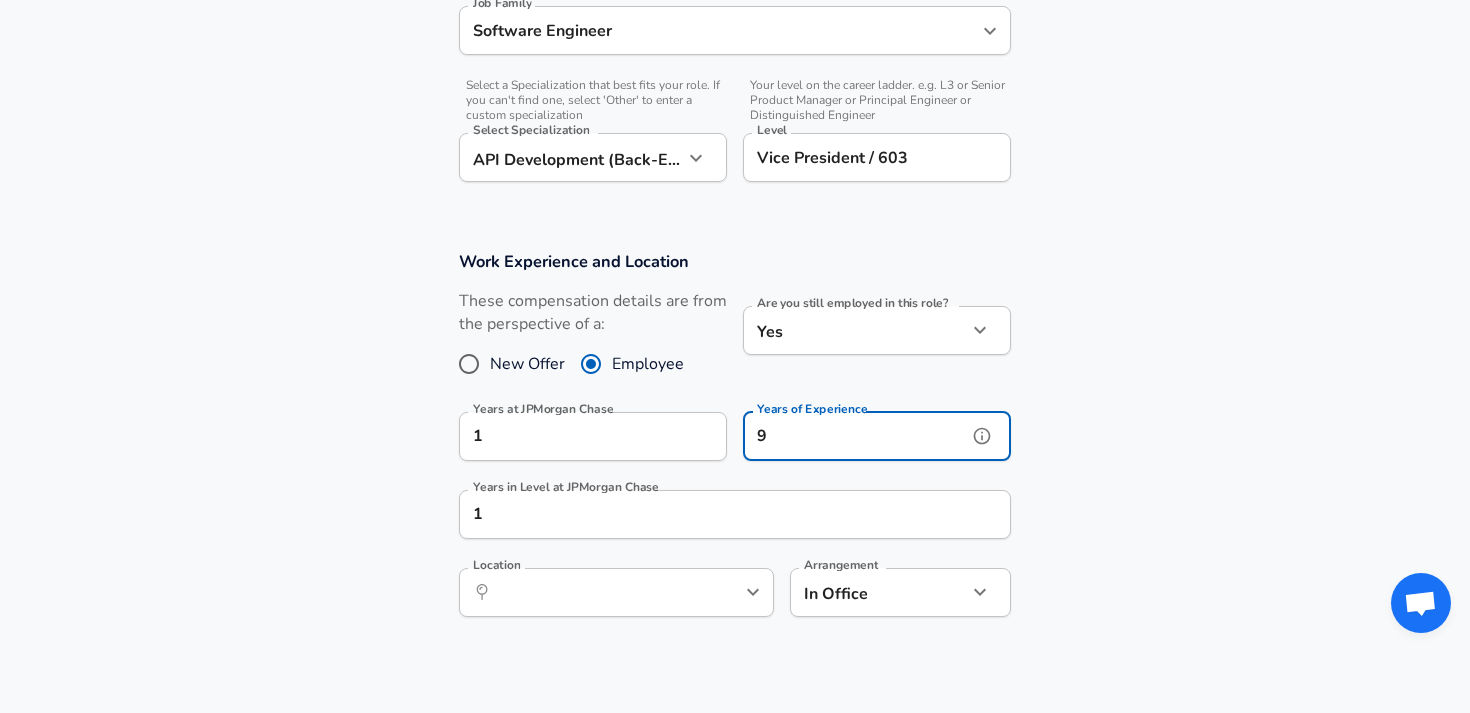 scroll, scrollTop: 0, scrollLeft: 0, axis: both 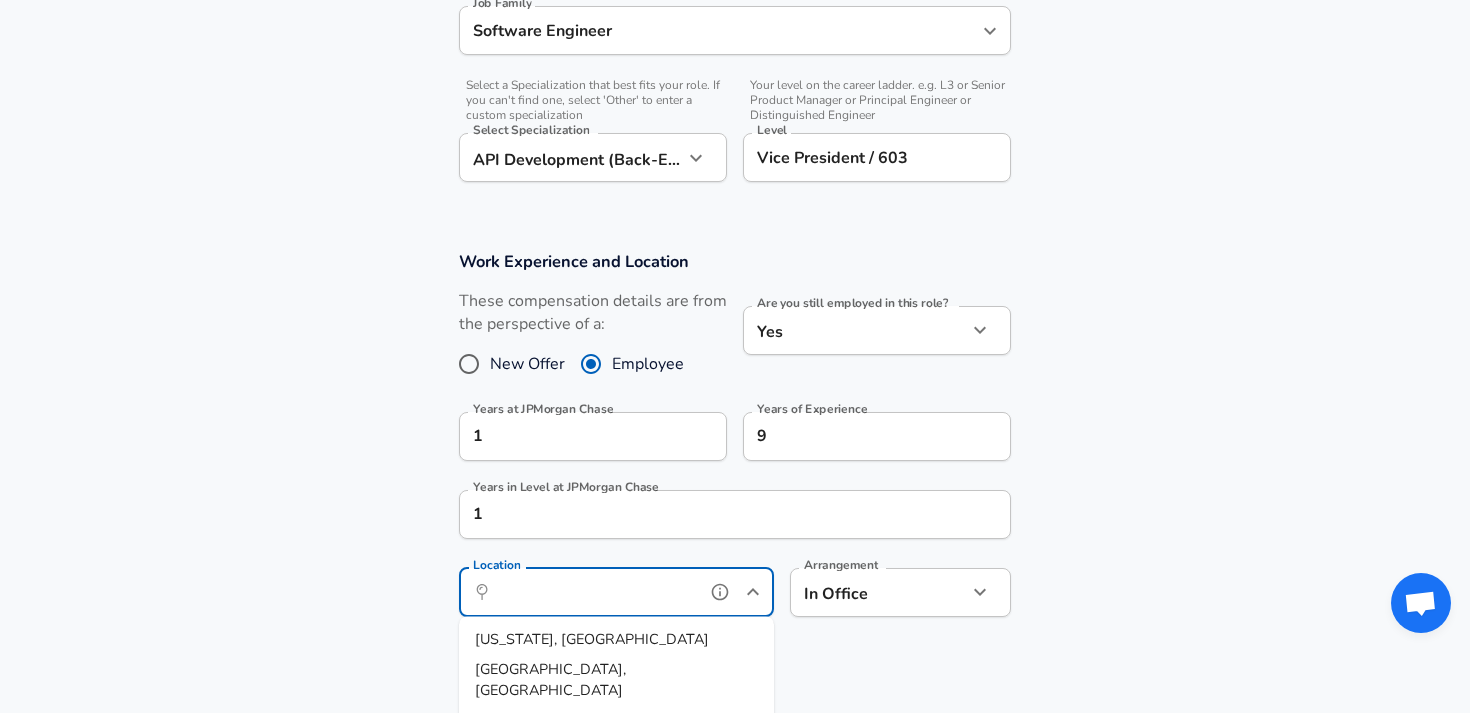 click on "Location" at bounding box center (594, 592) 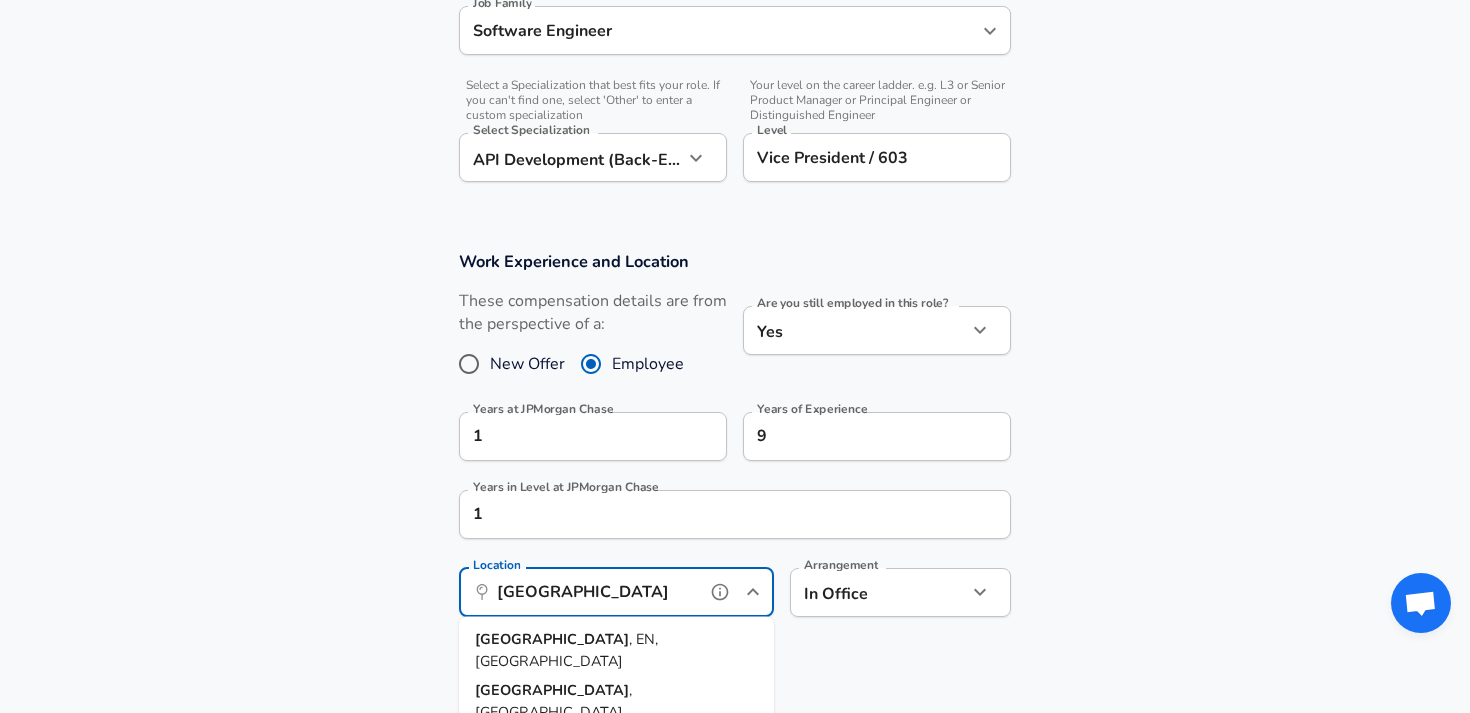 click on ", EN, [GEOGRAPHIC_DATA]" at bounding box center (566, 650) 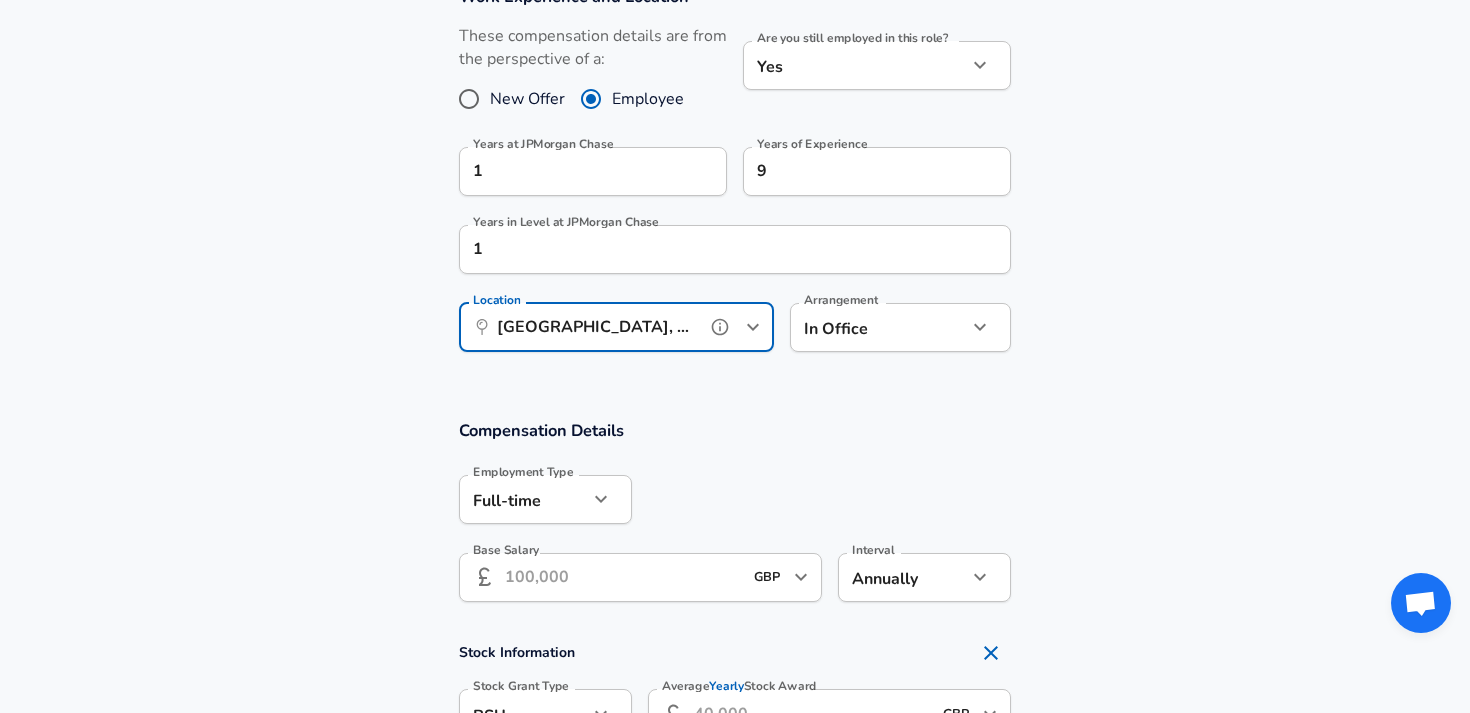 scroll, scrollTop: 895, scrollLeft: 0, axis: vertical 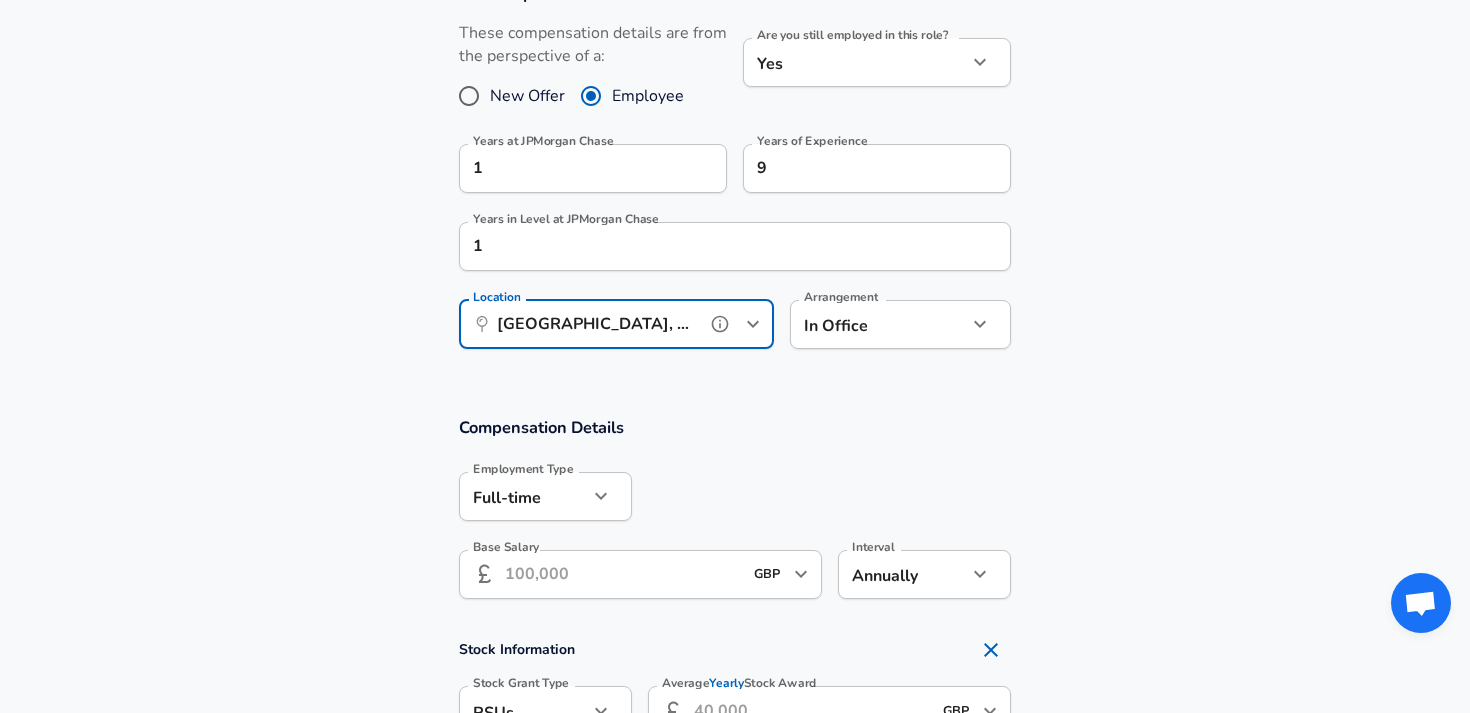 type on "[GEOGRAPHIC_DATA], EN, [GEOGRAPHIC_DATA]" 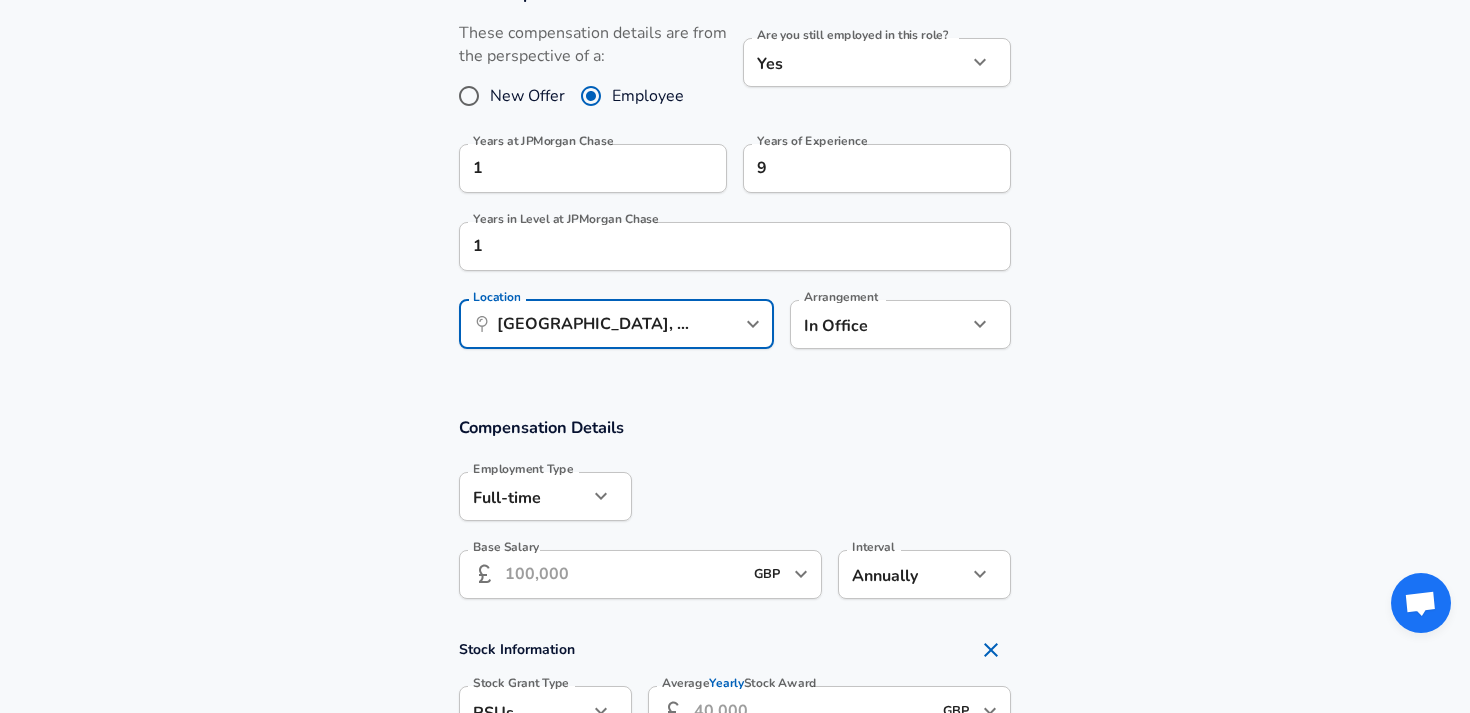 click on "Base Salary" at bounding box center [623, 574] 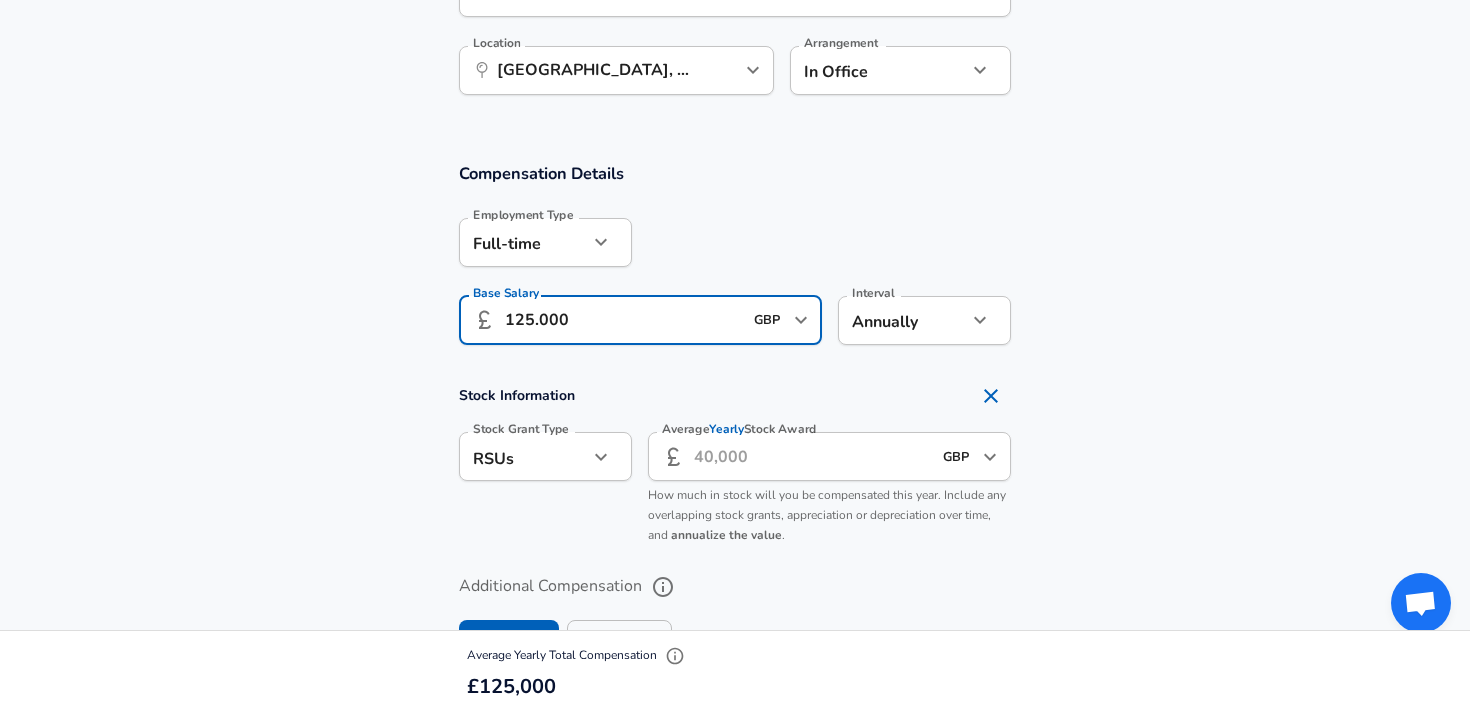 scroll, scrollTop: 1152, scrollLeft: 0, axis: vertical 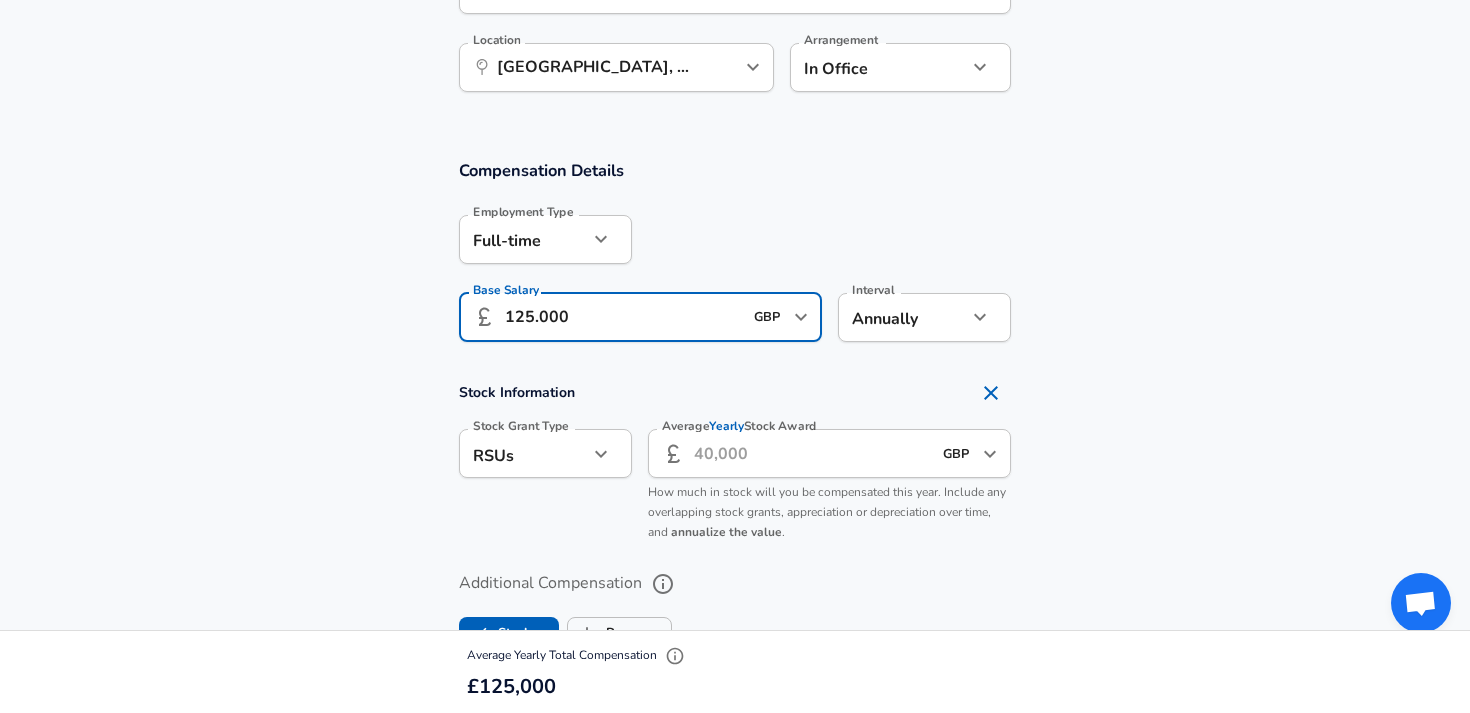 type on "125.000" 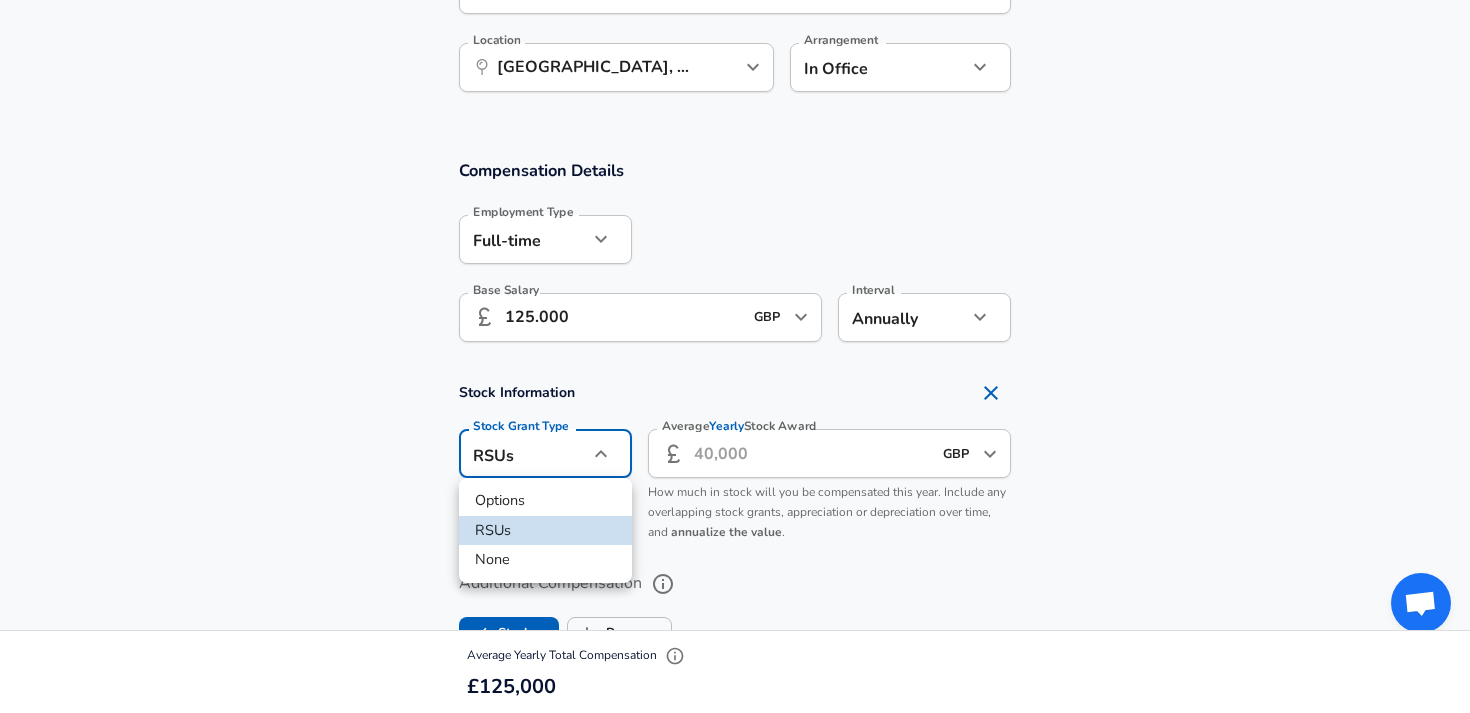 click on "We value your privacy We use cookies to enhance your browsing experience, serve personalized ads or content, and analyze our traffic. By clicking "Accept All", you consent to our use of cookies. Customize    Accept All   Customize Consent Preferences   We use cookies to help you navigate efficiently and perform certain functions. You will find detailed information about all cookies under each consent category below. The cookies that are categorized as "Necessary" are stored on your browser as they are essential for enabling the basic functionalities of the site. ...  Show more Necessary Always Active Necessary cookies are required to enable the basic features of this site, such as providing secure log-in or adjusting your consent preferences. These cookies do not store any personally identifiable data. Cookie _GRECAPTCHA Duration 5 months 27 days Description Google Recaptcha service sets this cookie to identify bots to protect the website against malicious spam attacks. Cookie __stripe_mid Duration 1 year MR" at bounding box center [735, -796] 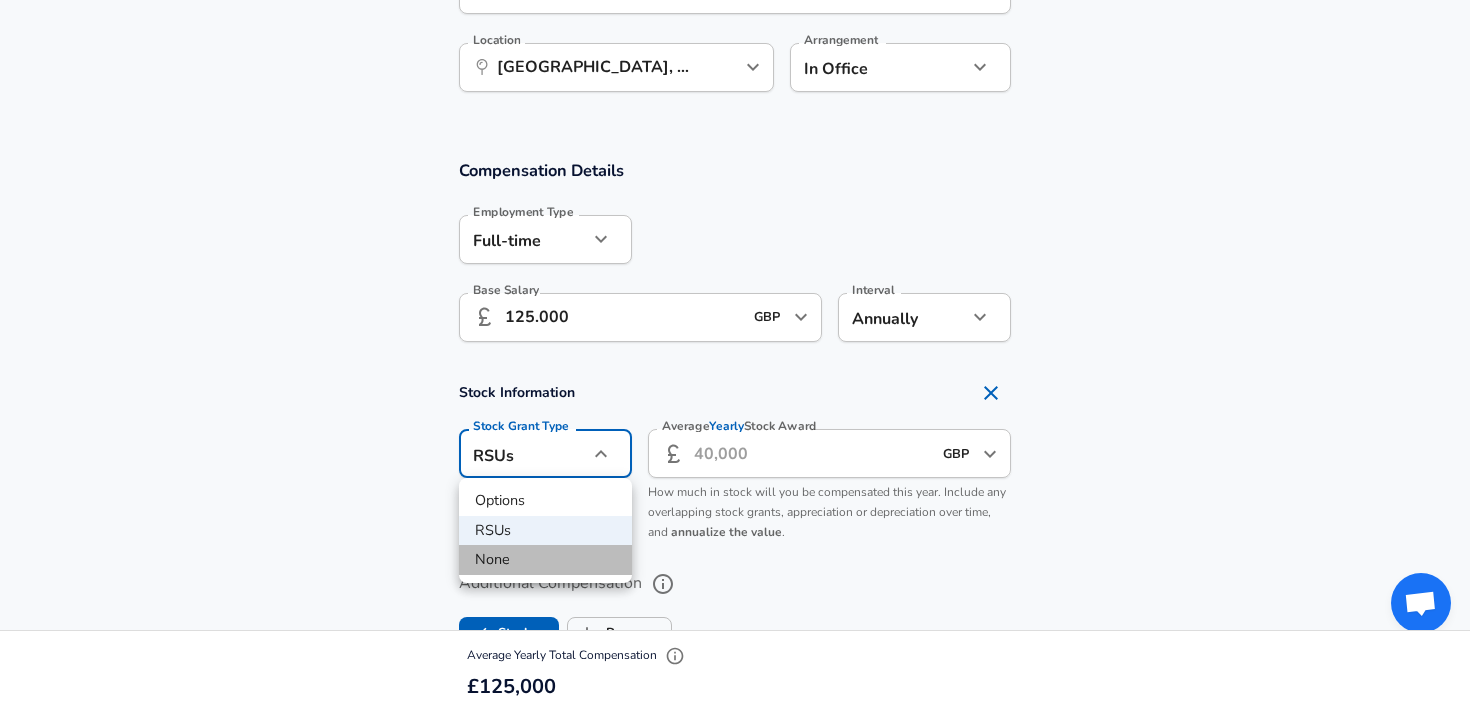 click on "None" at bounding box center (545, 560) 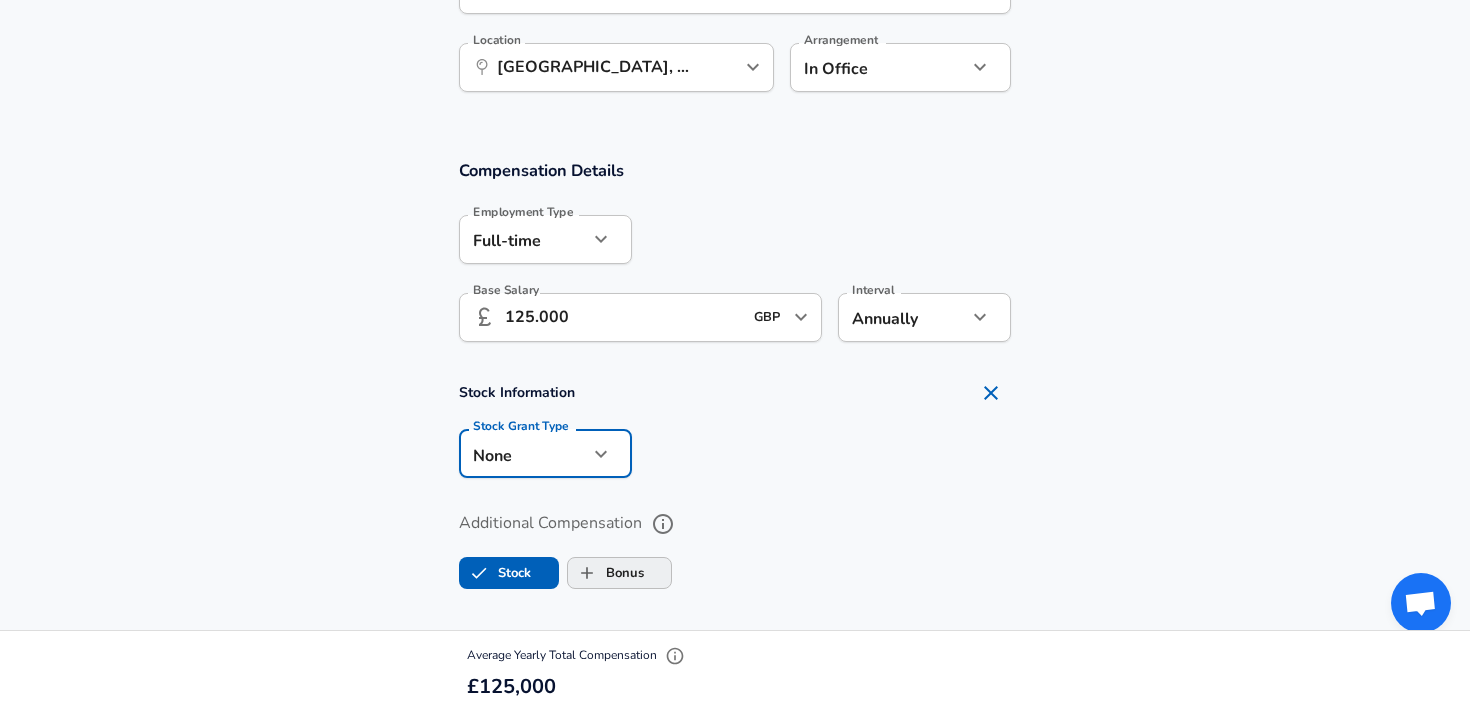 click on "Bonus" at bounding box center (606, 573) 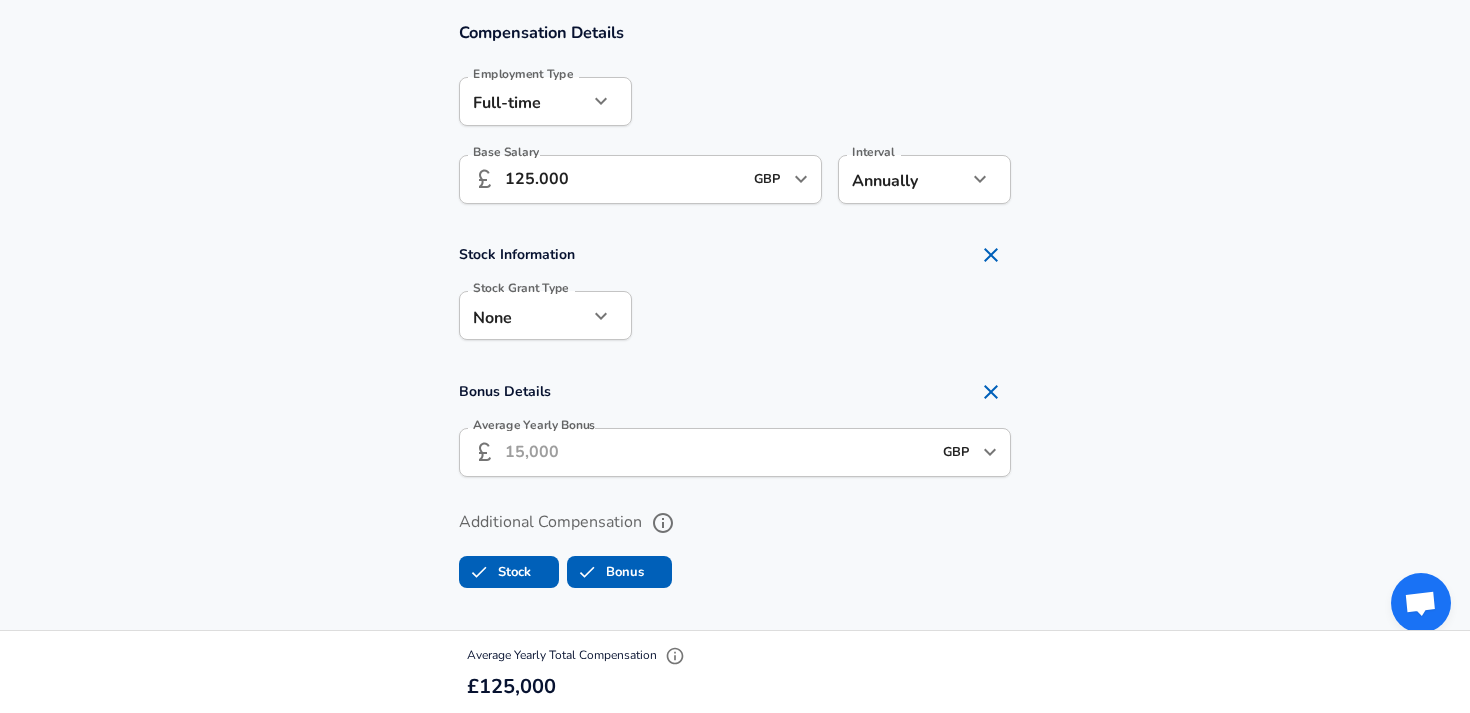 scroll, scrollTop: 1297, scrollLeft: 0, axis: vertical 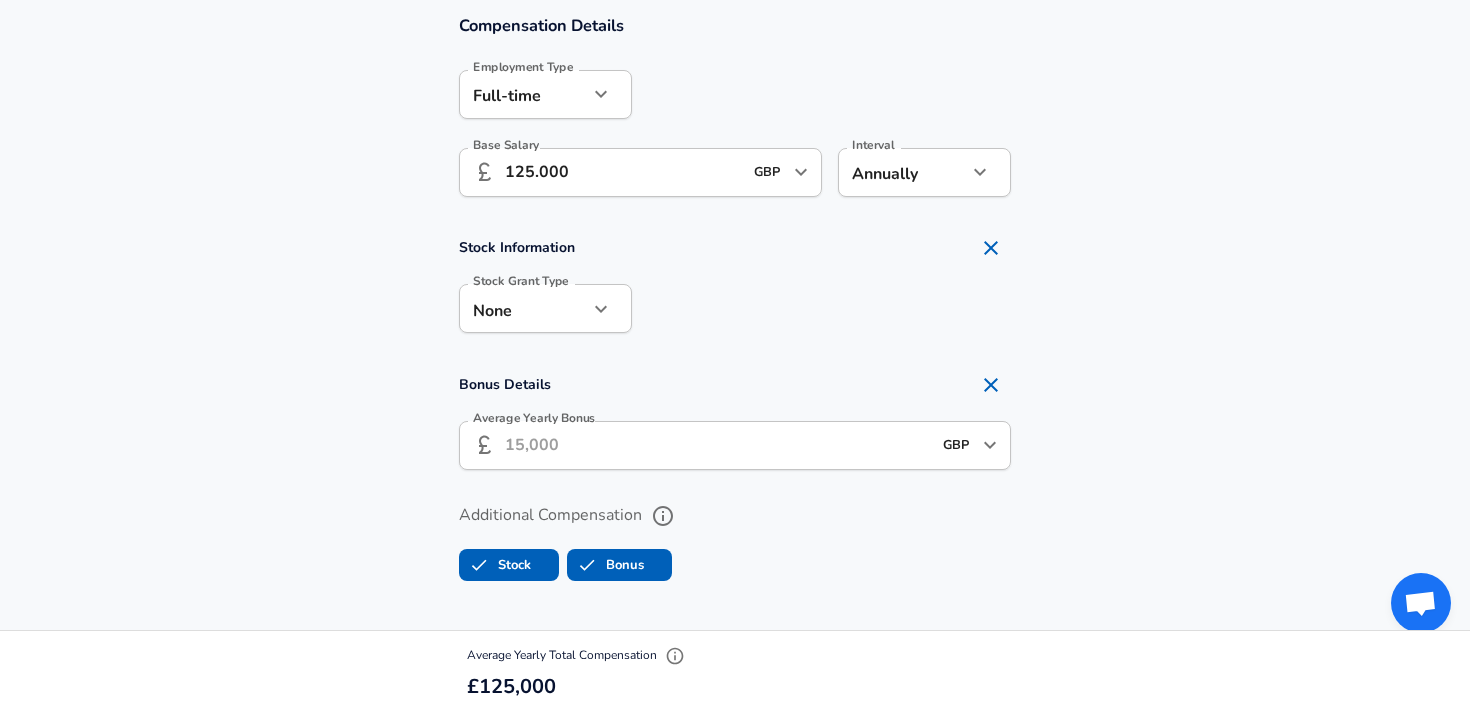click on "Average Yearly Bonus" at bounding box center (718, 445) 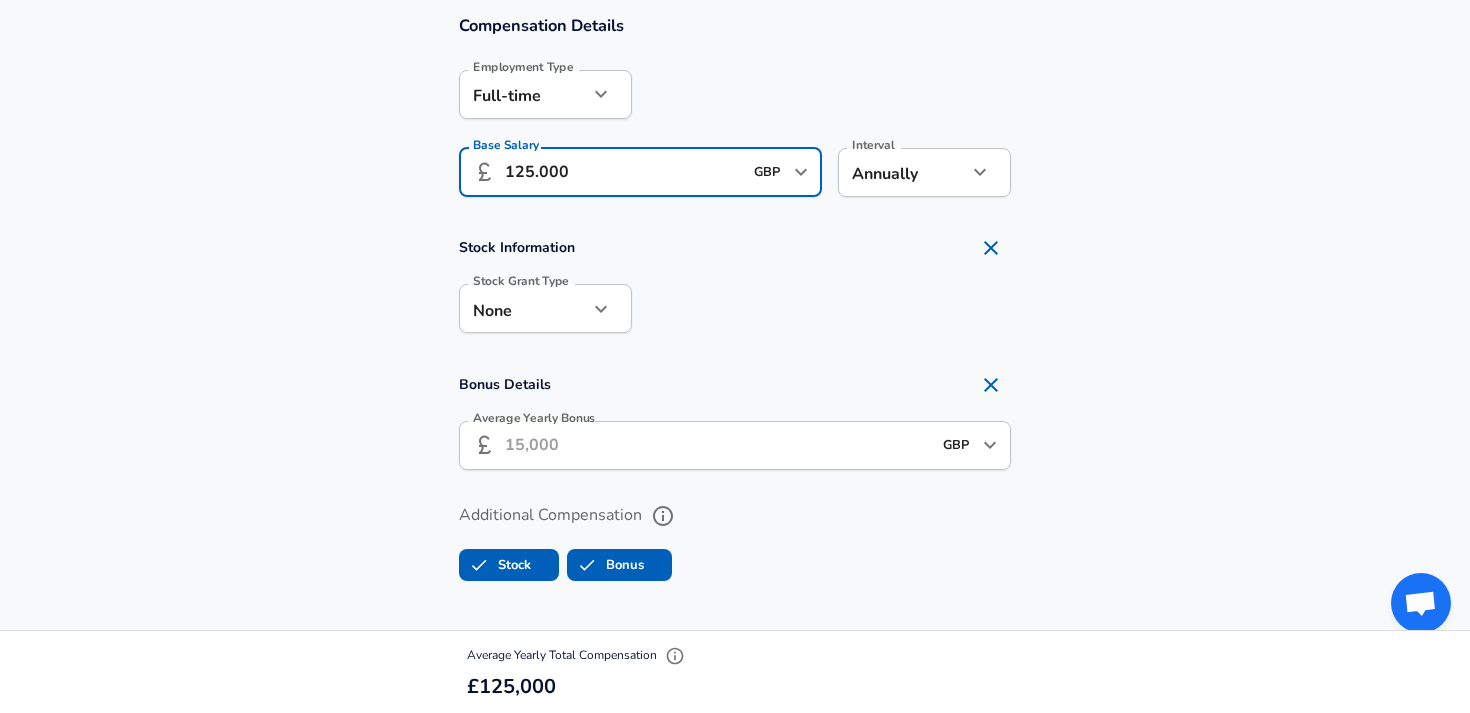 click on "125.000" at bounding box center (623, 172) 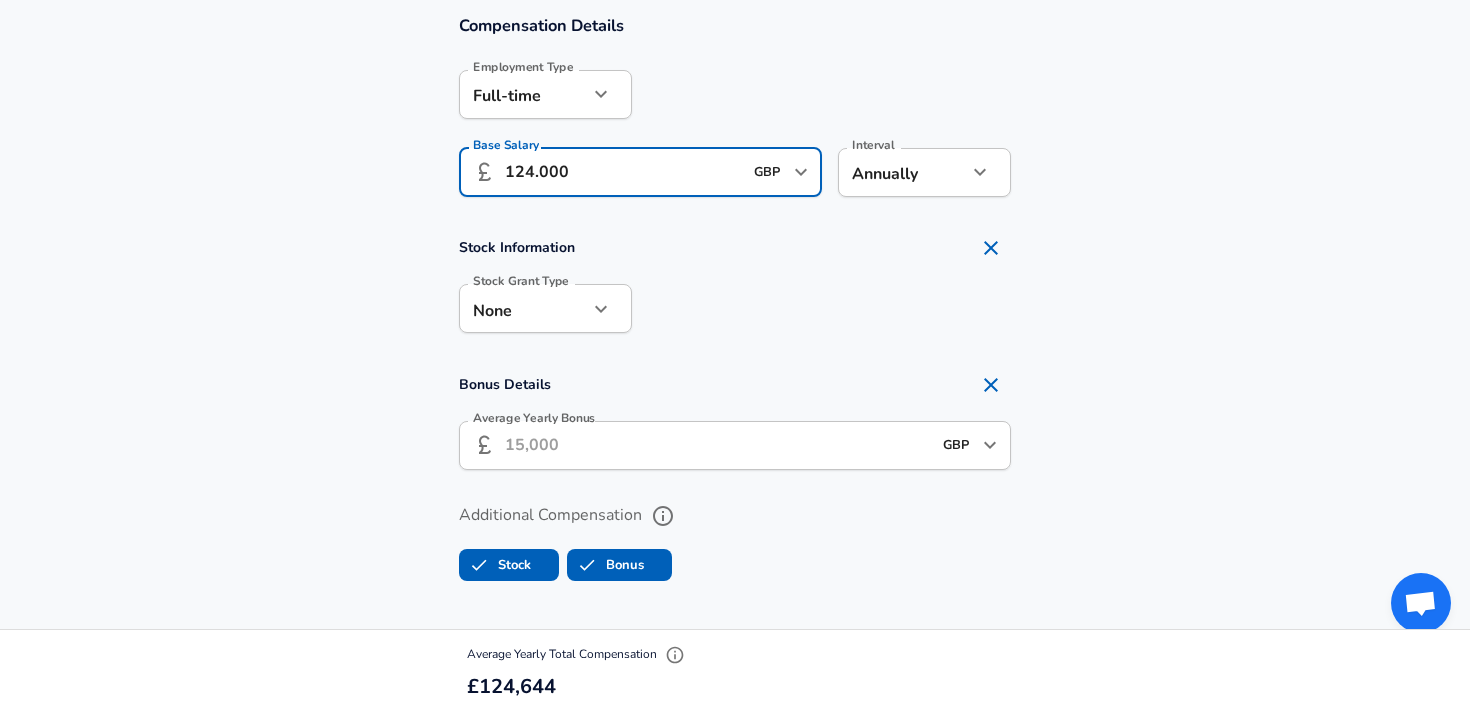 type on "124.000" 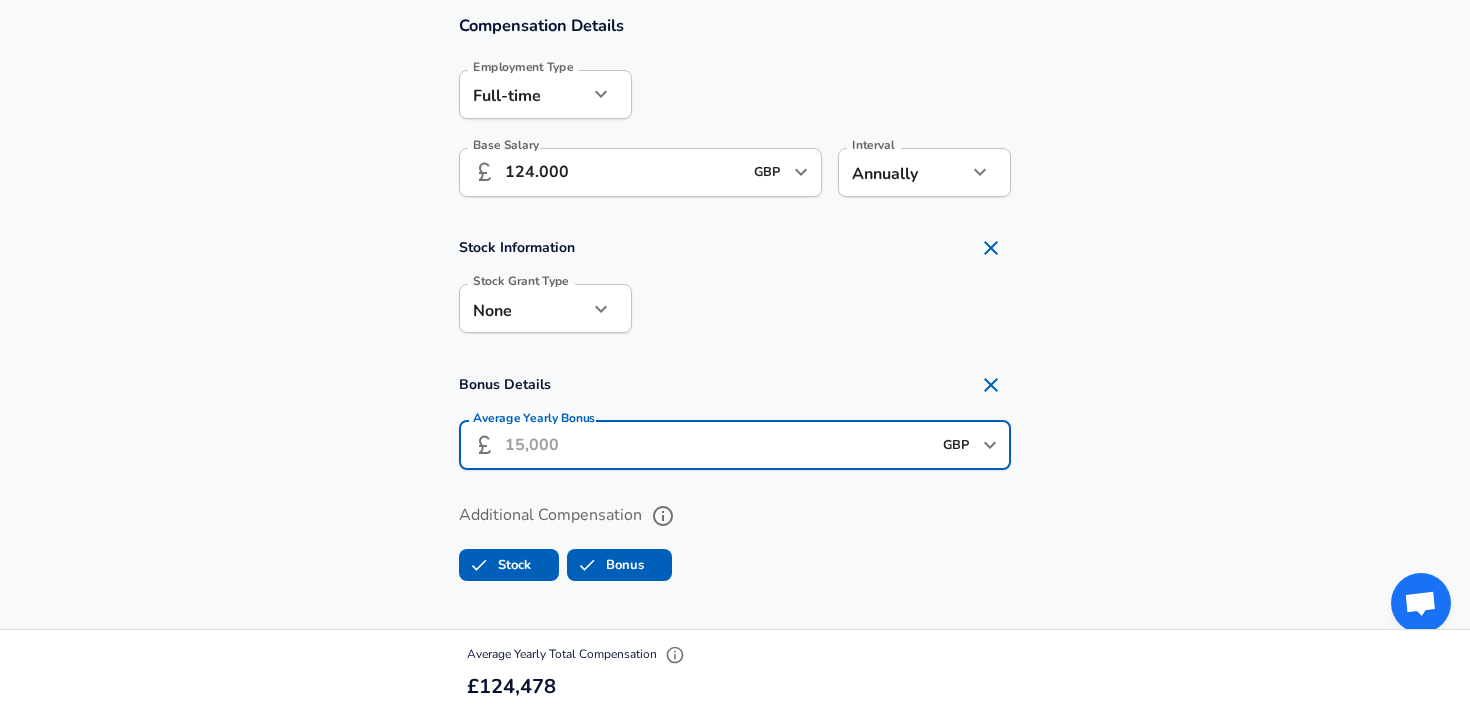 click on "Average Yearly Bonus" at bounding box center (718, 445) 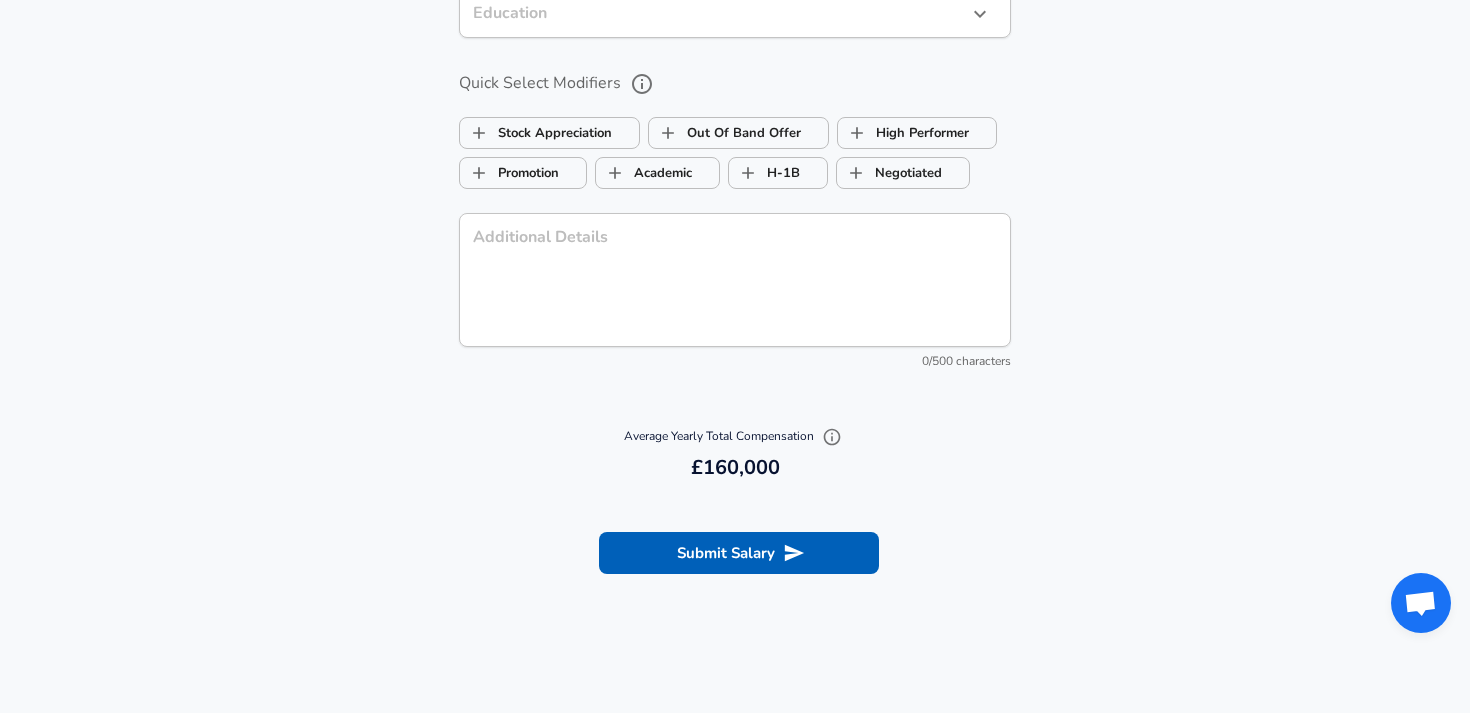 scroll, scrollTop: 2131, scrollLeft: 0, axis: vertical 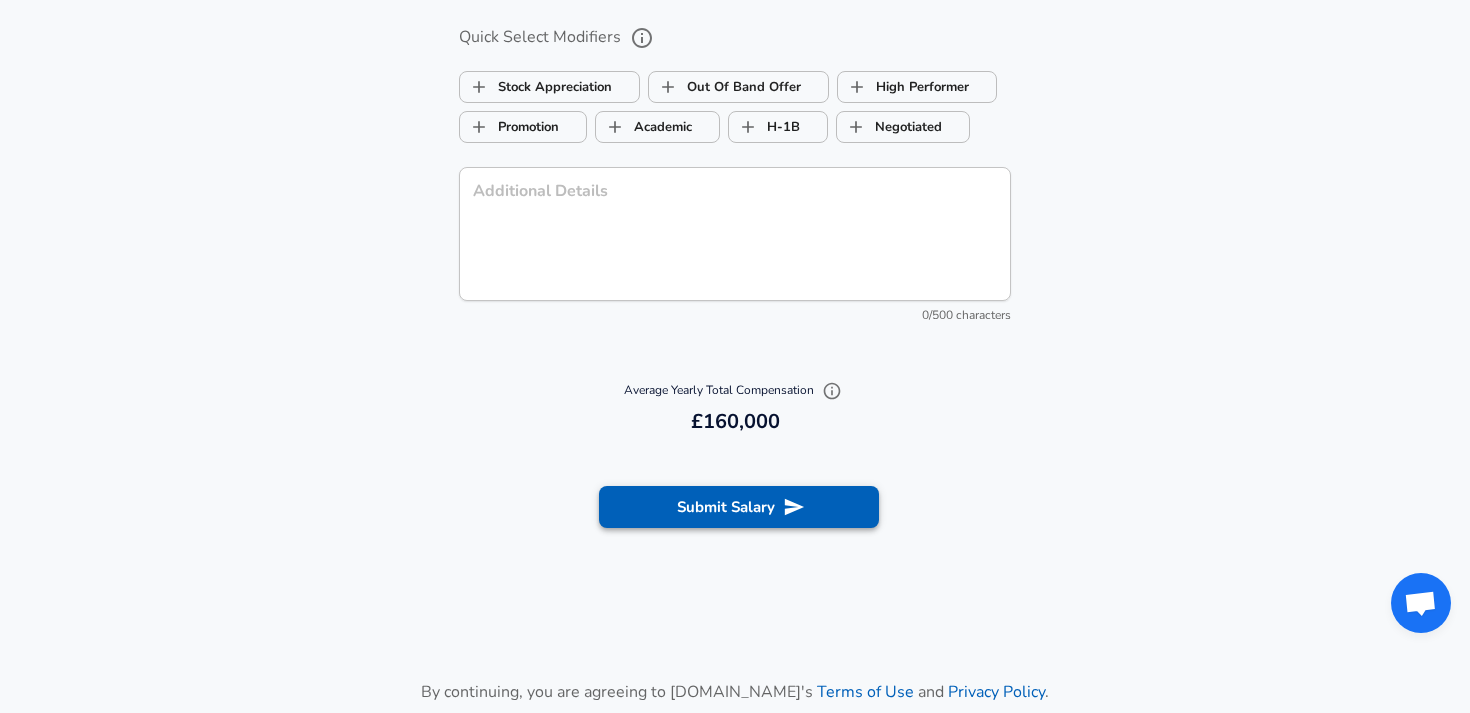 type on "36.000" 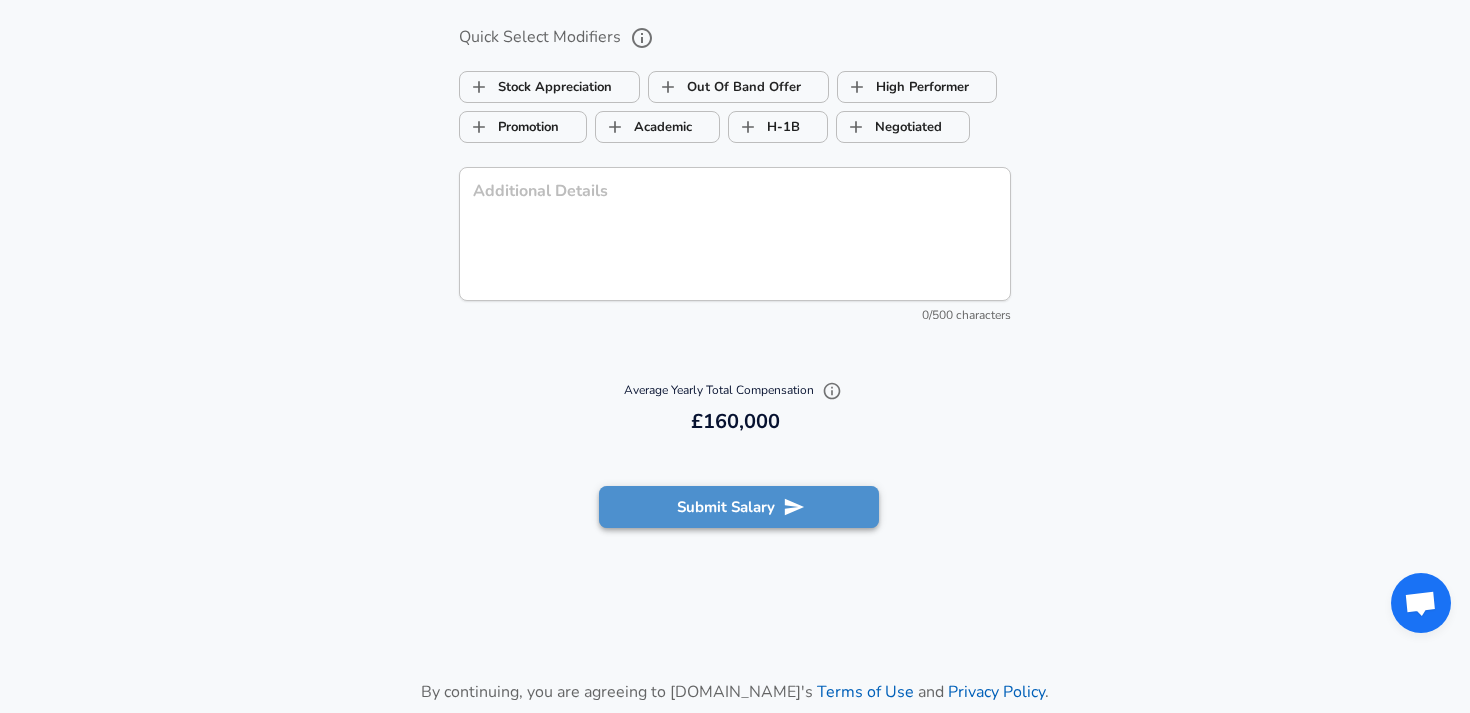 click on "Submit Salary" at bounding box center [739, 507] 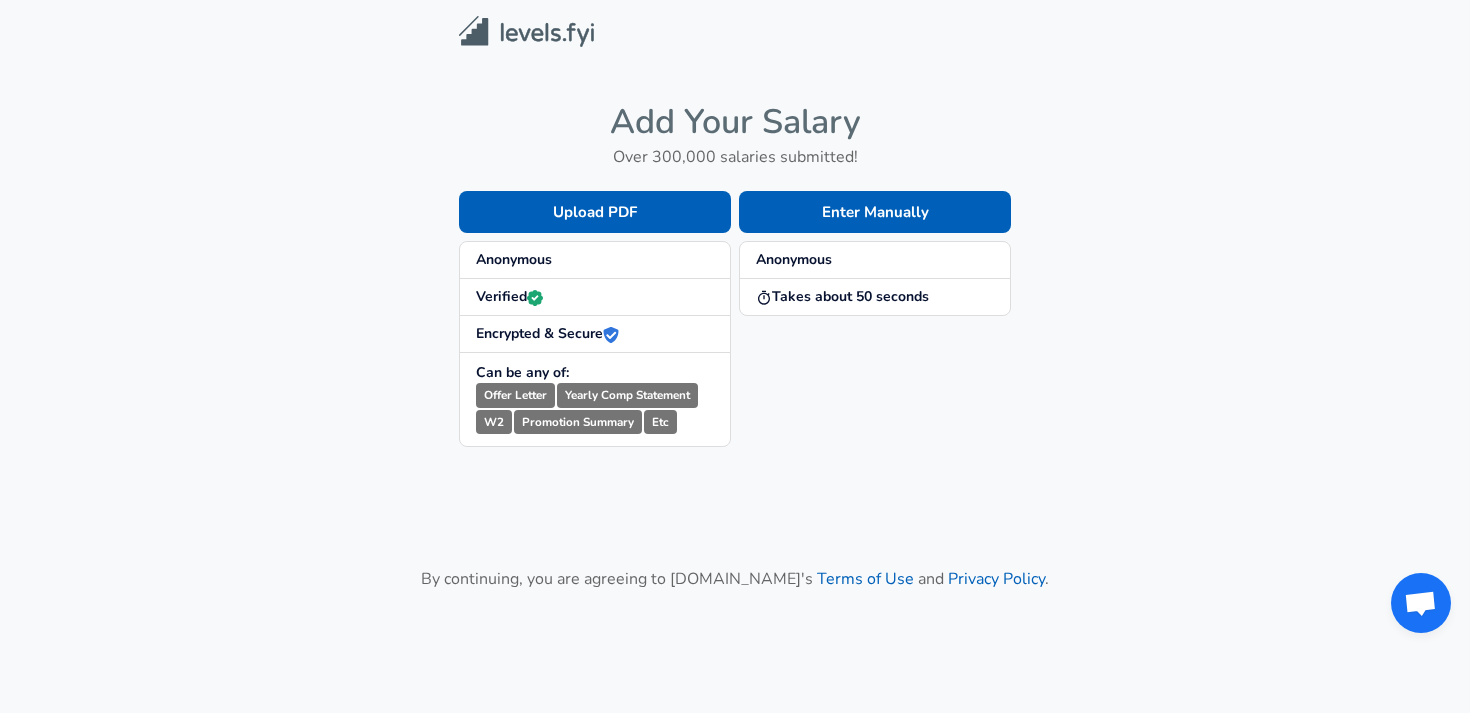 scroll, scrollTop: 0, scrollLeft: 0, axis: both 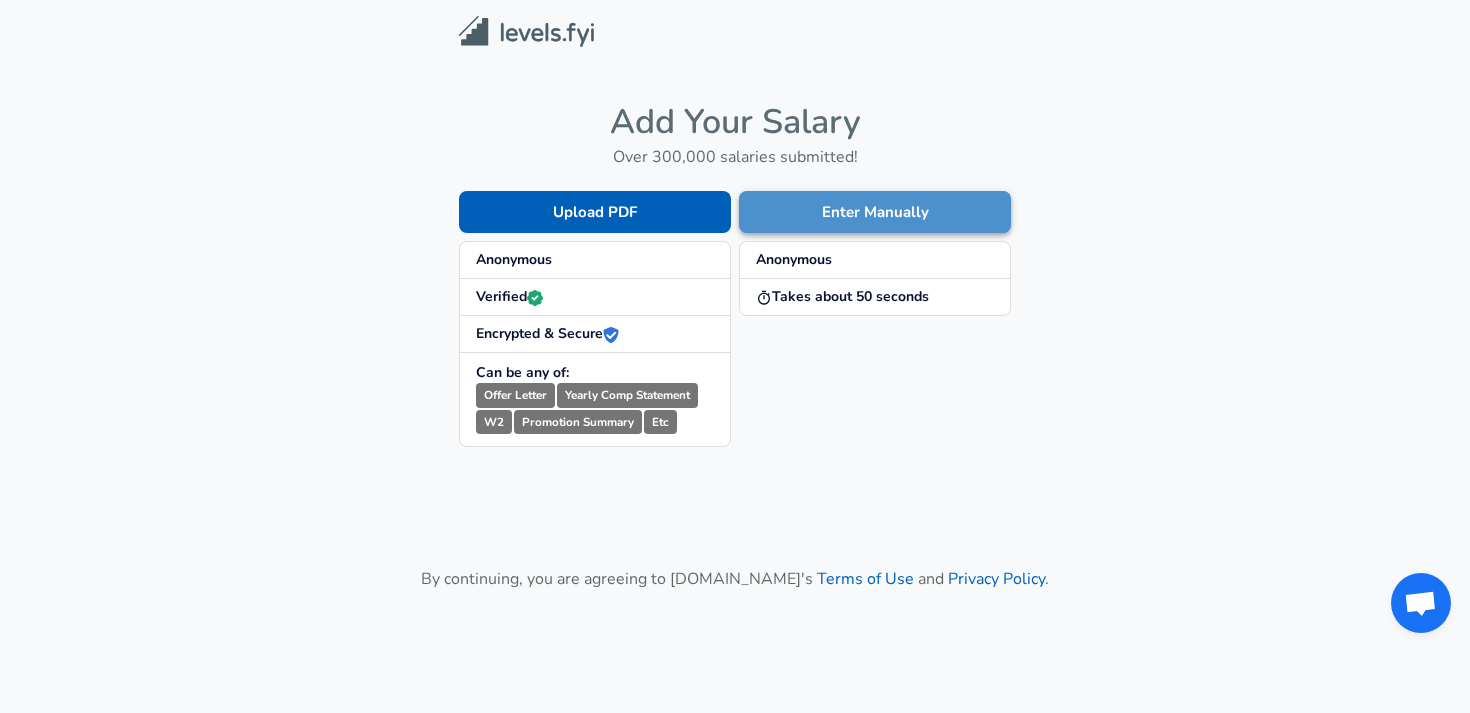 click on "Enter Manually" at bounding box center [875, 212] 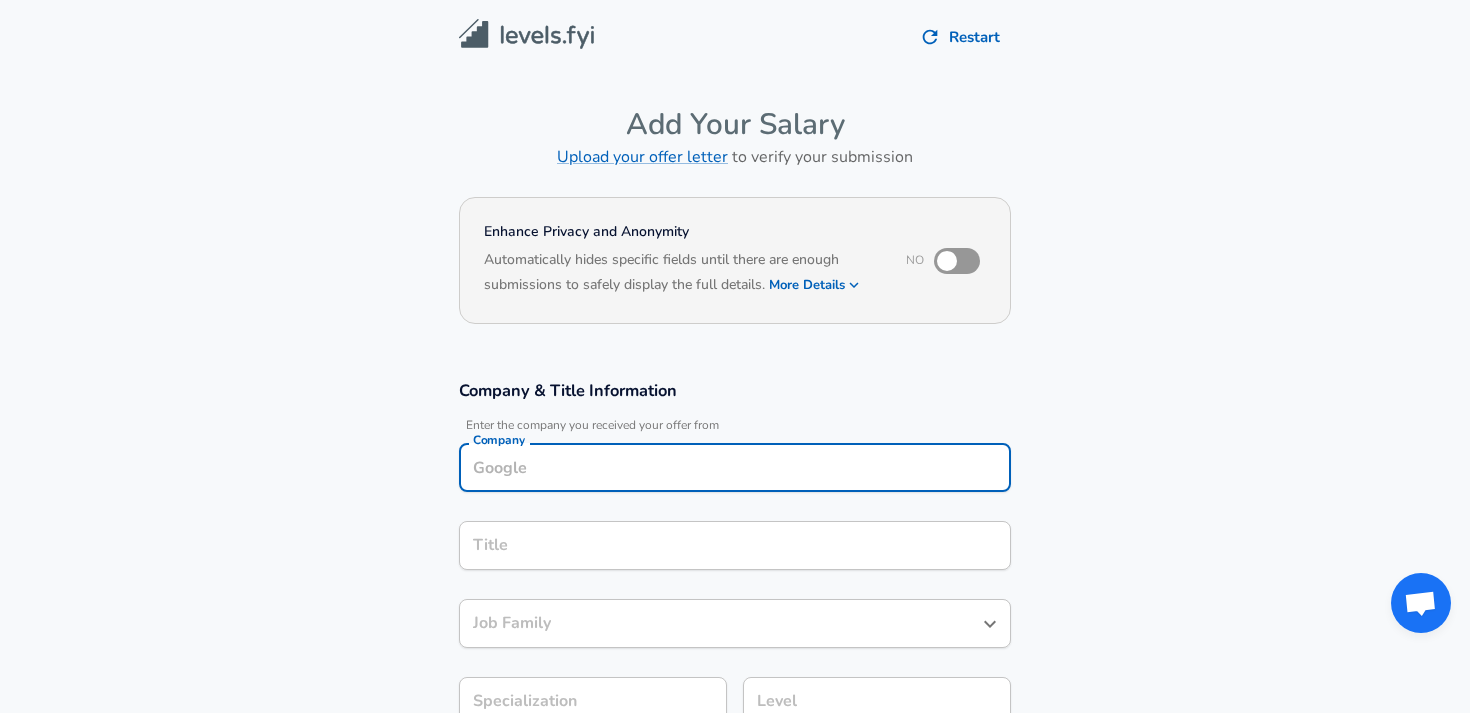 scroll, scrollTop: 20, scrollLeft: 0, axis: vertical 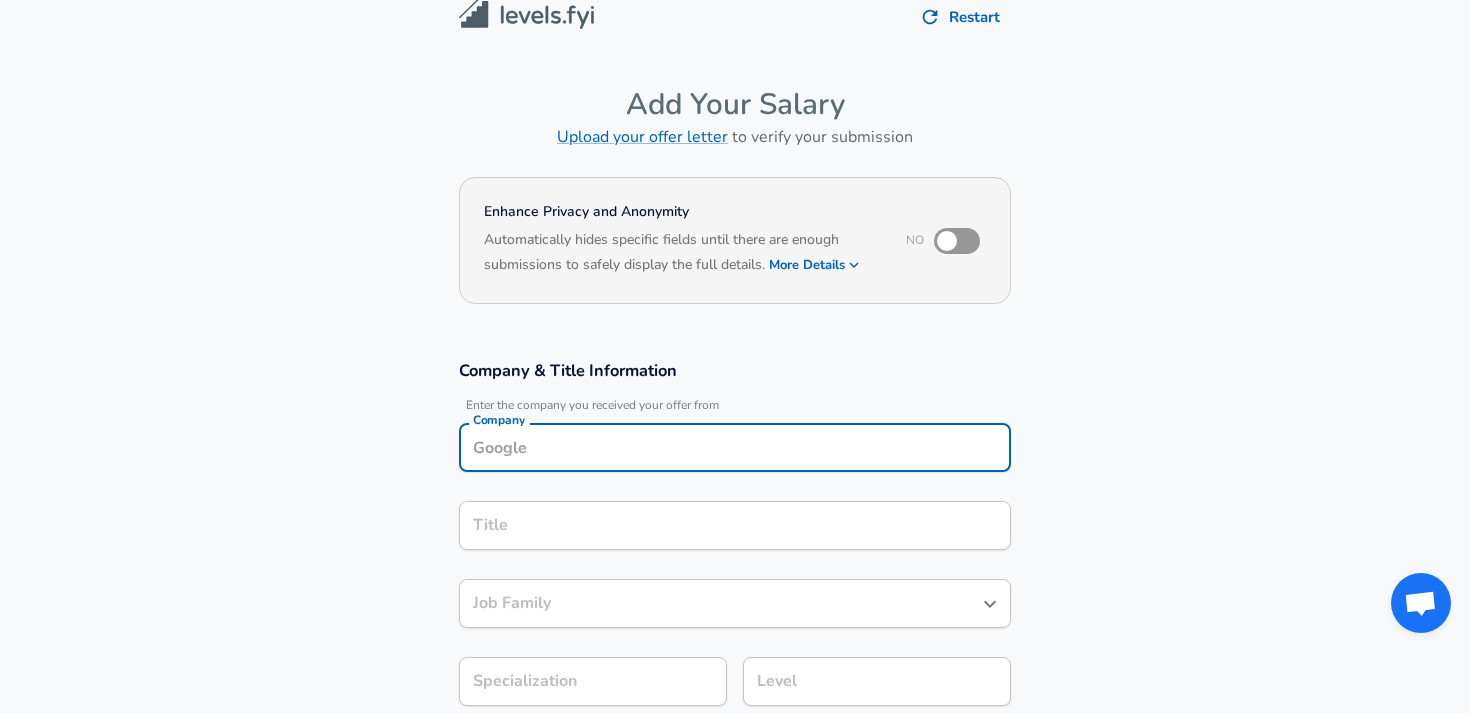 click on "Company" at bounding box center [735, 447] 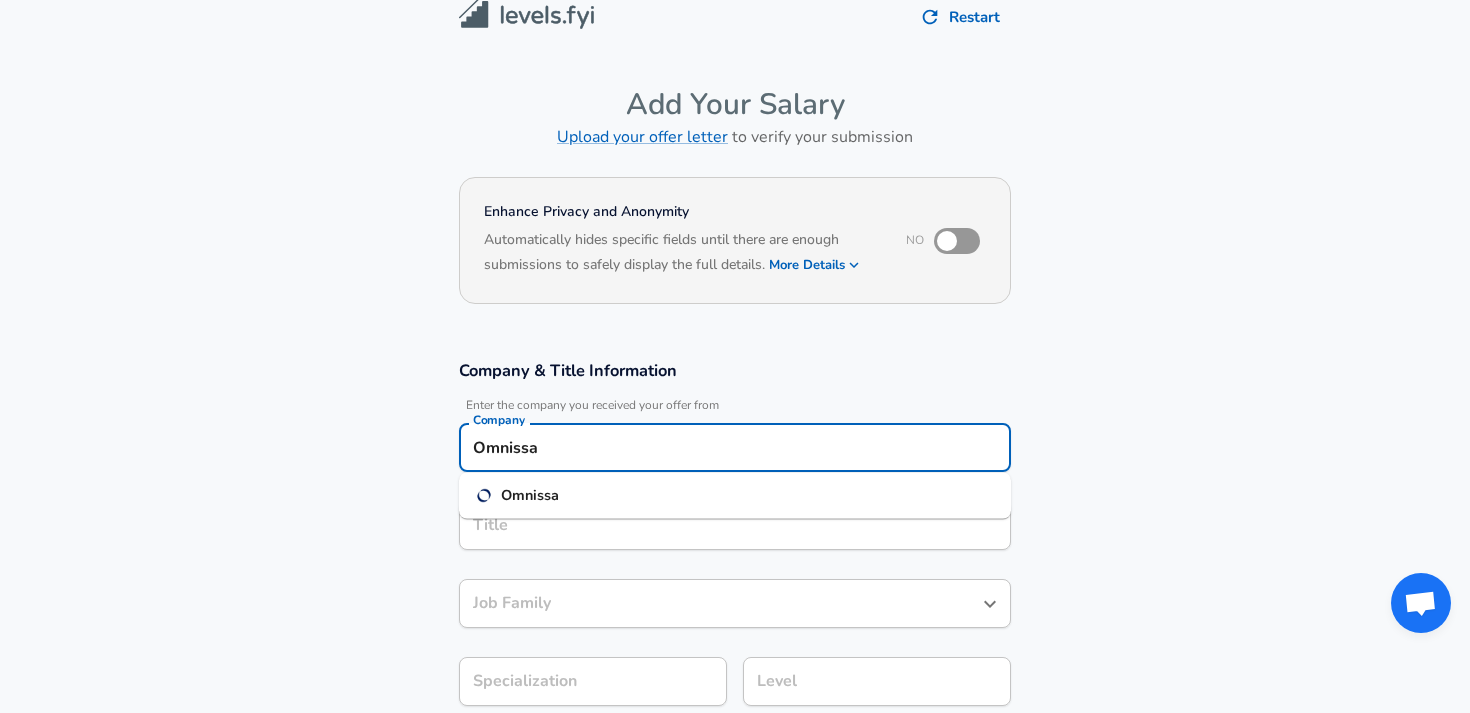 click on "Omnissa" at bounding box center (735, 496) 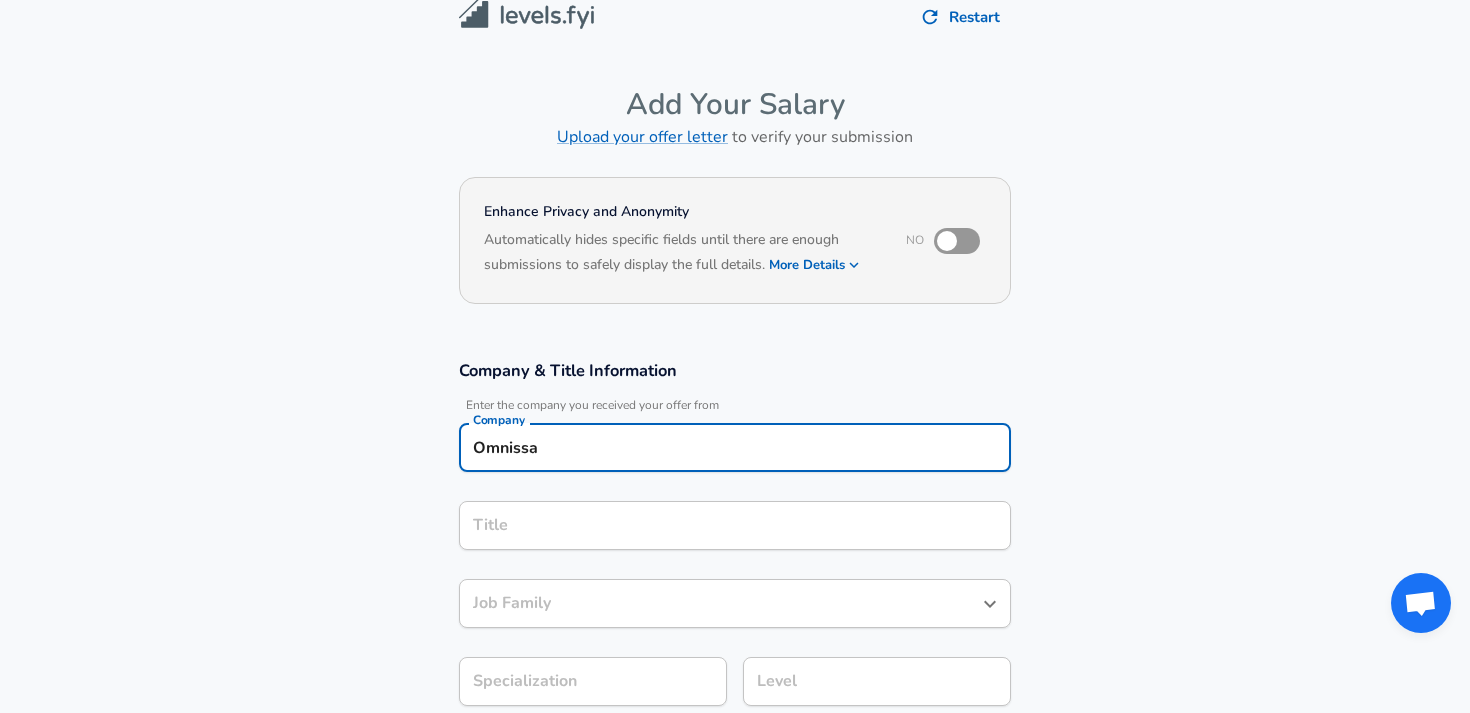 type on "Omnissa" 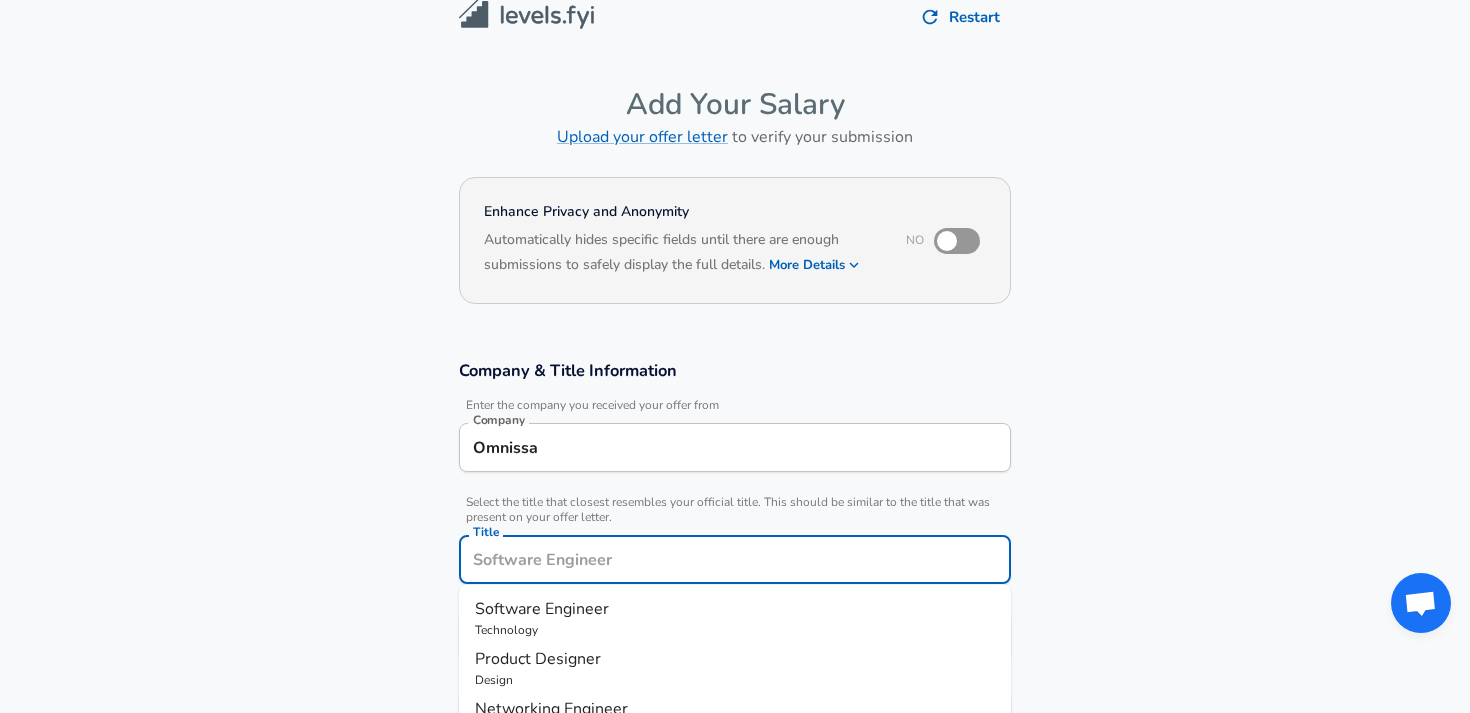 scroll, scrollTop: 60, scrollLeft: 0, axis: vertical 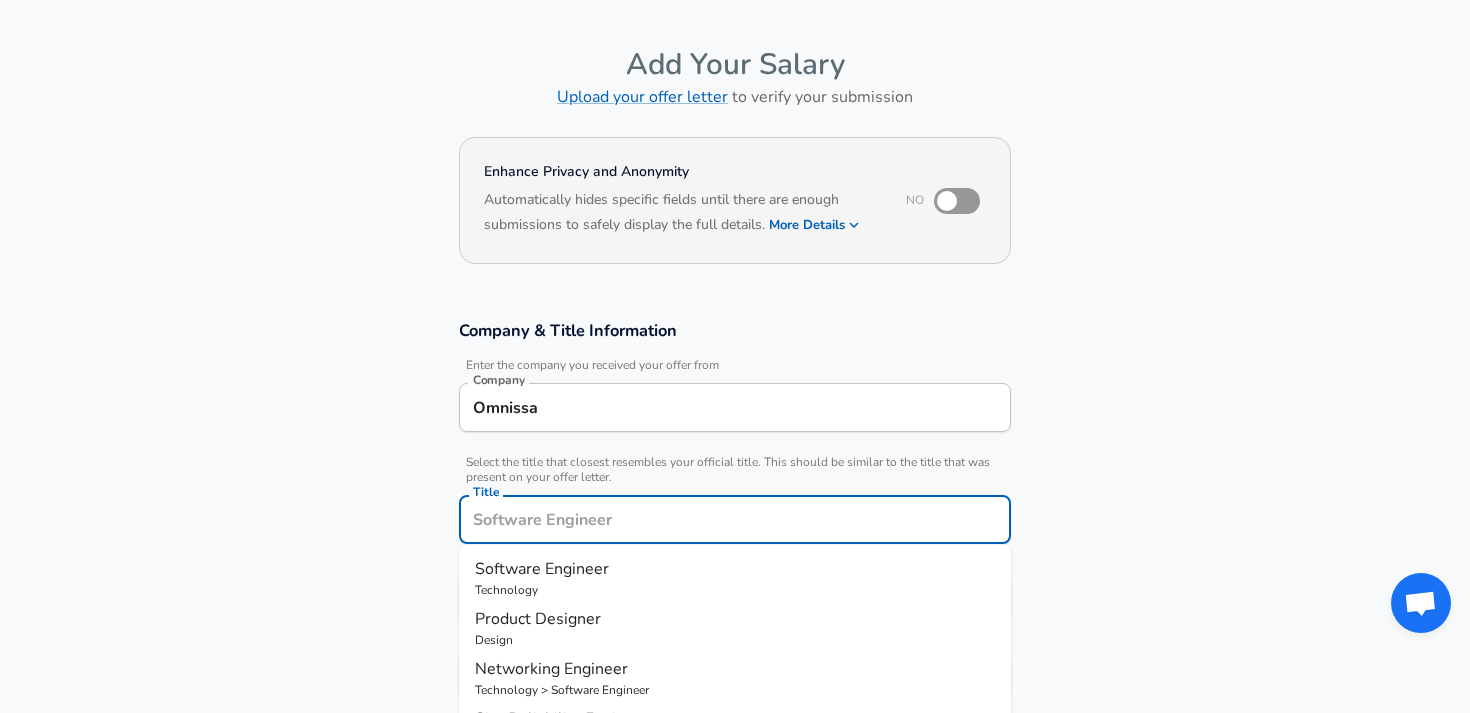 click on "Title" at bounding box center [735, 519] 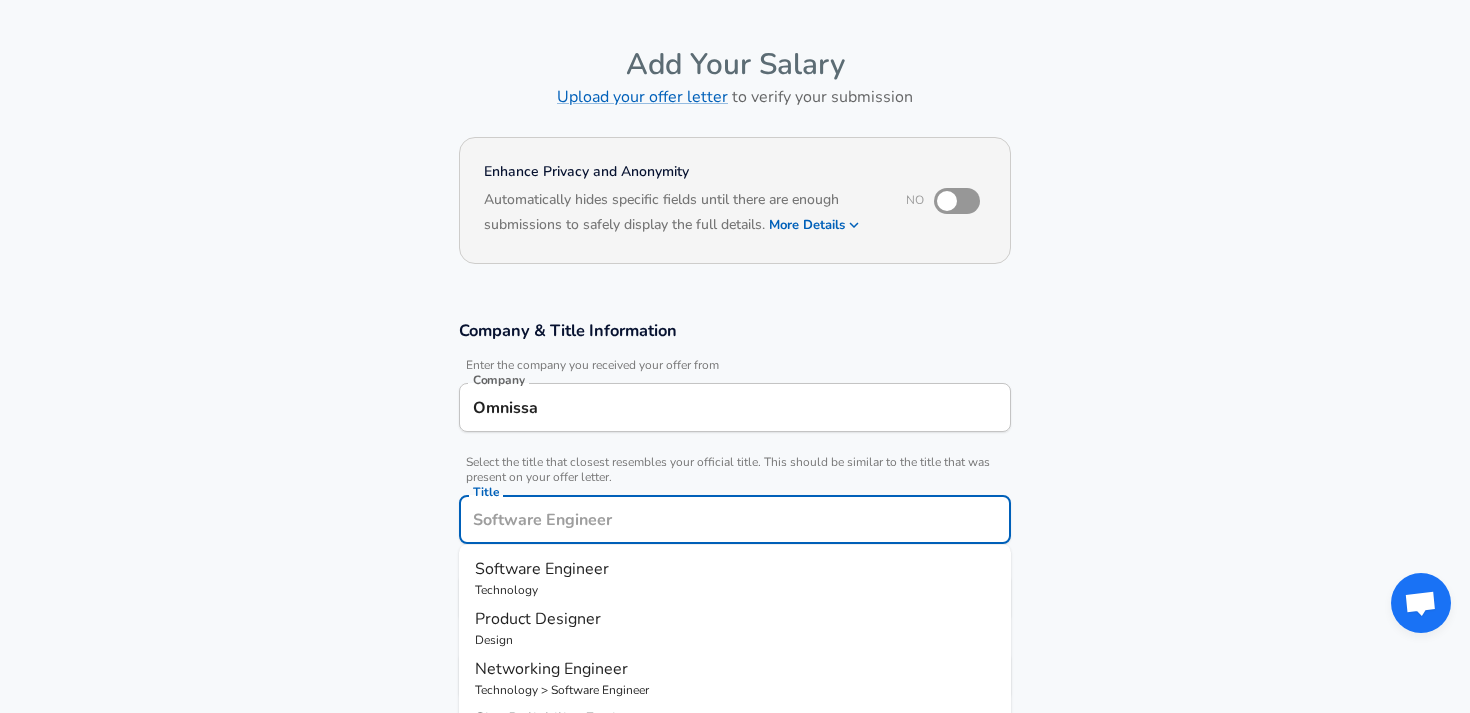 click on "Technology" at bounding box center (735, 590) 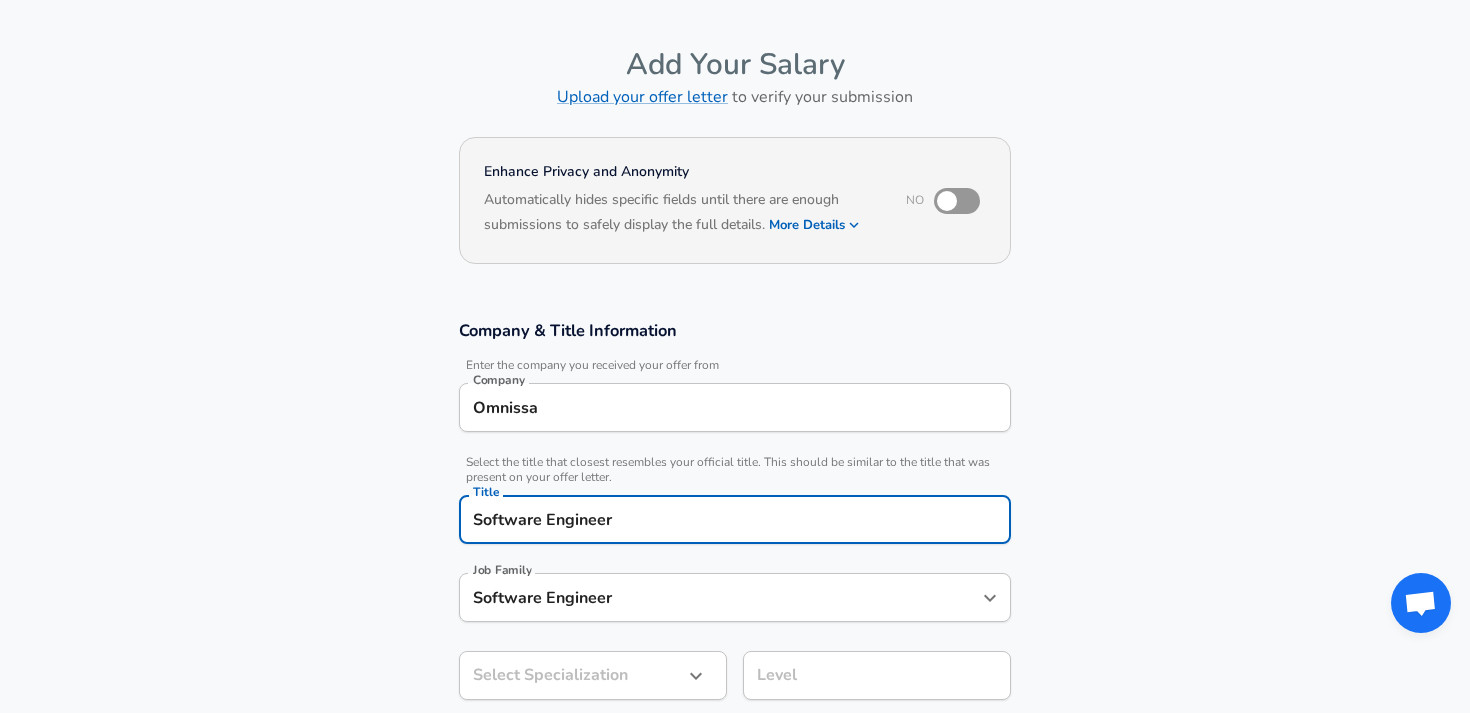 scroll, scrollTop: 0, scrollLeft: 0, axis: both 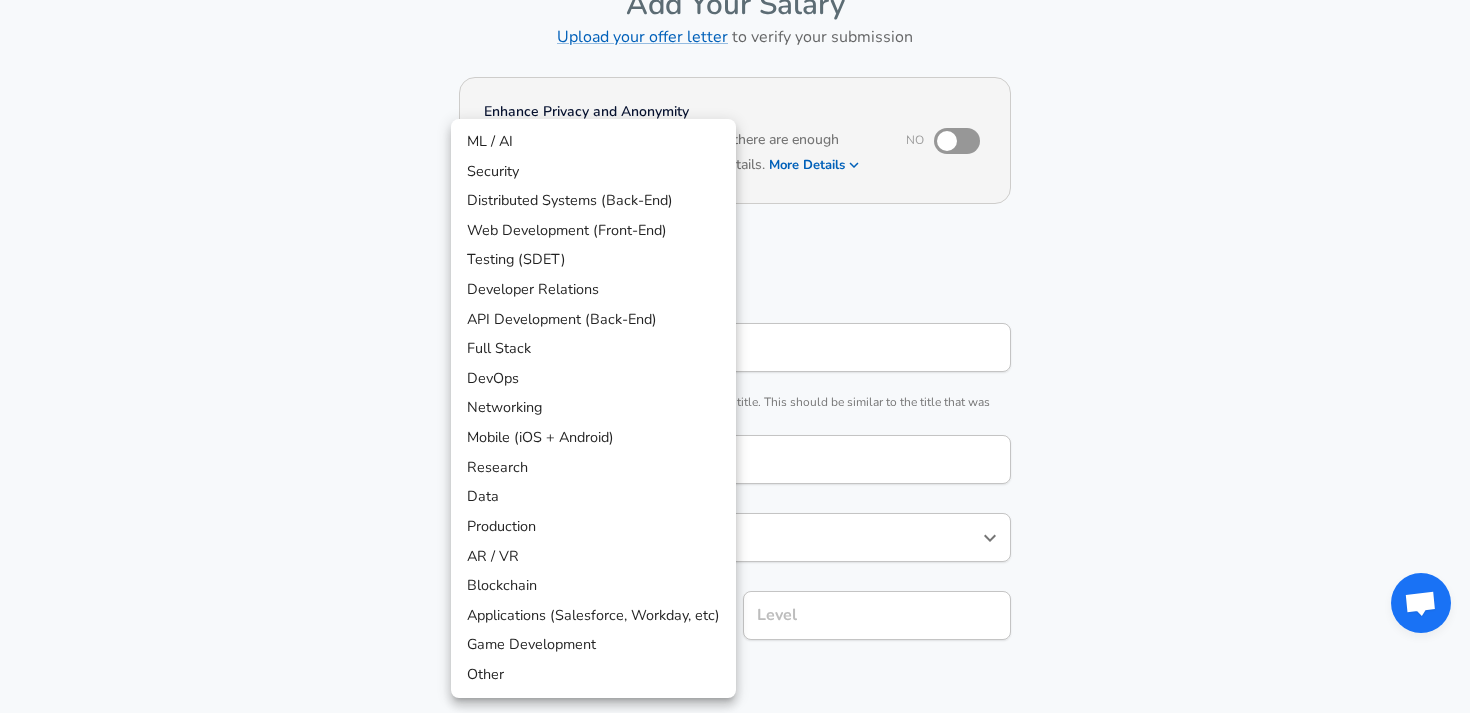 click on "We value your privacy We use cookies to enhance your browsing experience, serve personalized ads or content, and analyze our traffic. By clicking "Accept All", you consent to our use of cookies. Customize    Accept All   Customize Consent Preferences   We use cookies to help you navigate efficiently and perform certain functions. You will find detailed information about all cookies under each consent category below. The cookies that are categorized as "Necessary" are stored on your browser as they are essential for enabling the basic functionalities of the site. ...  Show more Necessary Always Active Necessary cookies are required to enable the basic features of this site, such as providing secure log-in or adjusting your consent preferences. These cookies do not store any personally identifiable data. Cookie _GRECAPTCHA Duration 5 months 27 days Description Google Recaptcha service sets this cookie to identify bots to protect the website against malicious spam attacks. Cookie __stripe_mid Duration 1 year MR" at bounding box center (735, 236) 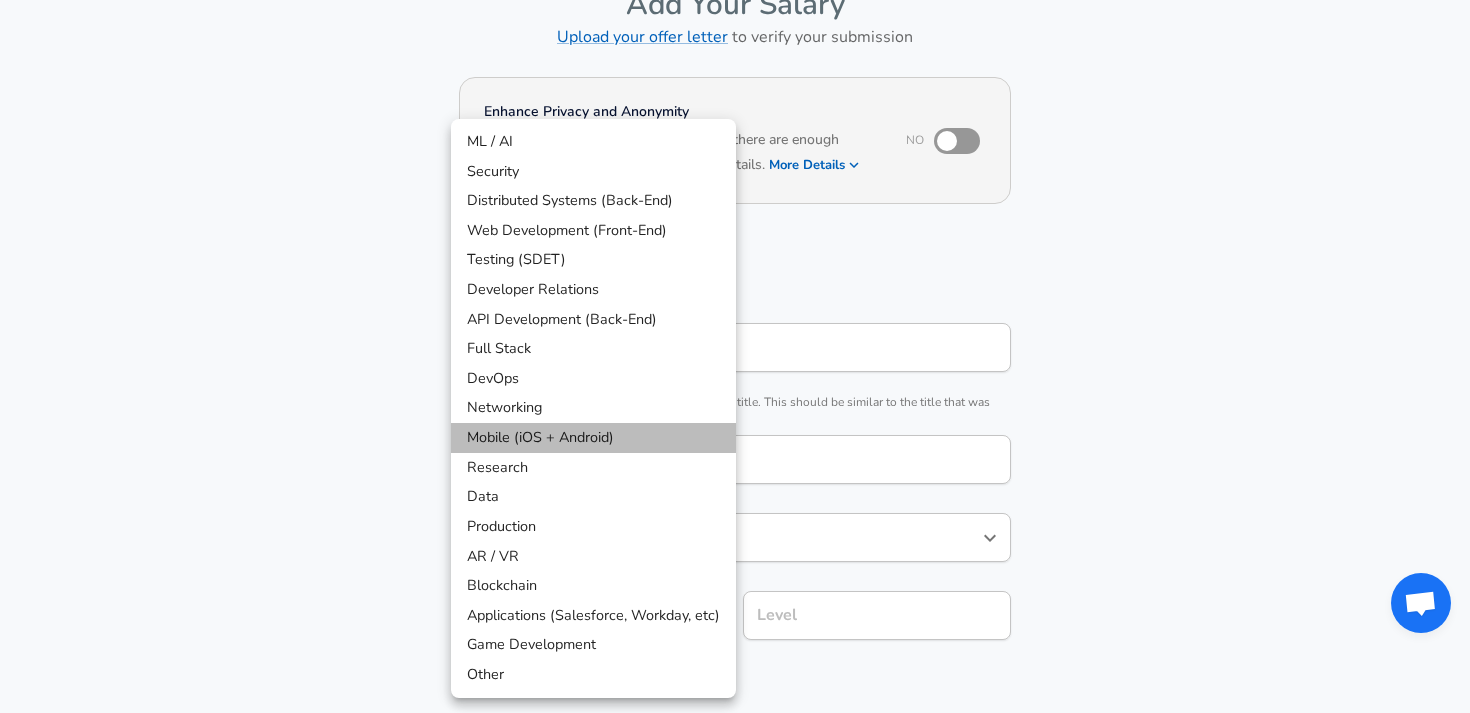click on "Mobile (iOS + Android)" at bounding box center (593, 438) 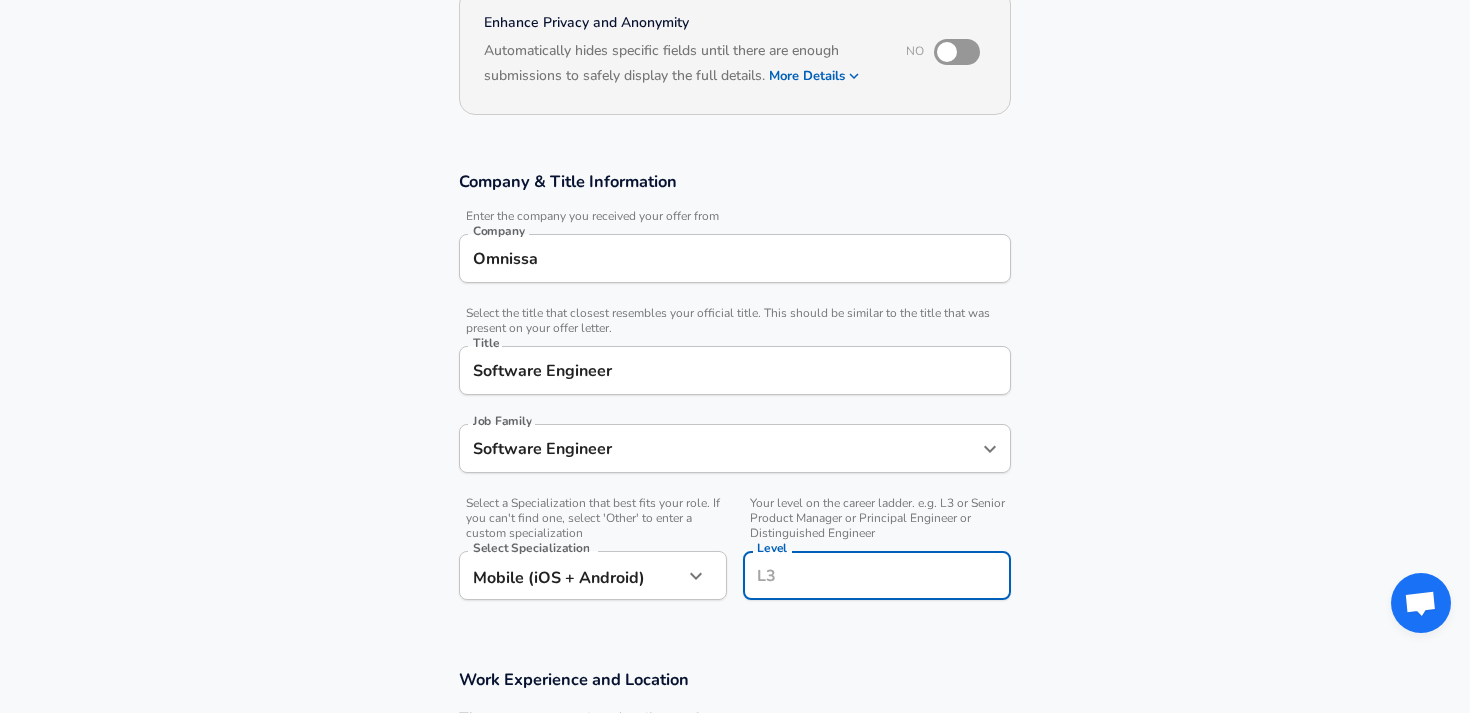 scroll, scrollTop: 249, scrollLeft: 0, axis: vertical 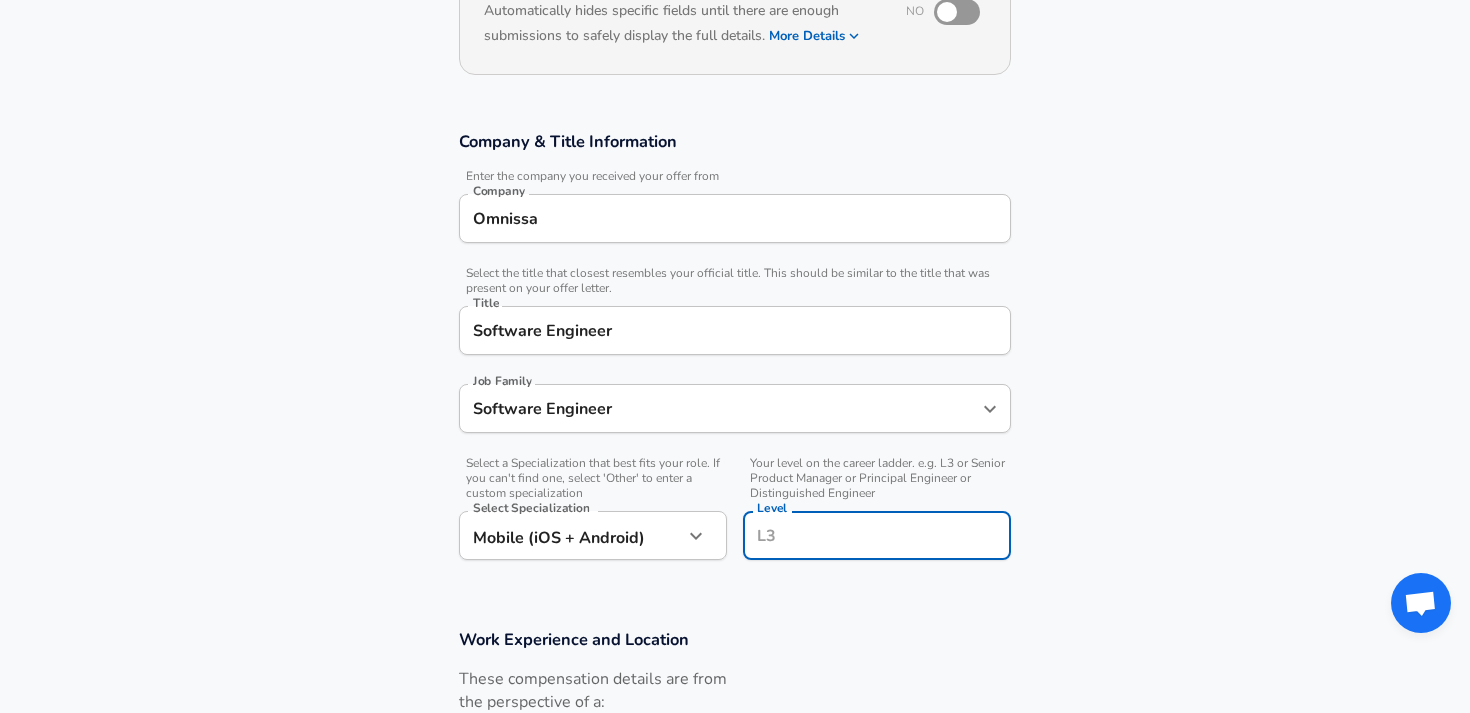 click on "Level" at bounding box center (877, 535) 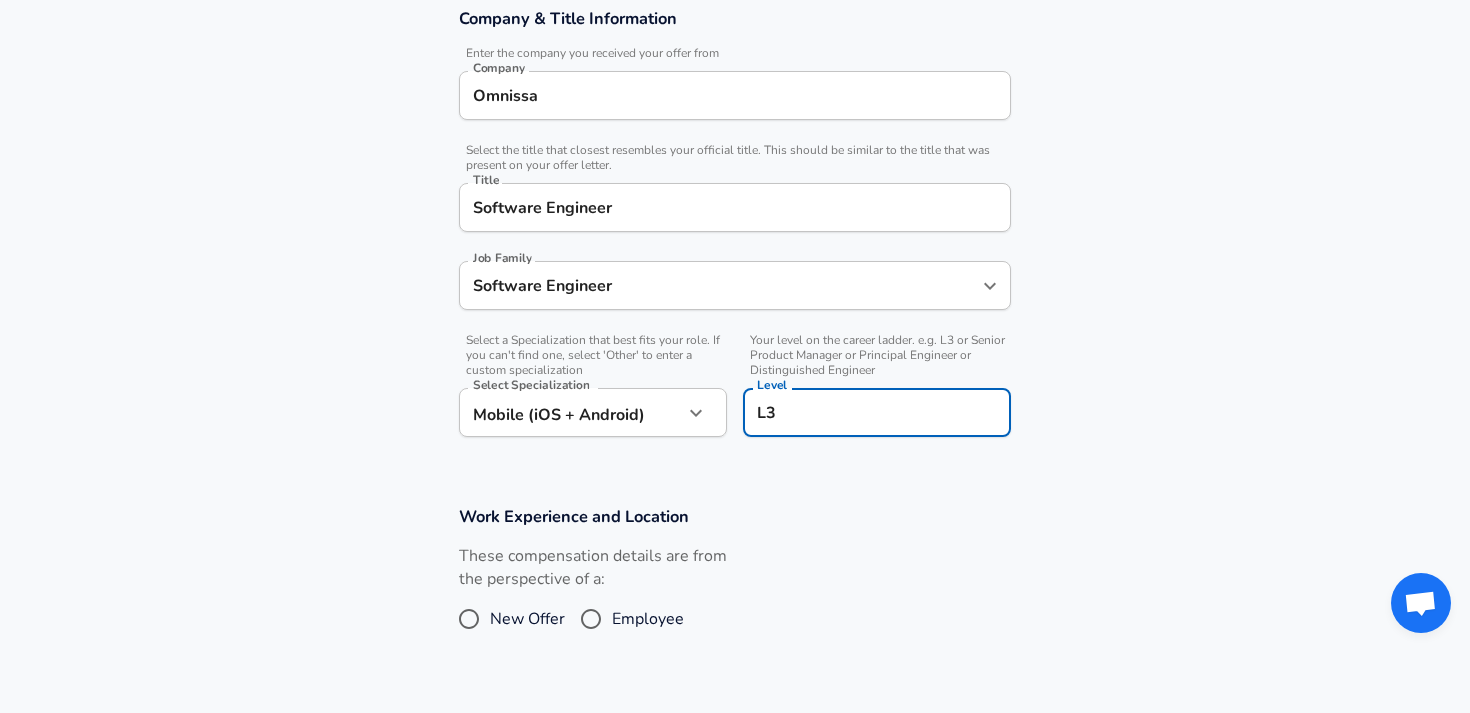 scroll, scrollTop: 375, scrollLeft: 0, axis: vertical 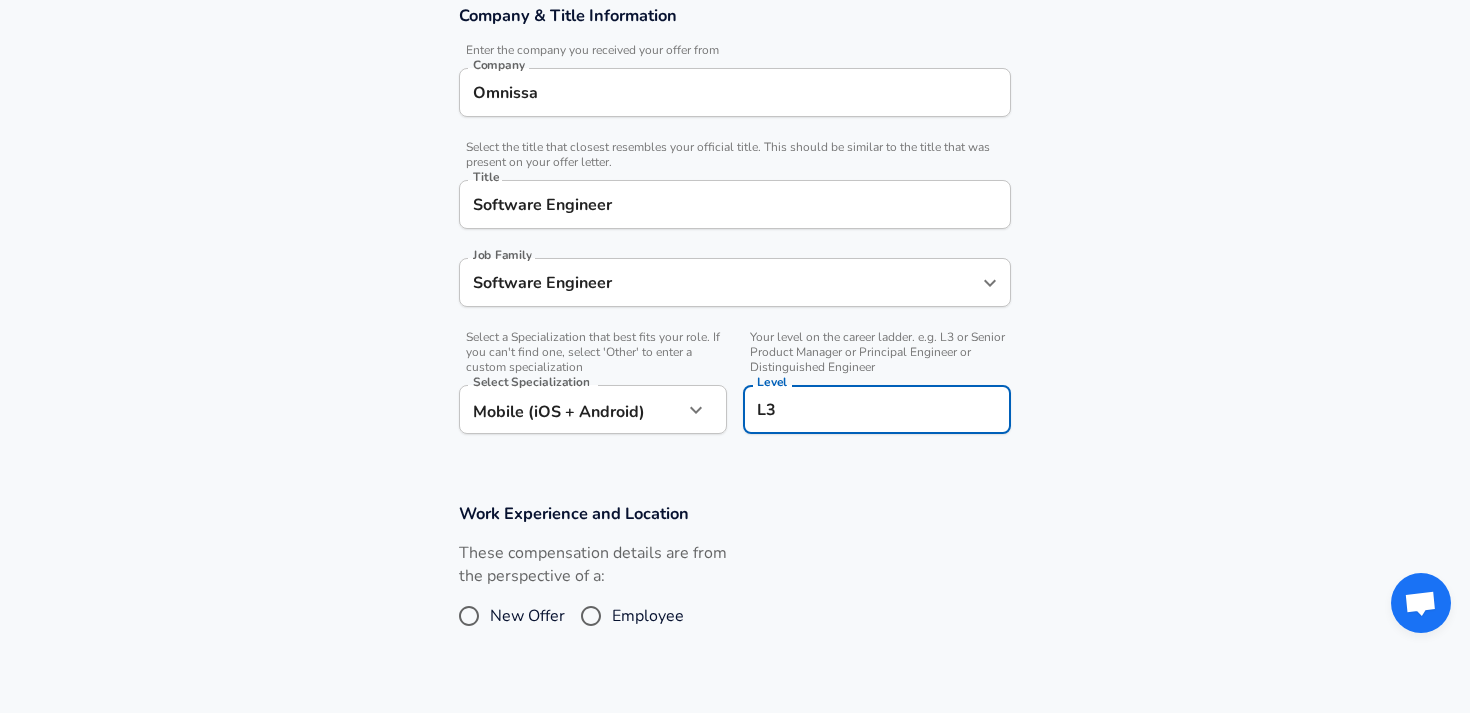 type on "L3" 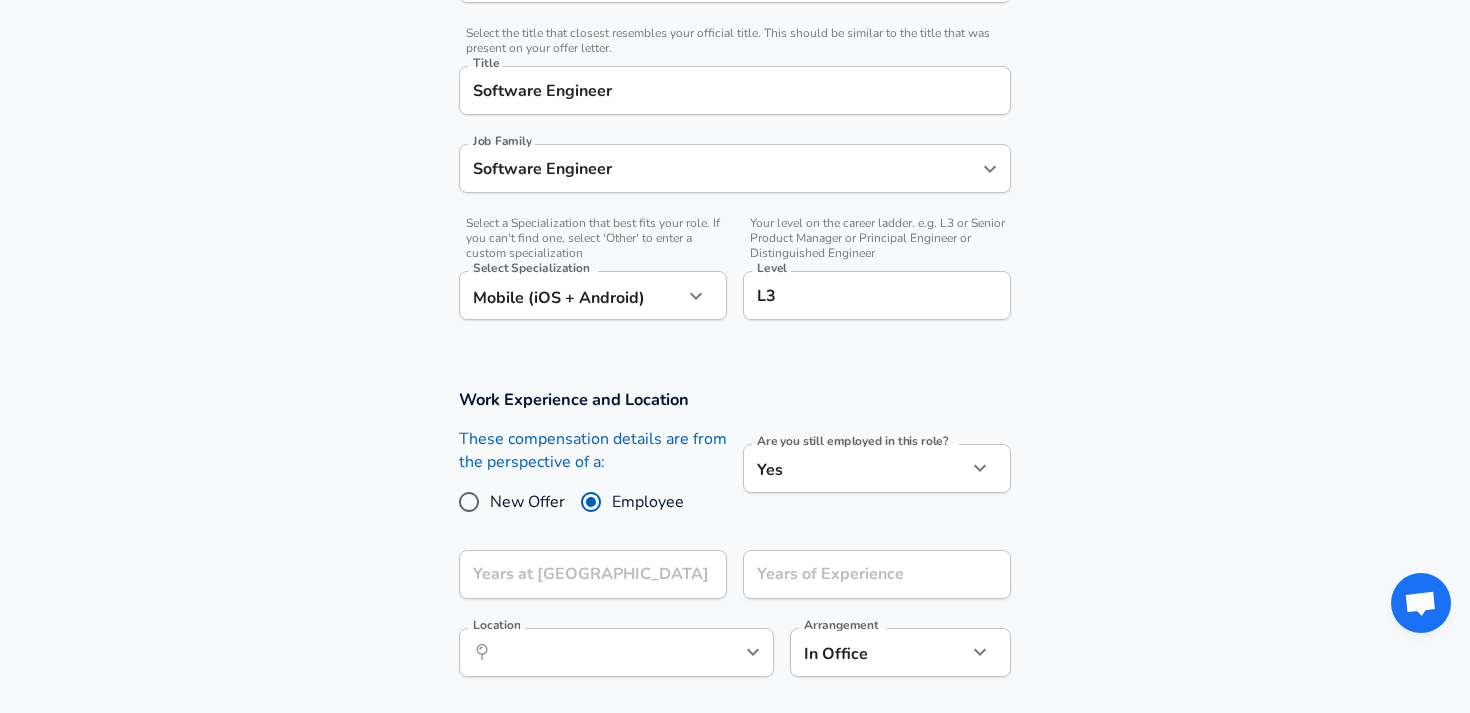 scroll, scrollTop: 522, scrollLeft: 0, axis: vertical 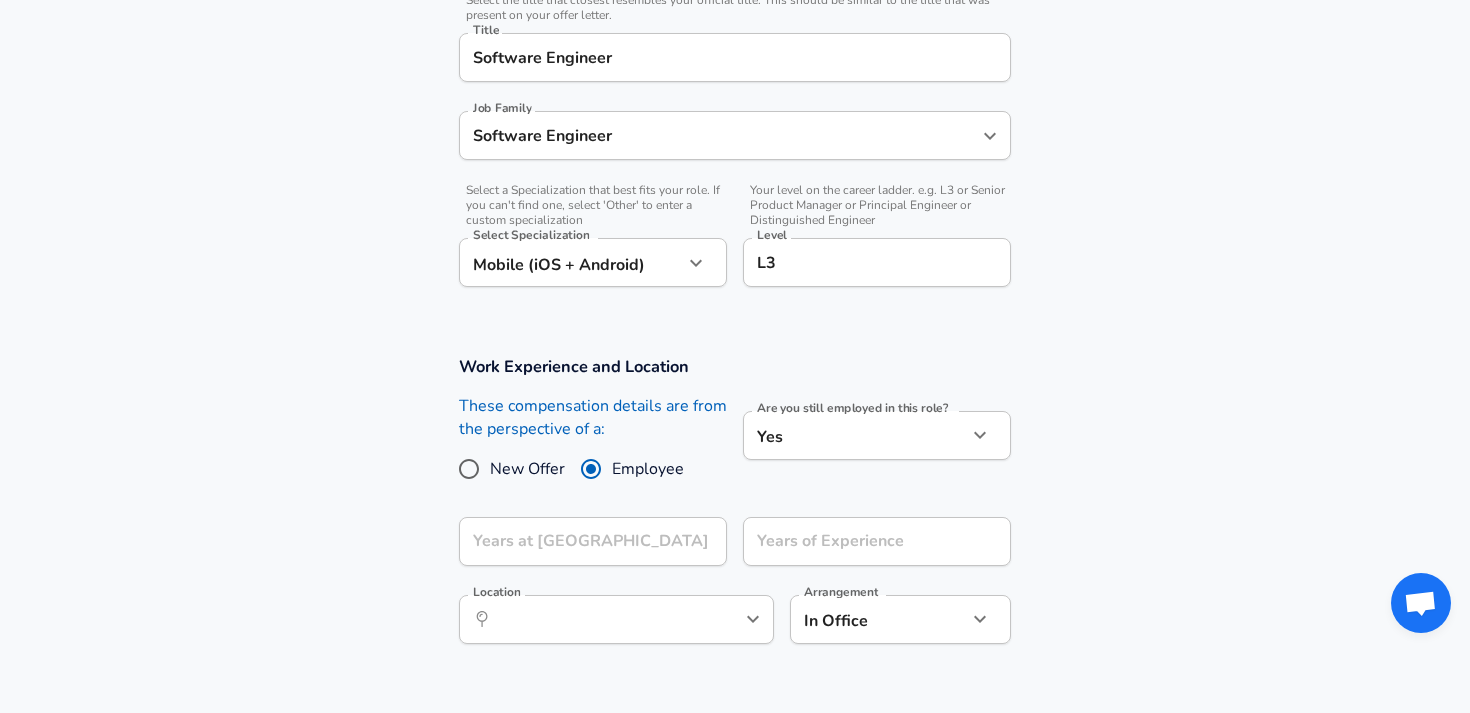 click on "We value your privacy We use cookies to enhance your browsing experience, serve personalized ads or content, and analyze our traffic. By clicking "Accept All", you consent to our use of cookies. Customize    Accept All   Customize Consent Preferences   We use cookies to help you navigate efficiently and perform certain functions. You will find detailed information about all cookies under each consent category below. The cookies that are categorized as "Necessary" are stored on your browser as they are essential for enabling the basic functionalities of the site. ...  Show more Necessary Always Active Necessary cookies are required to enable the basic features of this site, such as providing secure log-in or adjusting your consent preferences. These cookies do not store any personally identifiable data. Cookie _GRECAPTCHA Duration 5 months 27 days Description Google Recaptcha service sets this cookie to identify bots to protect the website against malicious spam attacks. Cookie __stripe_mid Duration 1 year MR" at bounding box center (735, -166) 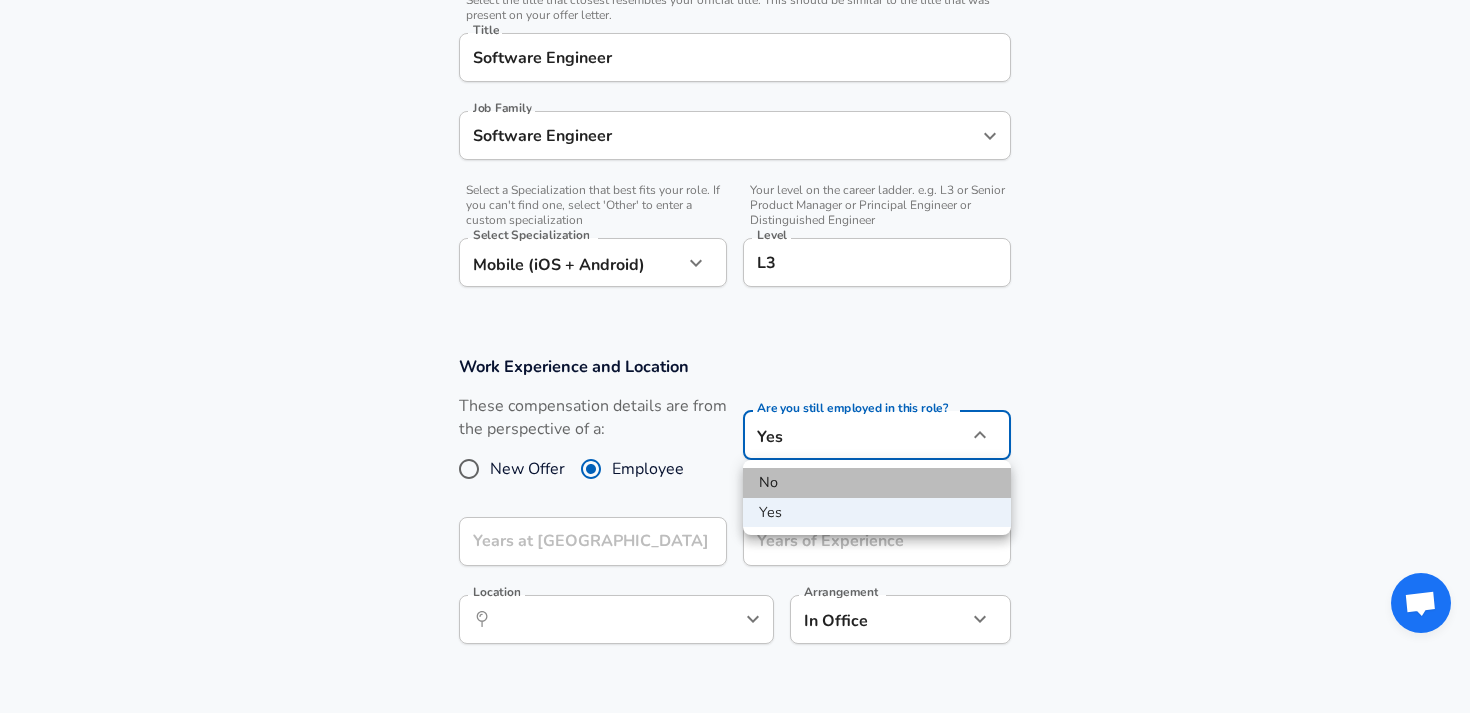 click on "No" at bounding box center [877, 483] 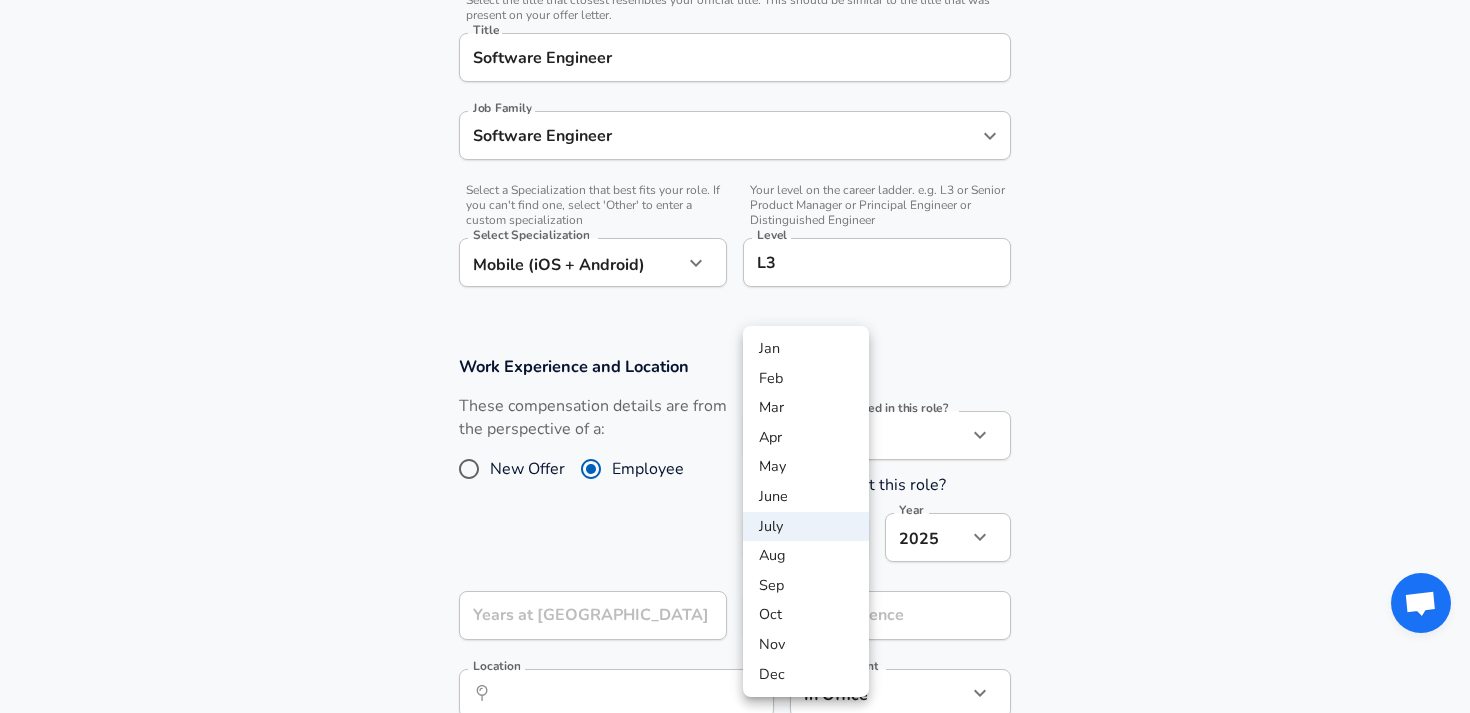 click on "We value your privacy We use cookies to enhance your browsing experience, serve personalized ads or content, and analyze our traffic. By clicking "Accept All", you consent to our use of cookies. Customize    Accept All   Customize Consent Preferences   We use cookies to help you navigate efficiently and perform certain functions. You will find detailed information about all cookies under each consent category below. The cookies that are categorized as "Necessary" are stored on your browser as they are essential for enabling the basic functionalities of the site. ...  Show more Necessary Always Active Necessary cookies are required to enable the basic features of this site, such as providing secure log-in or adjusting your consent preferences. These cookies do not store any personally identifiable data. Cookie _GRECAPTCHA Duration 5 months 27 days Description Google Recaptcha service sets this cookie to identify bots to protect the website against malicious spam attacks. Cookie __stripe_mid Duration 1 year MR" at bounding box center [735, -166] 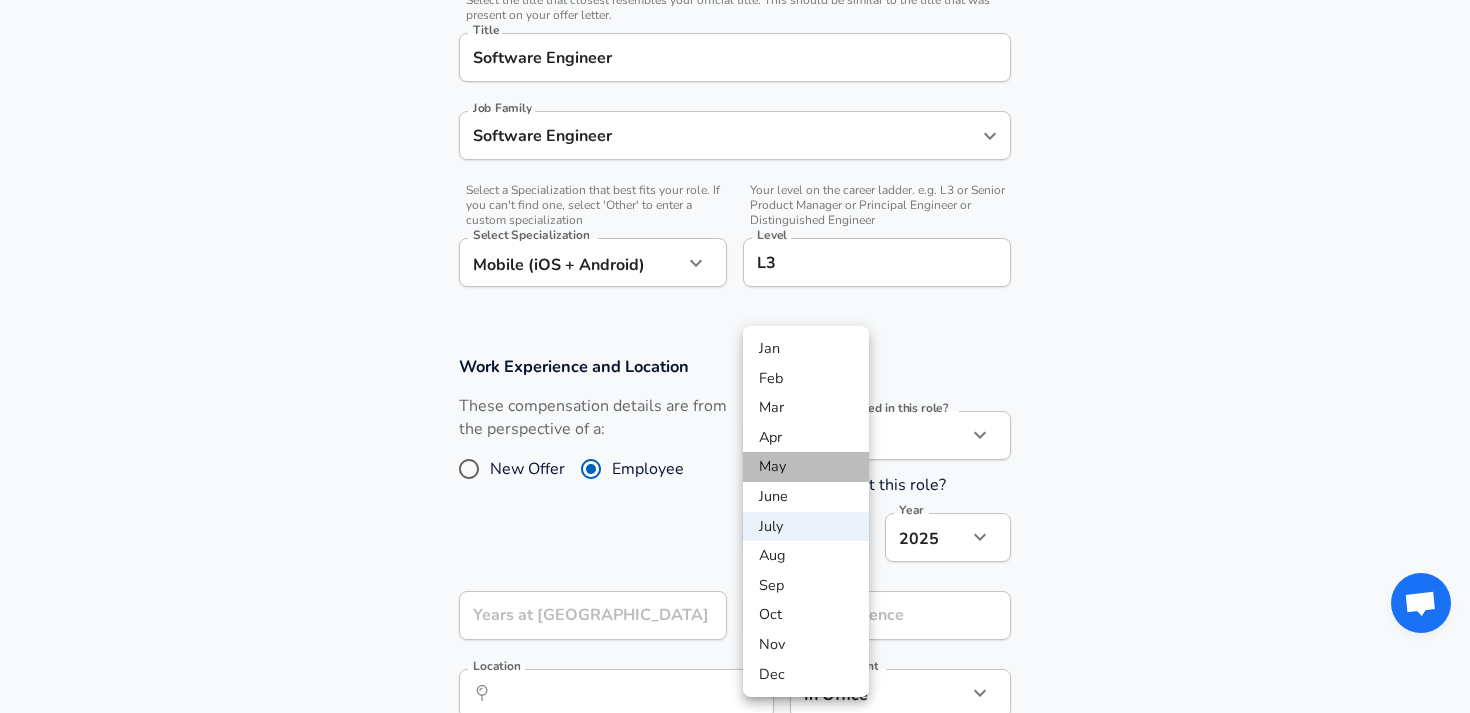 click on "May" at bounding box center [806, 467] 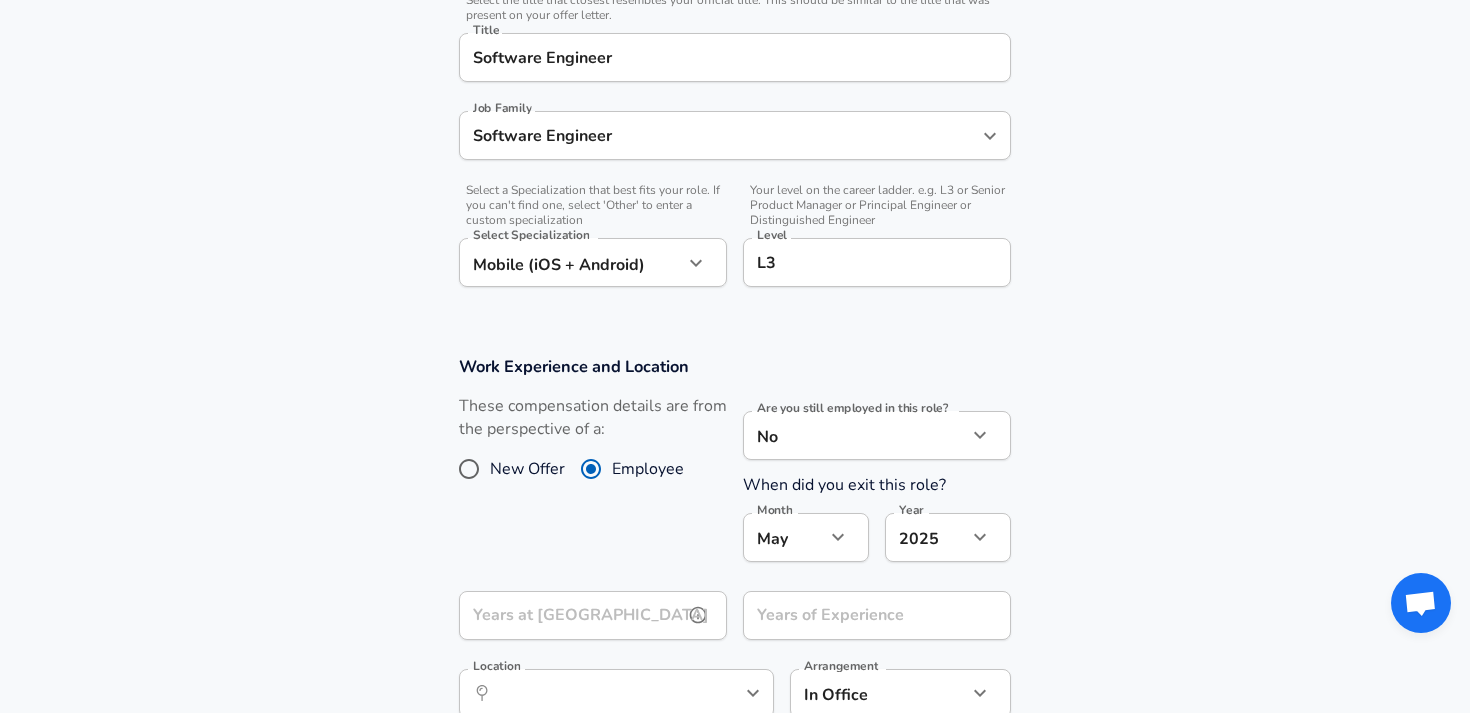 click on "Years at [GEOGRAPHIC_DATA]" at bounding box center (571, 615) 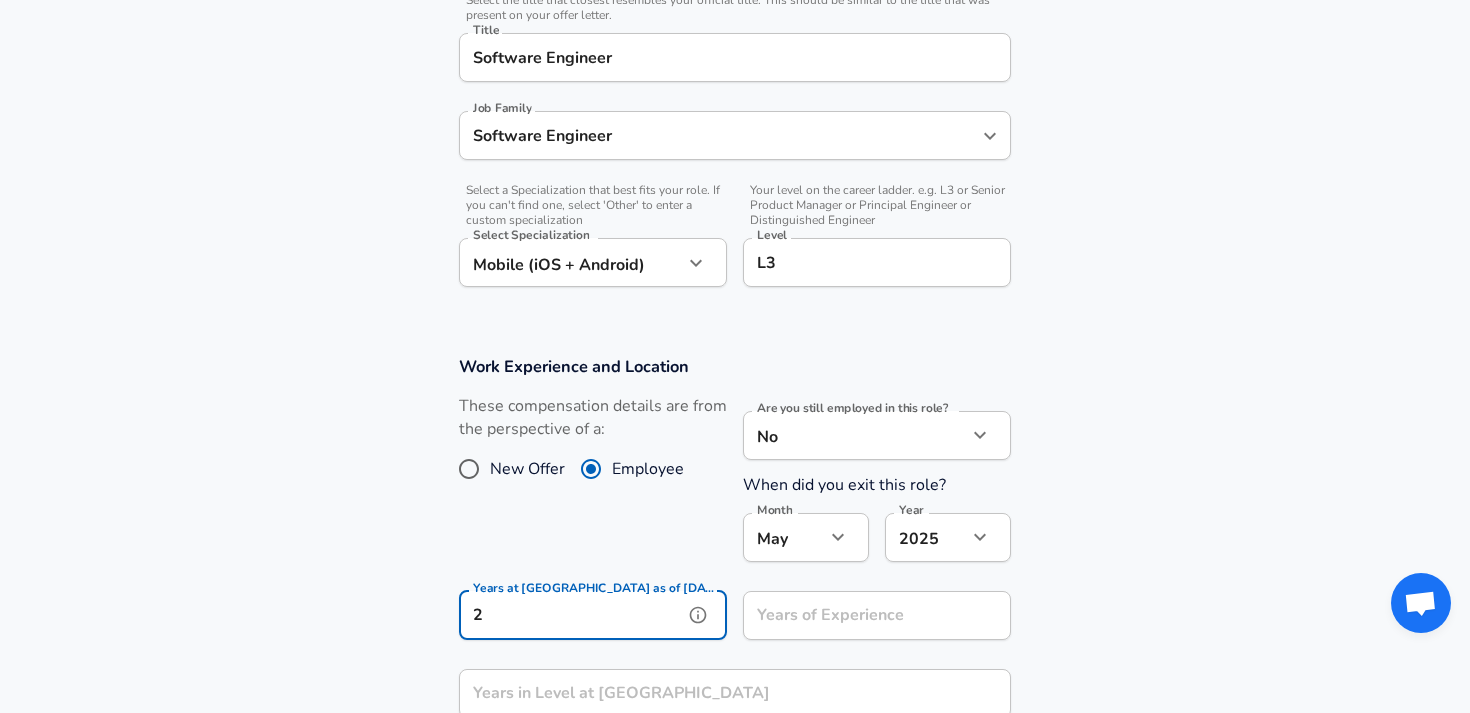 scroll, scrollTop: 0, scrollLeft: 0, axis: both 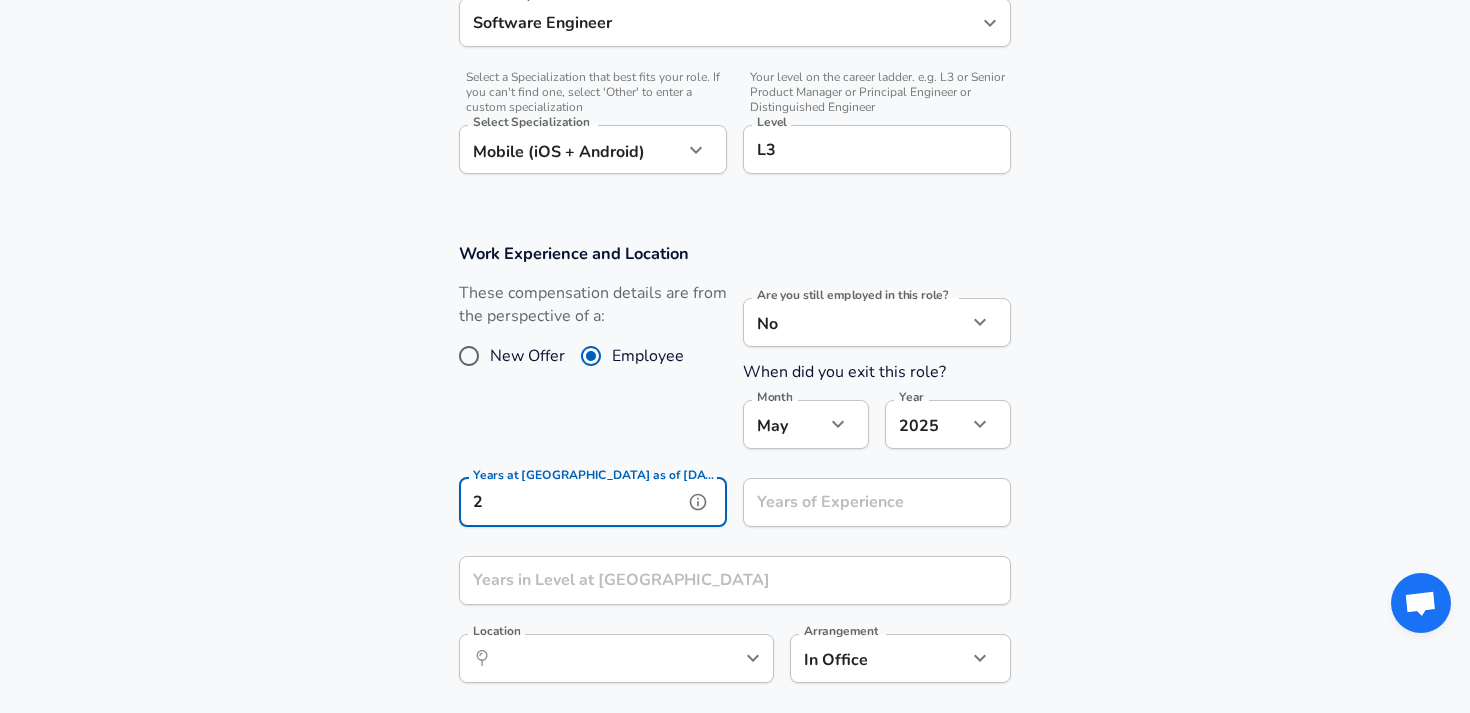 type on "2" 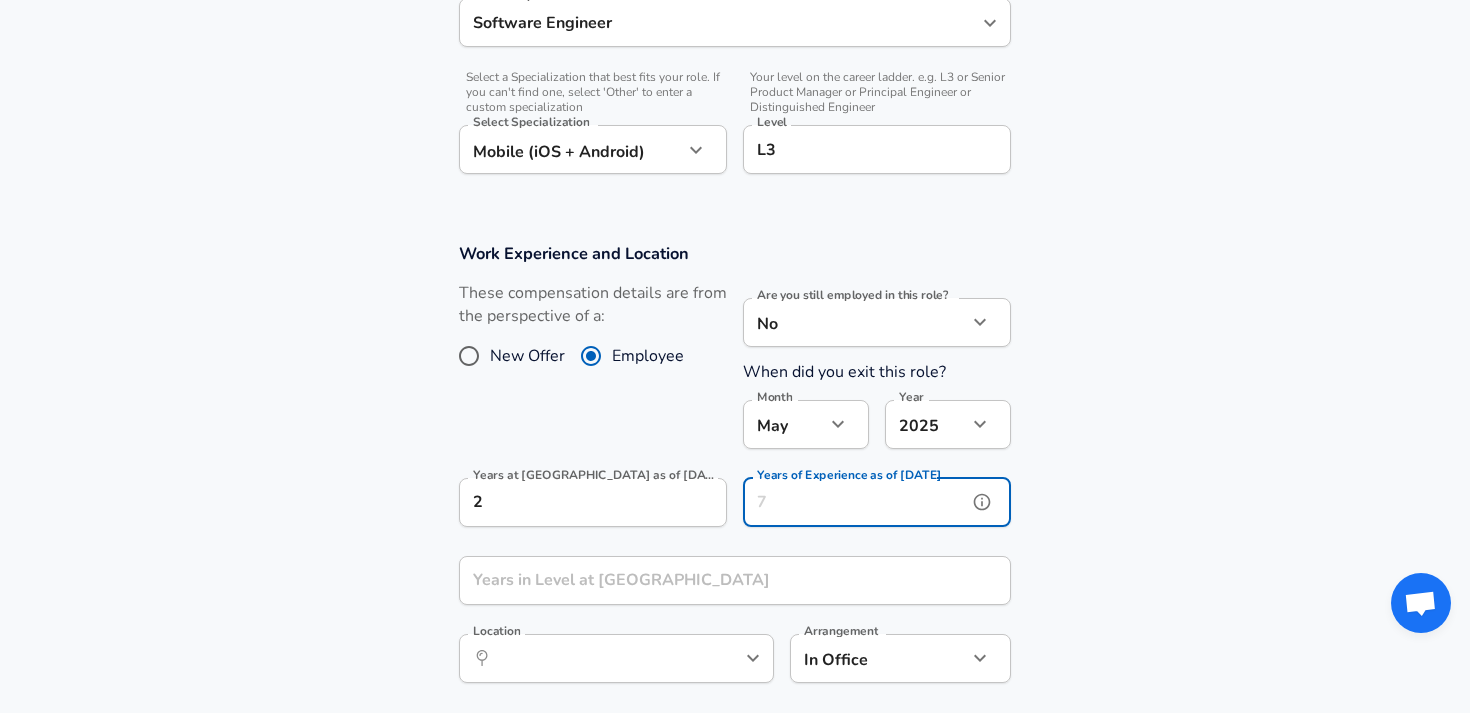 click on "Years of Experience as of [DATE]" at bounding box center [855, 502] 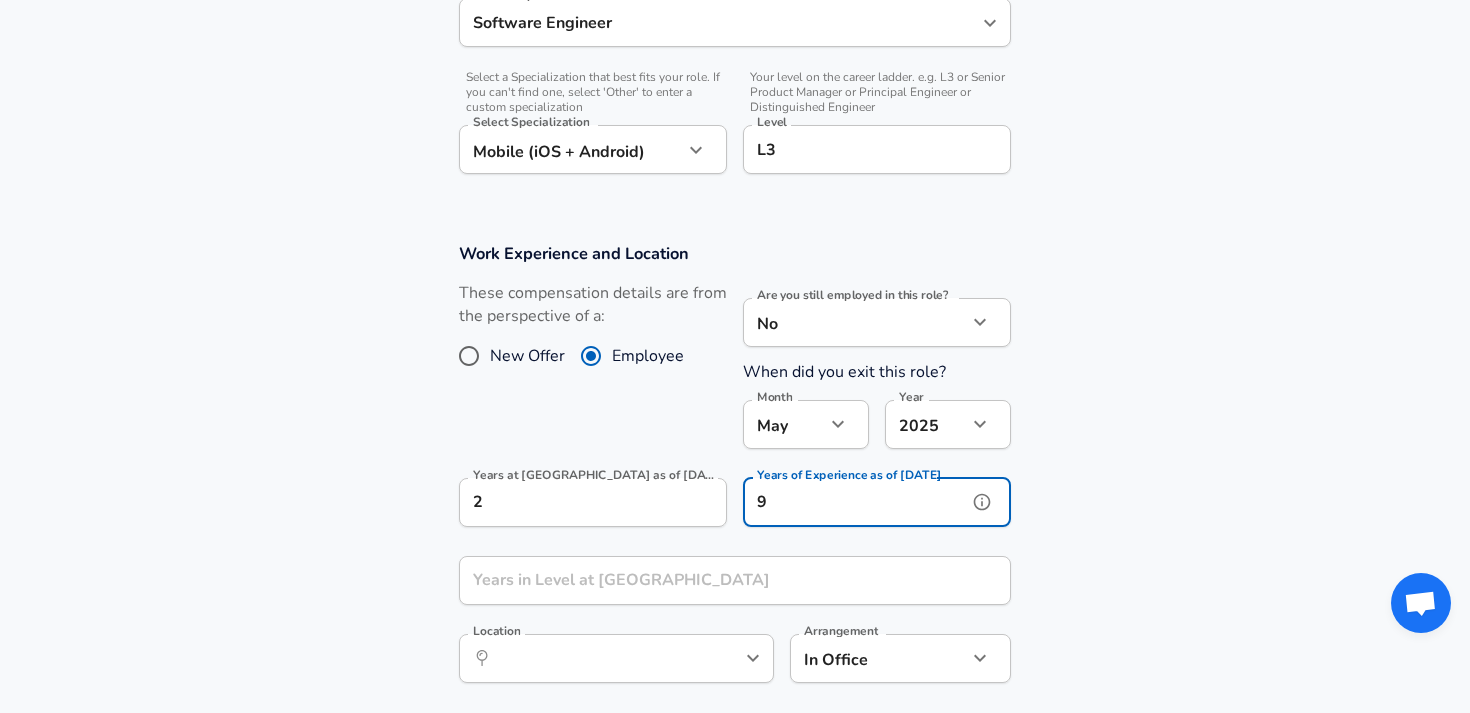 type on "9" 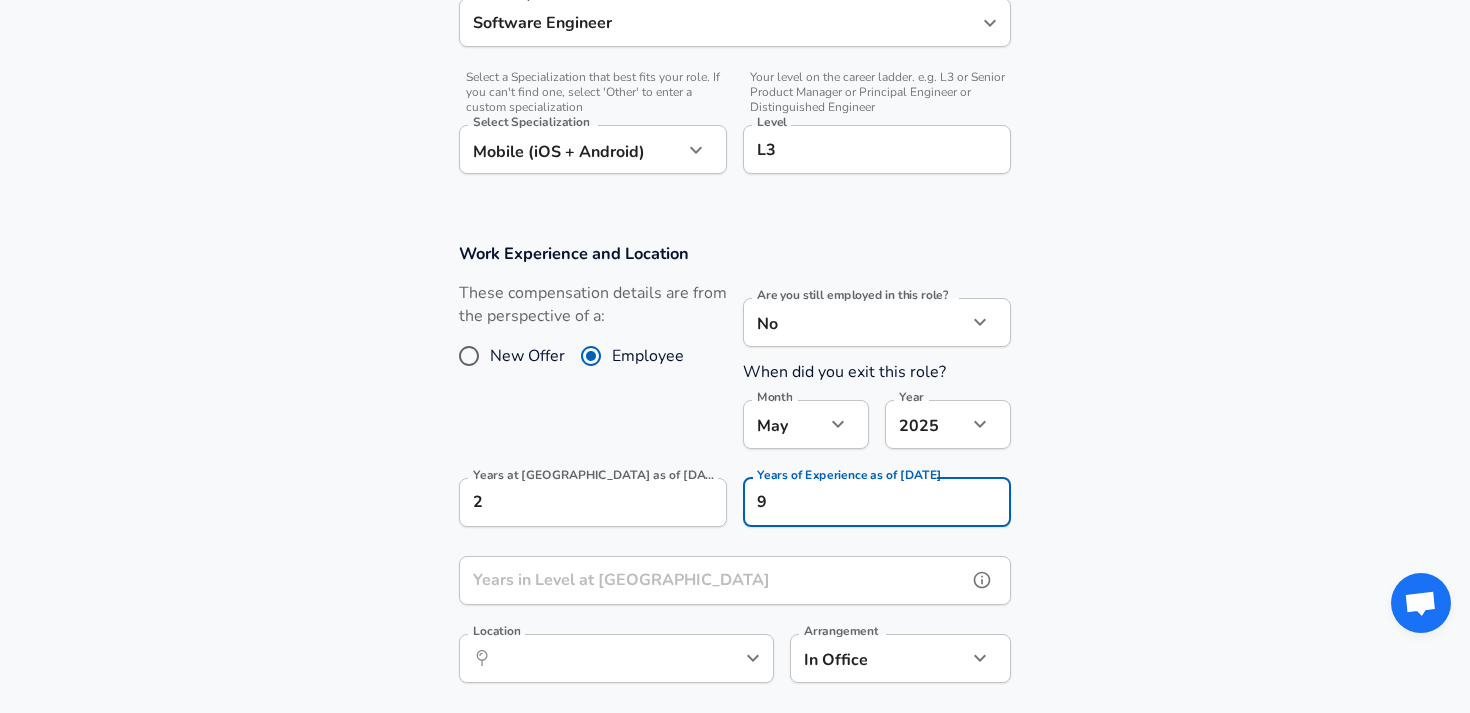 click on "Years in Level at [GEOGRAPHIC_DATA]" at bounding box center (713, 580) 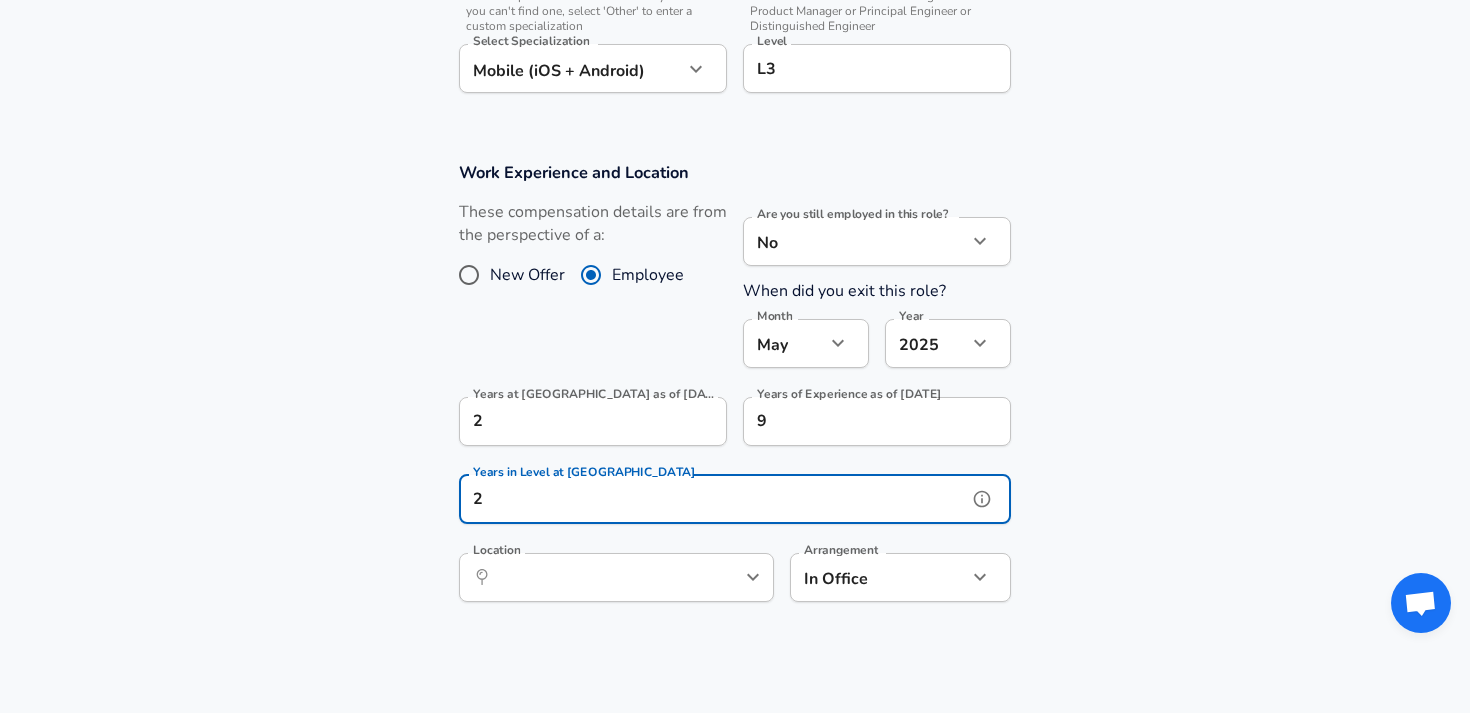 scroll, scrollTop: 731, scrollLeft: 0, axis: vertical 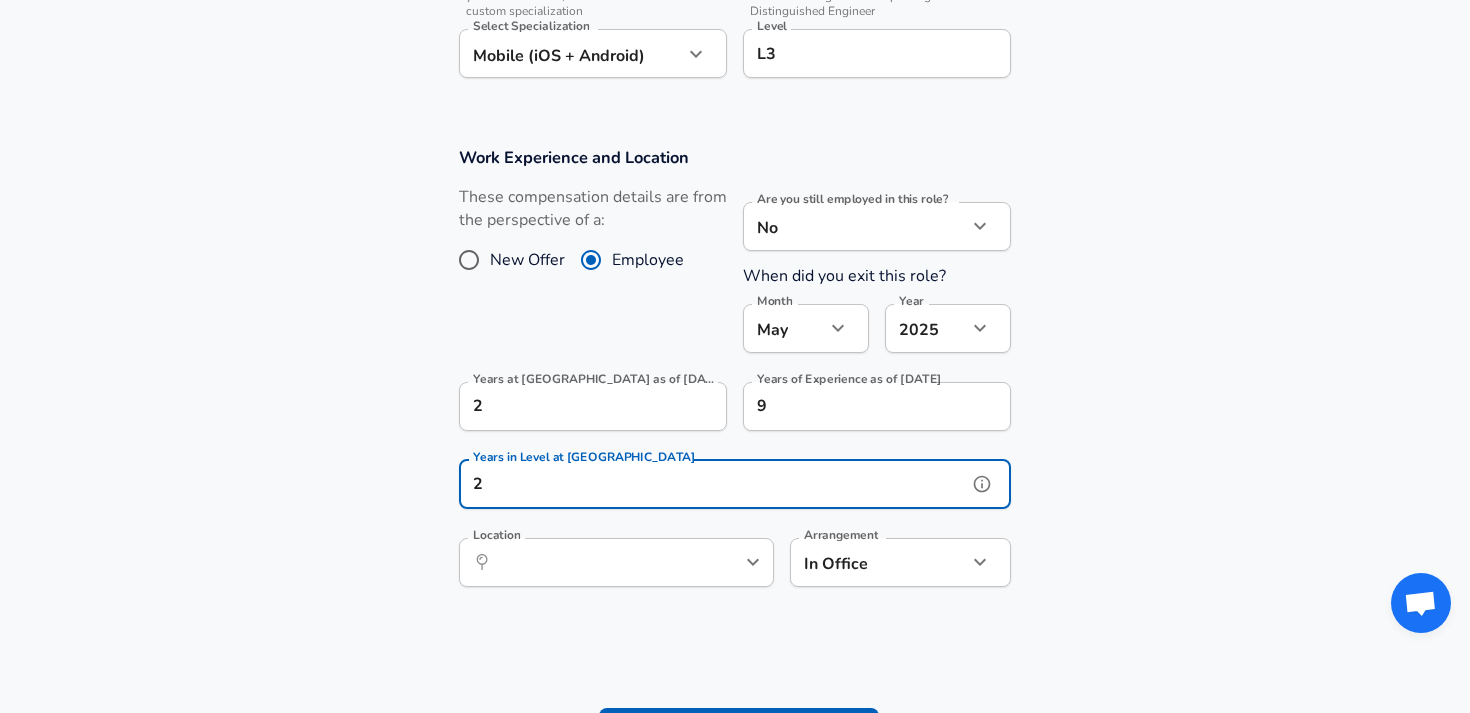type on "2" 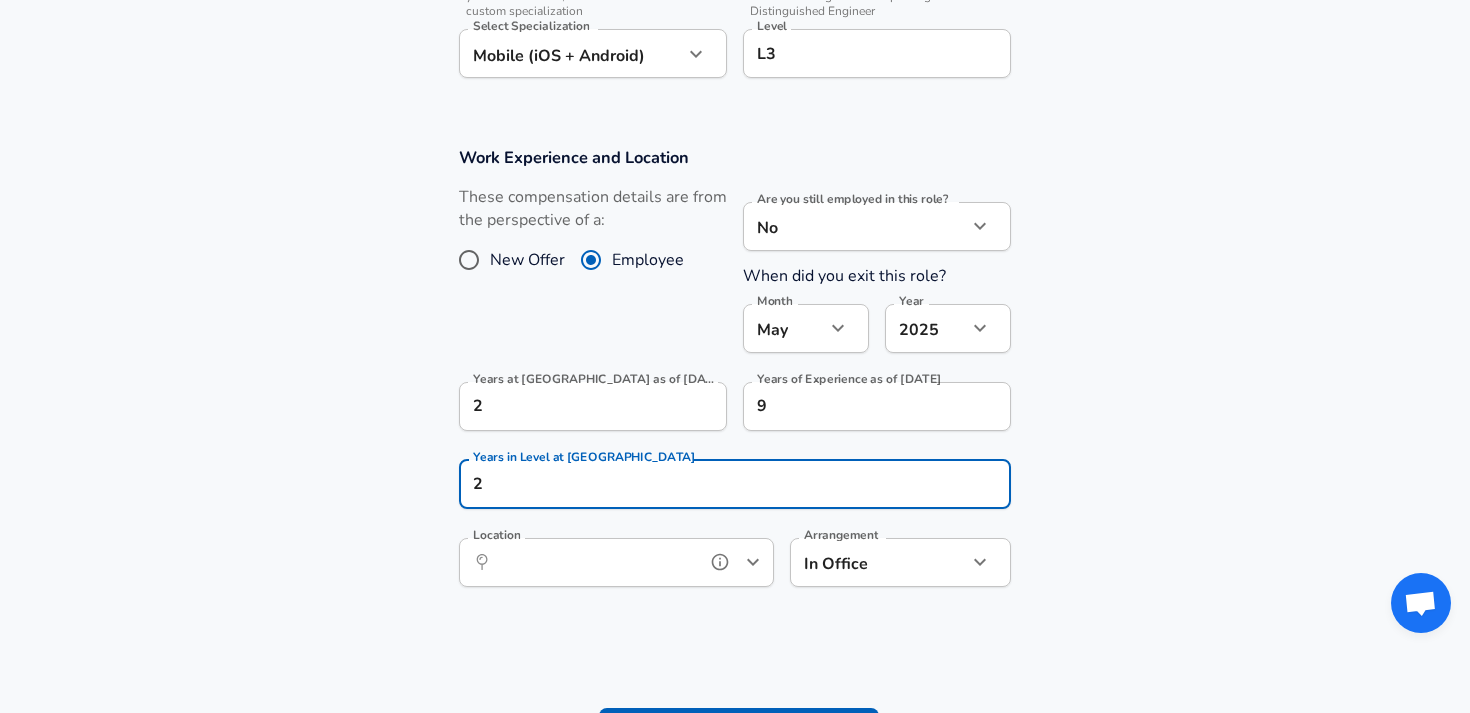 click on "Location" at bounding box center (594, 562) 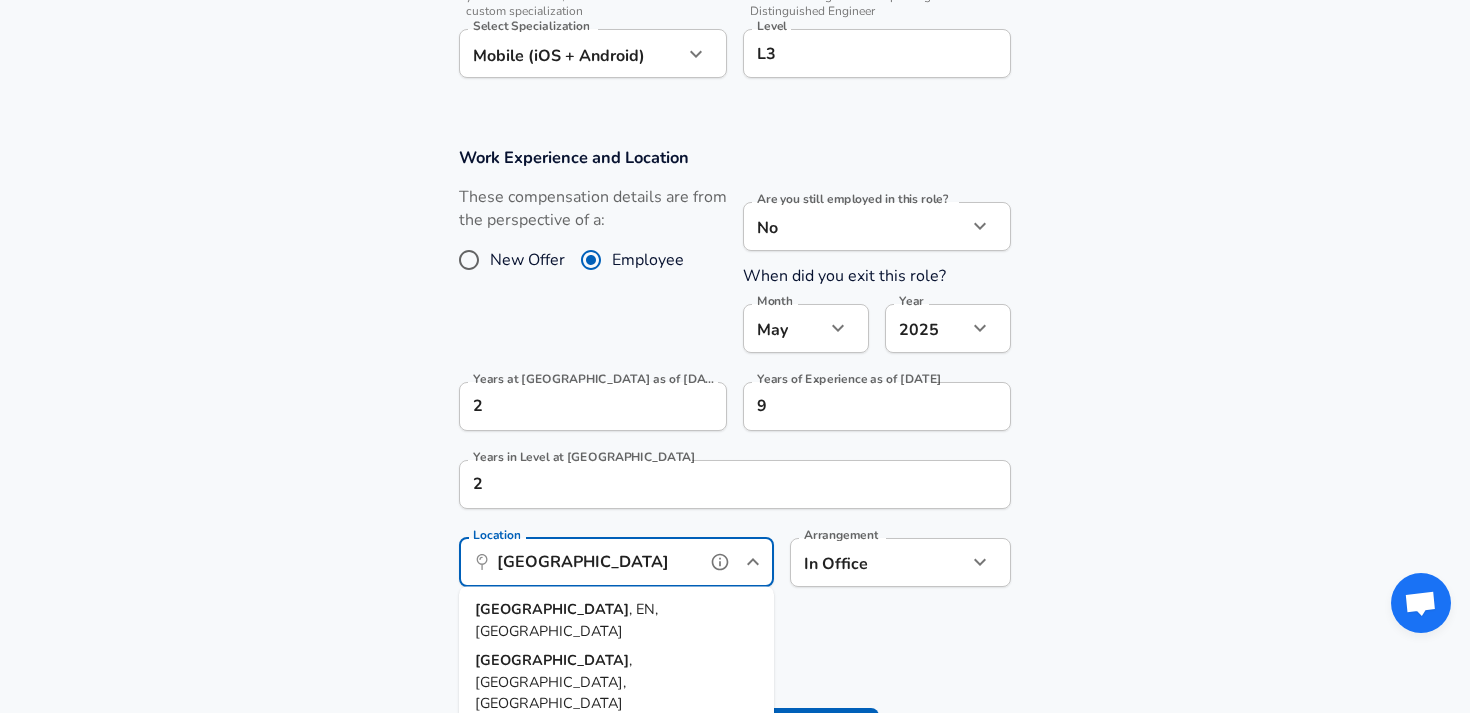 click on "[GEOGRAPHIC_DATA]" at bounding box center (552, 609) 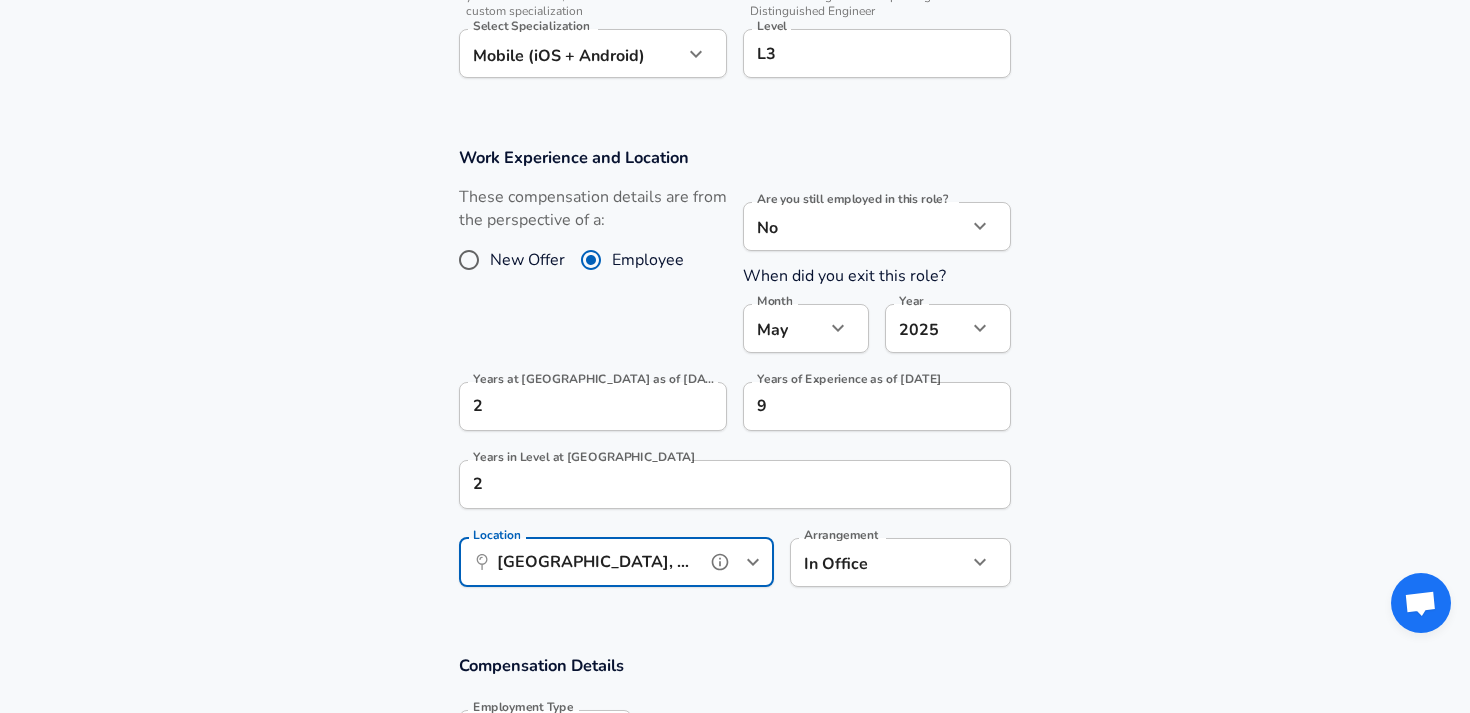 type on "[GEOGRAPHIC_DATA], EN, [GEOGRAPHIC_DATA]" 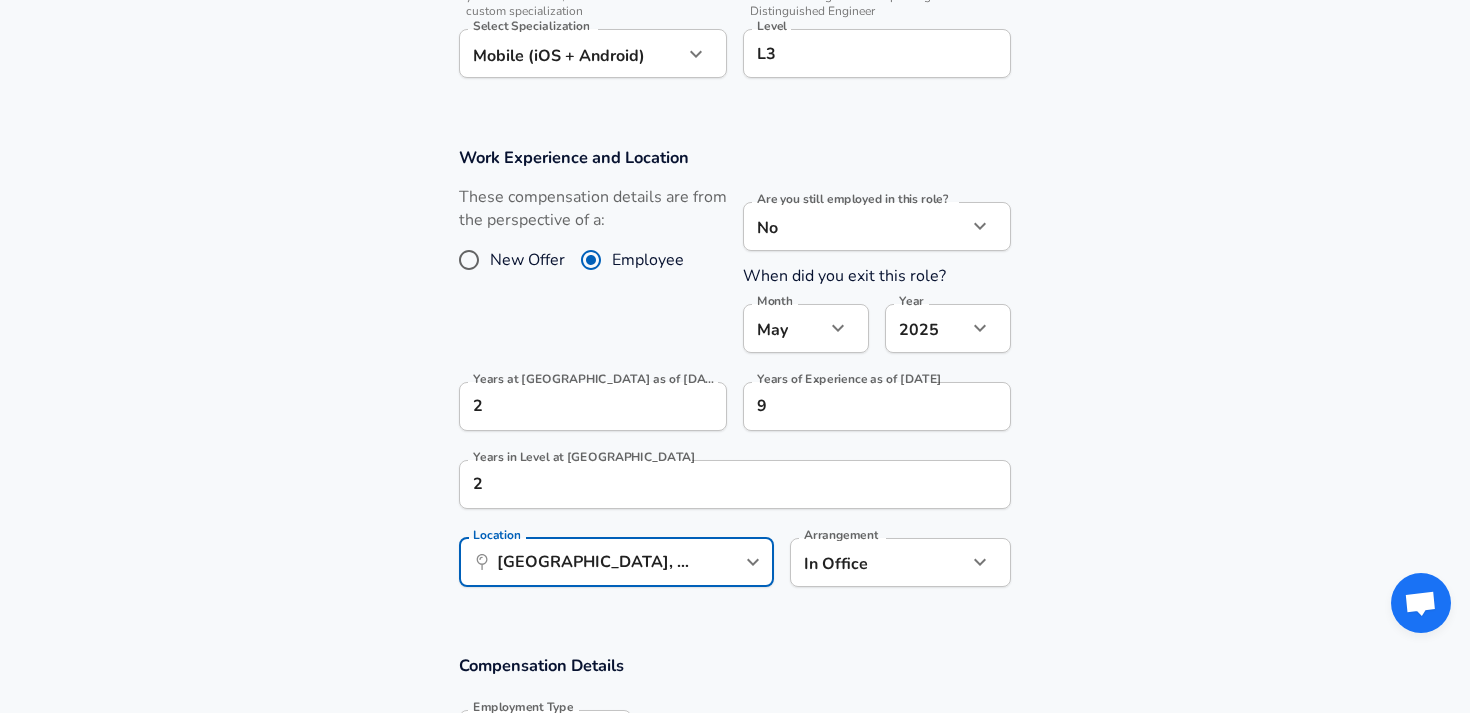 click on "We value your privacy We use cookies to enhance your browsing experience, serve personalized ads or content, and analyze our traffic. By clicking "Accept All", you consent to our use of cookies. Customize    Accept All   Customize Consent Preferences   We use cookies to help you navigate efficiently and perform certain functions. You will find detailed information about all cookies under each consent category below. The cookies that are categorized as "Necessary" are stored on your browser as they are essential for enabling the basic functionalities of the site. ...  Show more Necessary Always Active Necessary cookies are required to enable the basic features of this site, such as providing secure log-in or adjusting your consent preferences. These cookies do not store any personally identifiable data. Cookie _GRECAPTCHA Duration 5 months 27 days Description Google Recaptcha service sets this cookie to identify bots to protect the website against malicious spam attacks. Cookie __stripe_mid Duration 1 year MR" at bounding box center [735, -375] 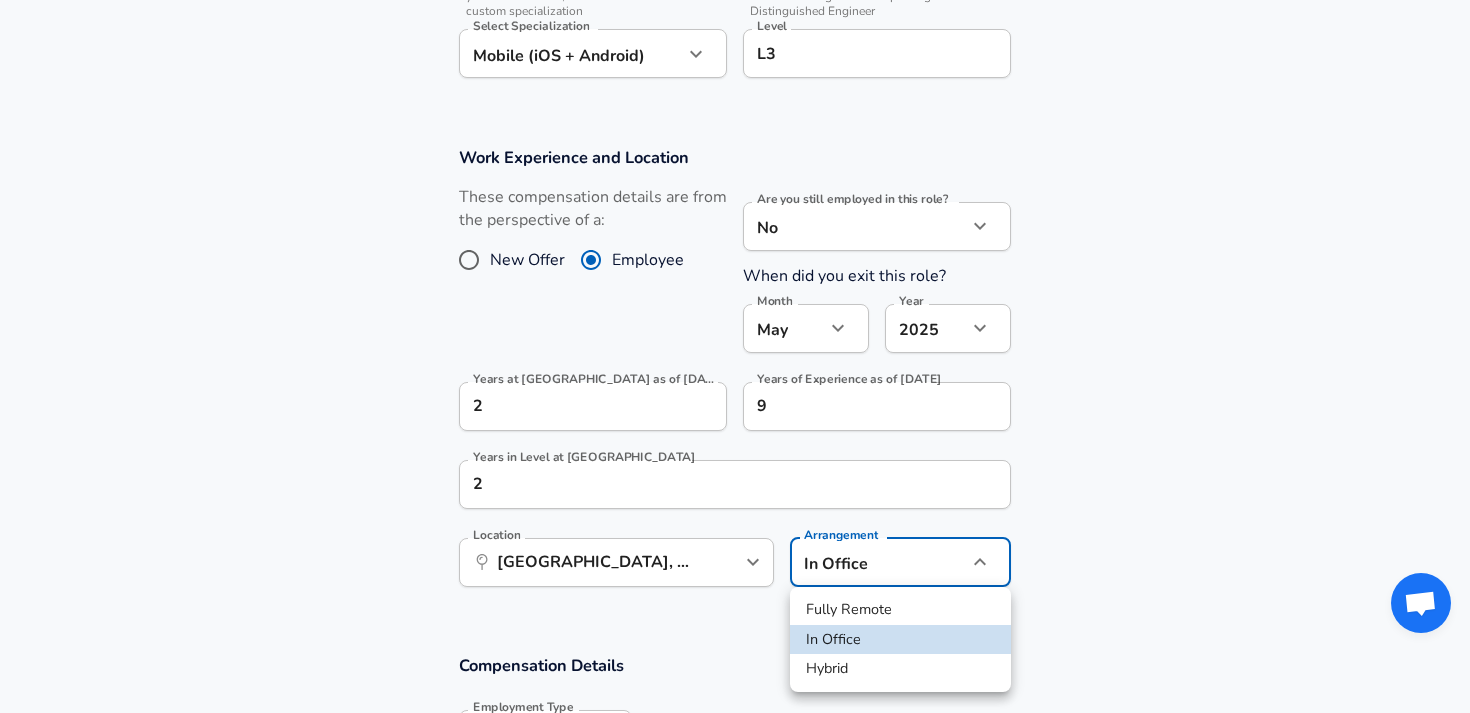 click on "Fully Remote" at bounding box center (900, 610) 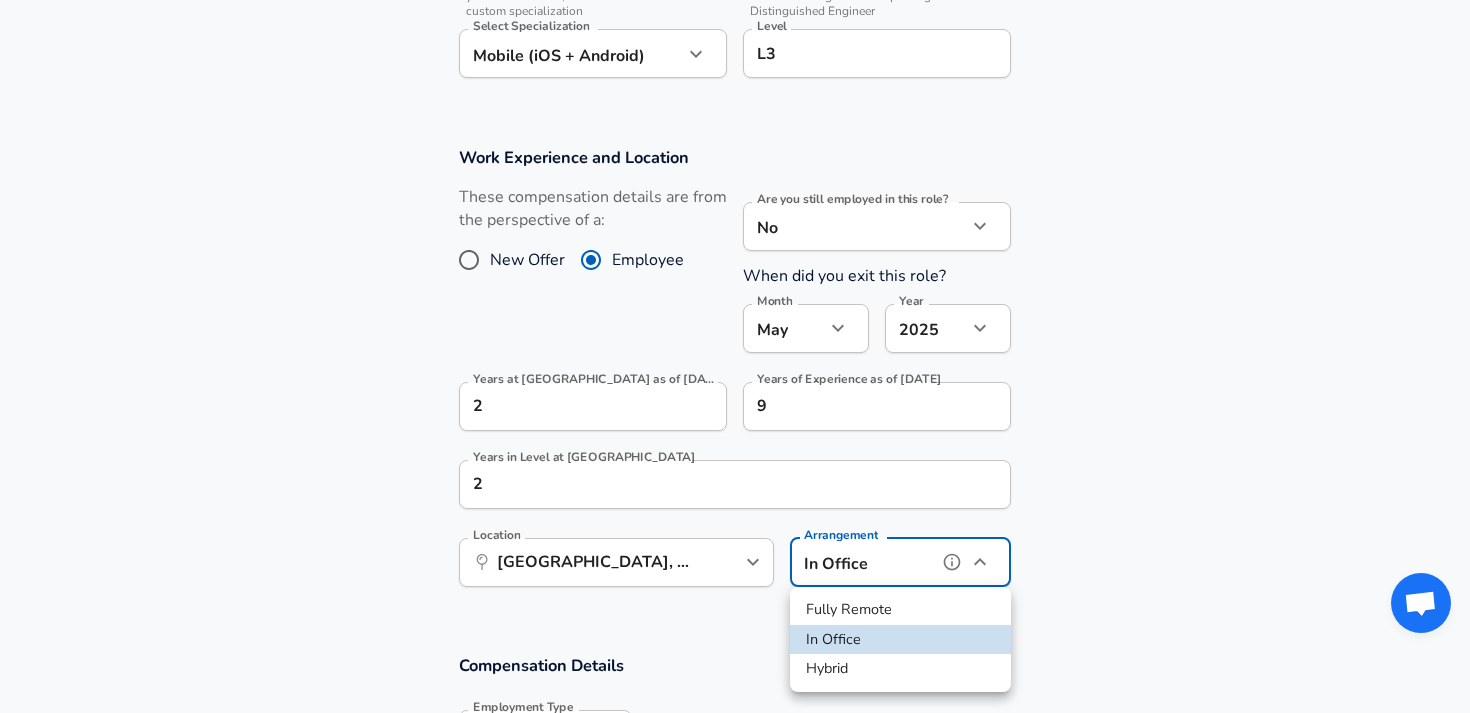 type on "remote" 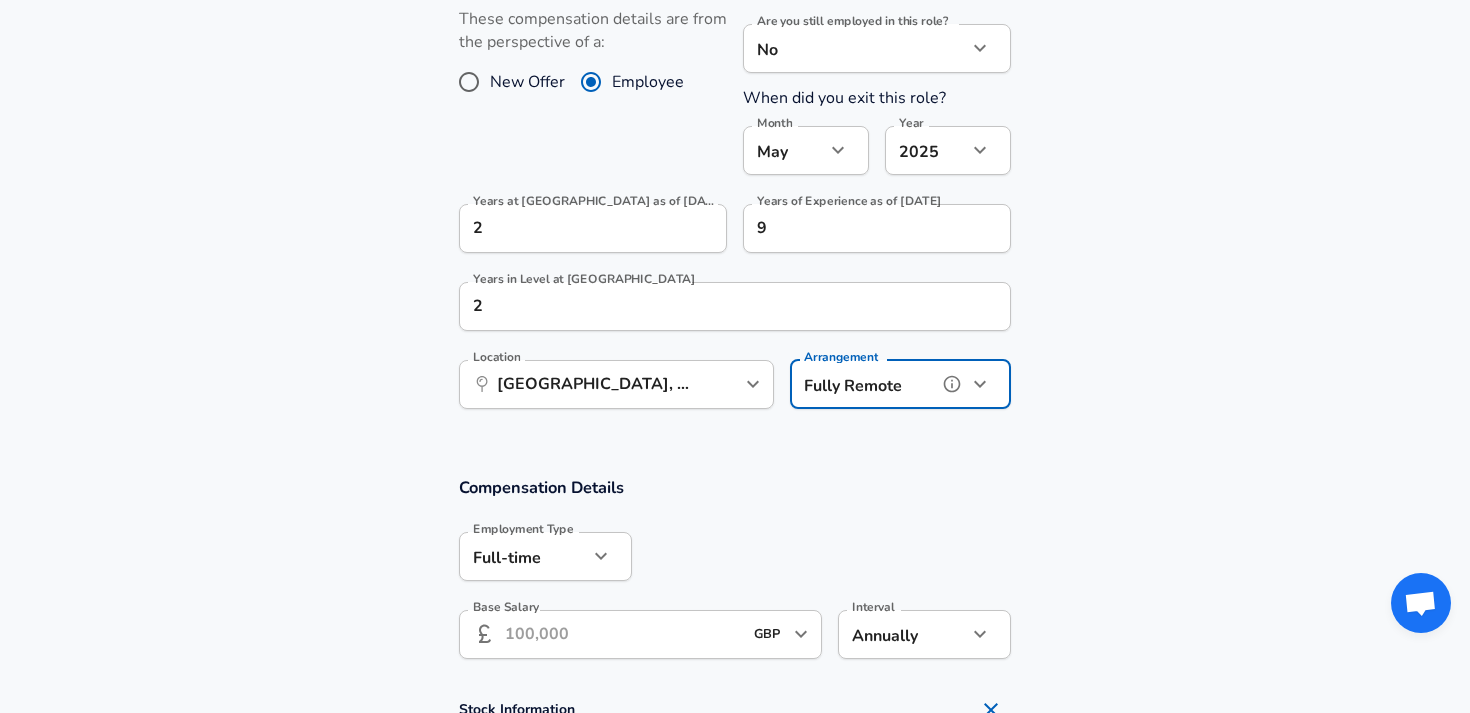 scroll, scrollTop: 919, scrollLeft: 0, axis: vertical 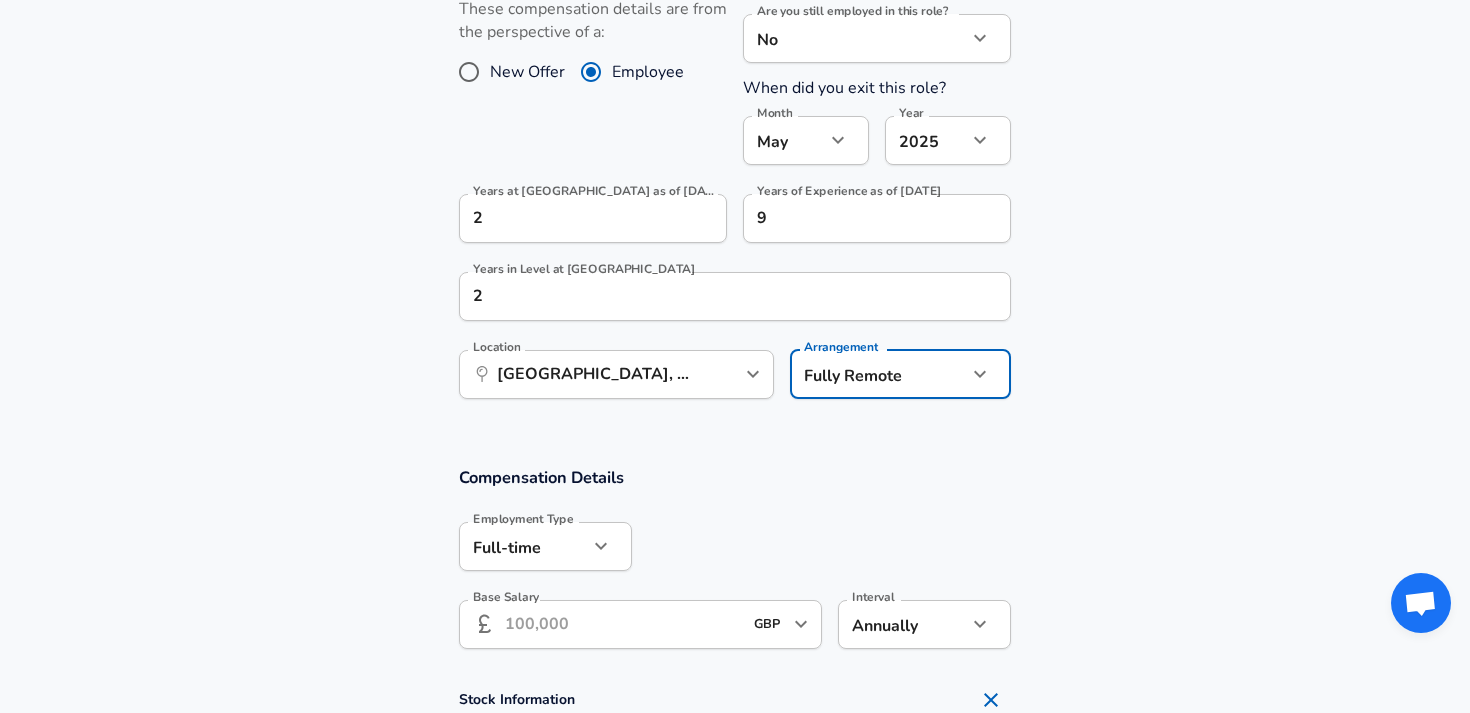 click on "Base Salary" at bounding box center (623, 624) 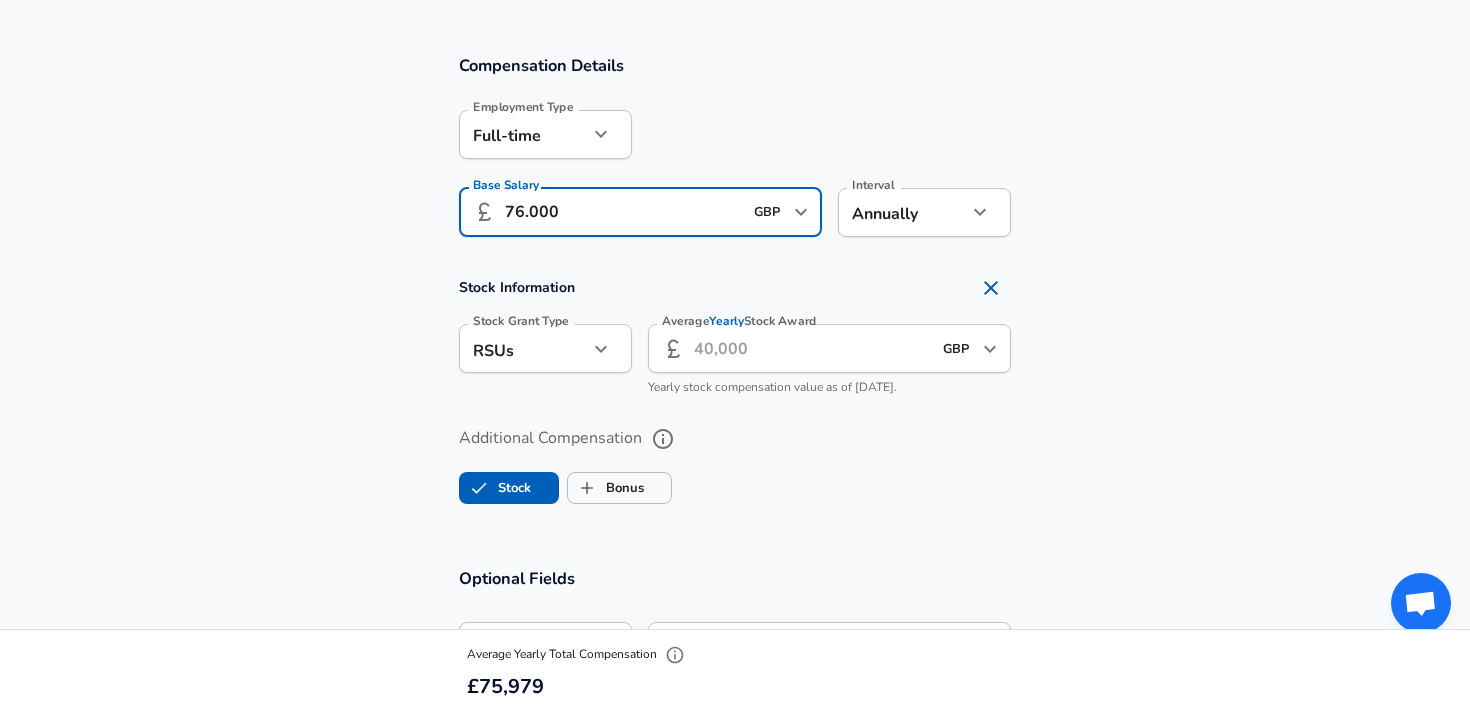 scroll, scrollTop: 1334, scrollLeft: 0, axis: vertical 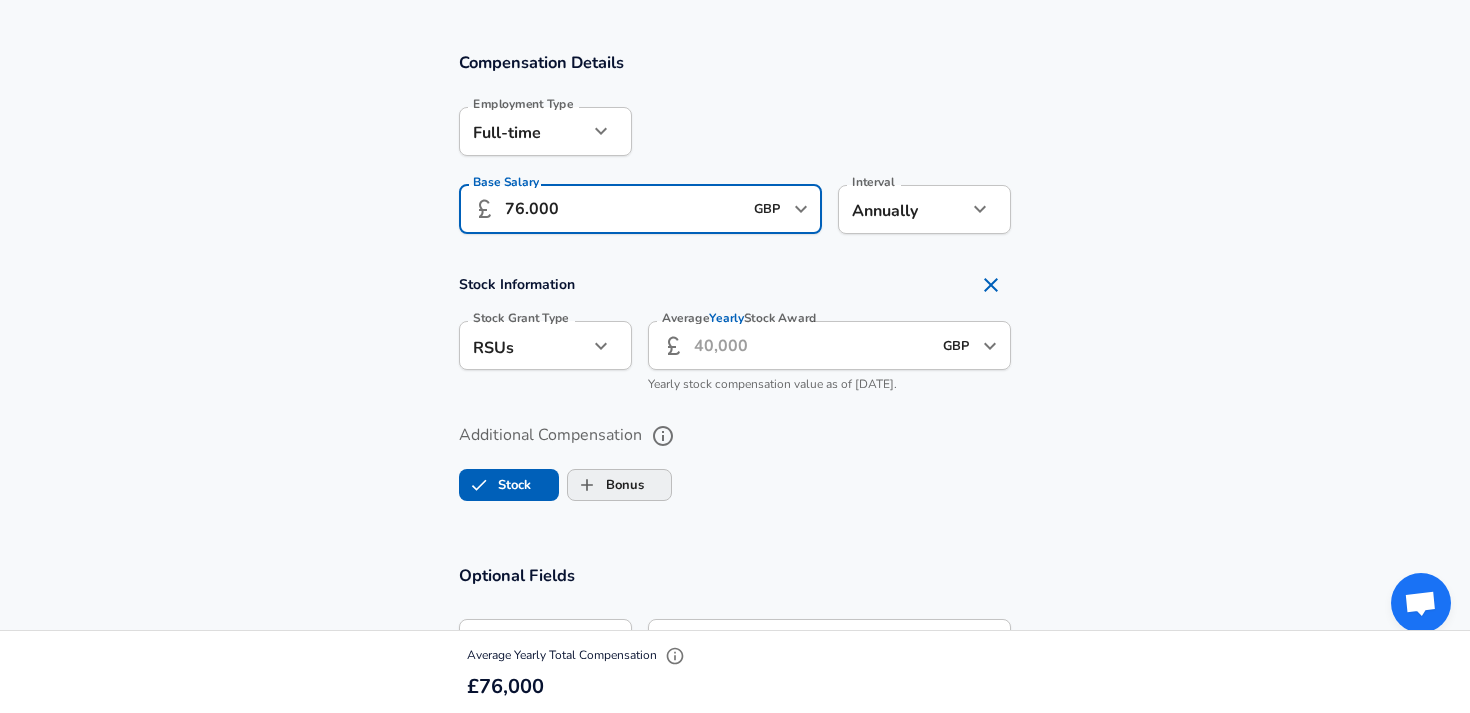 type on "76.000" 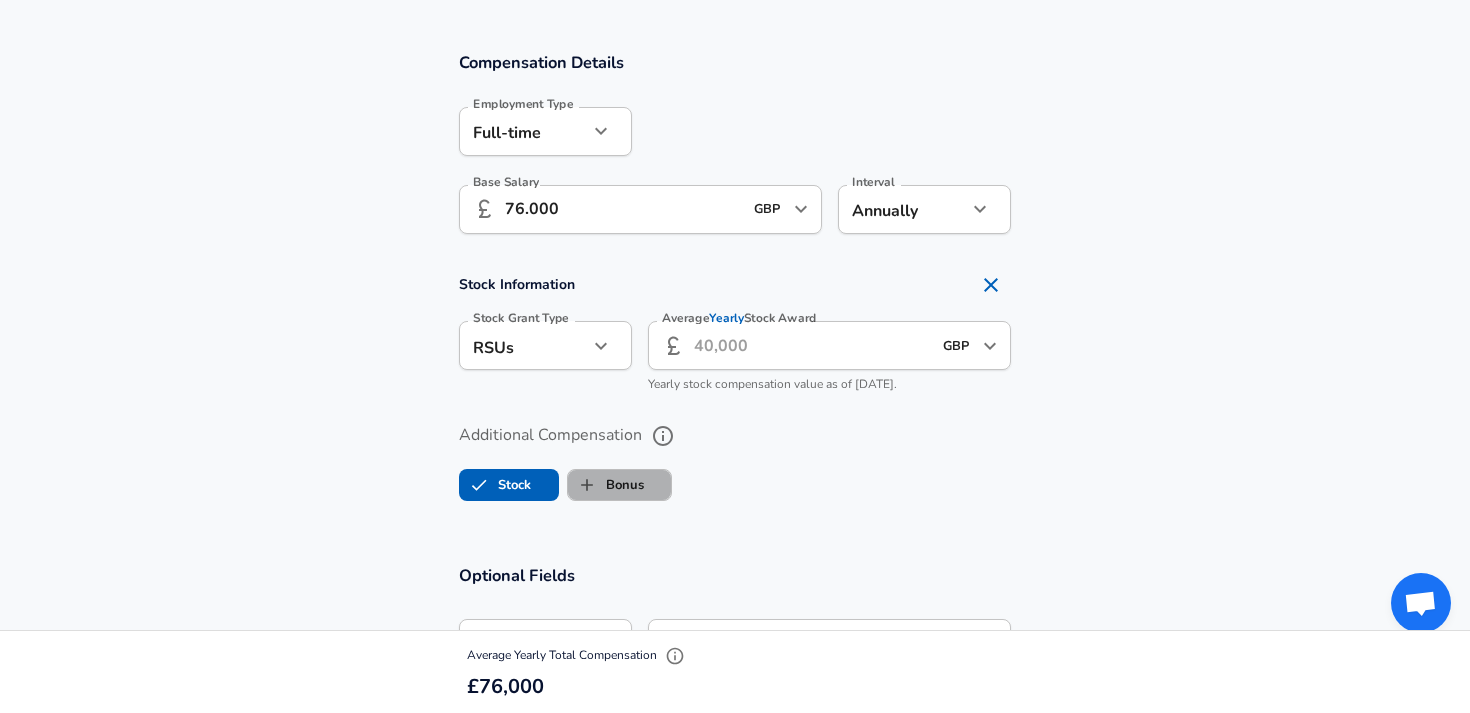 click on "Bonus" at bounding box center (606, 485) 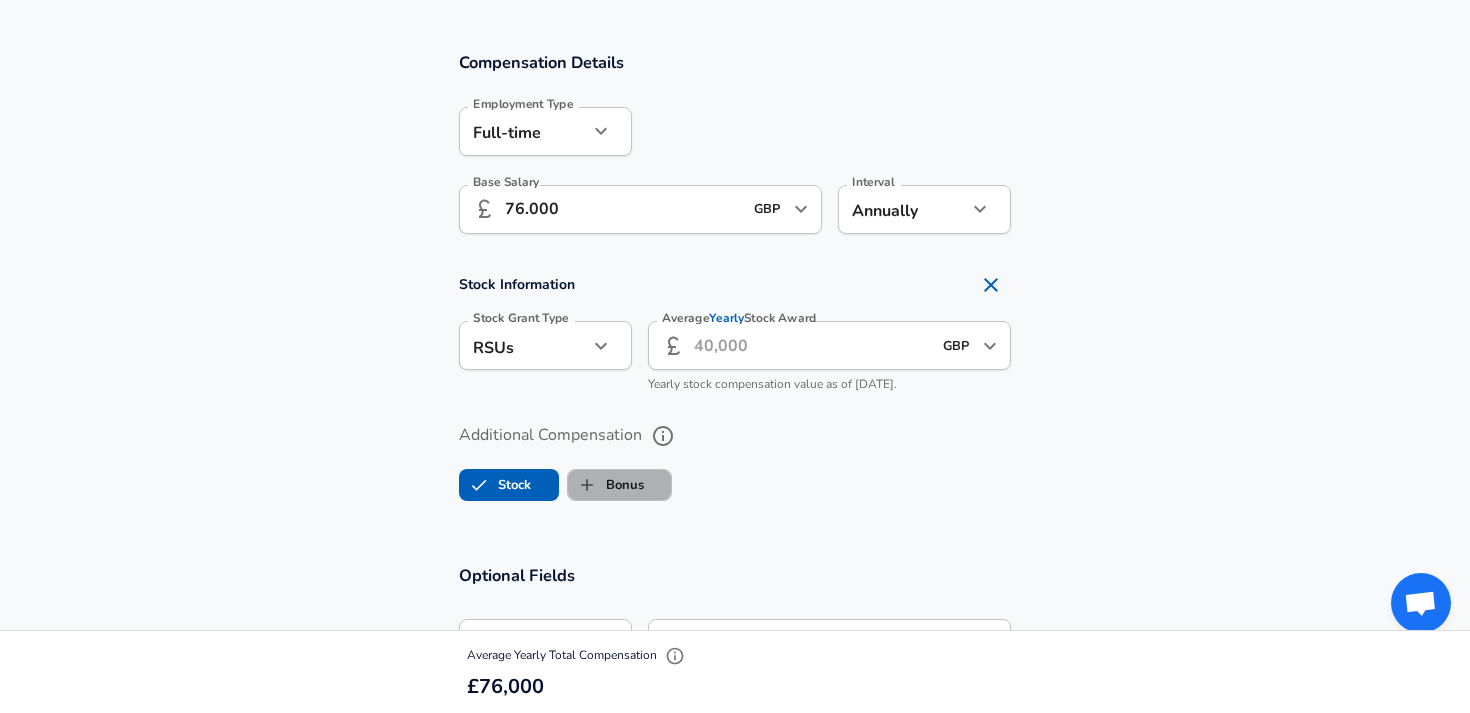 checkbox on "true" 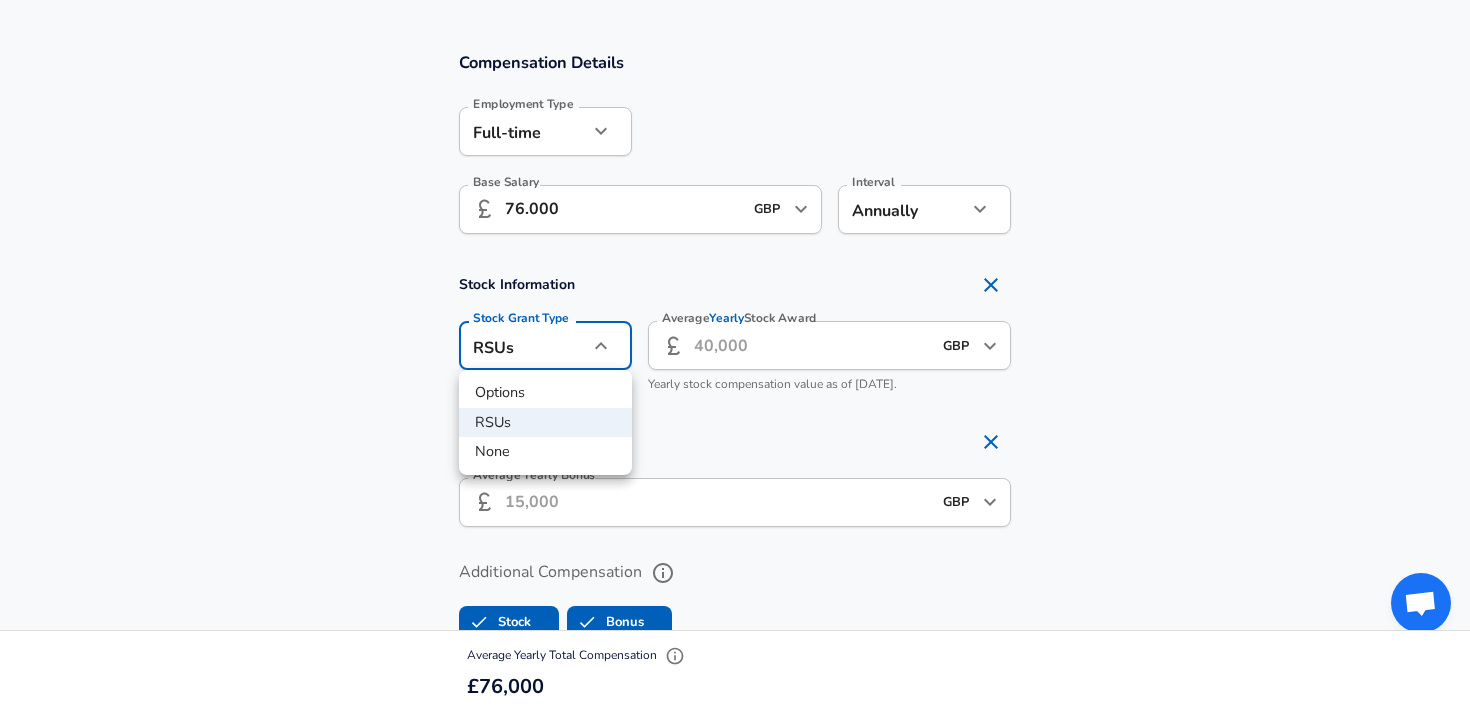 click on "We value your privacy We use cookies to enhance your browsing experience, serve personalized ads or content, and analyze our traffic. By clicking "Accept All", you consent to our use of cookies. Customize    Accept All   Customize Consent Preferences   We use cookies to help you navigate efficiently and perform certain functions. You will find detailed information about all cookies under each consent category below. The cookies that are categorized as "Necessary" are stored on your browser as they are essential for enabling the basic functionalities of the site. ...  Show more Necessary Always Active Necessary cookies are required to enable the basic features of this site, such as providing secure log-in or adjusting your consent preferences. These cookies do not store any personally identifiable data. Cookie _GRECAPTCHA Duration 5 months 27 days Description Google Recaptcha service sets this cookie to identify bots to protect the website against malicious spam attacks. Cookie __stripe_mid Duration 1 year MR" at bounding box center (735, -978) 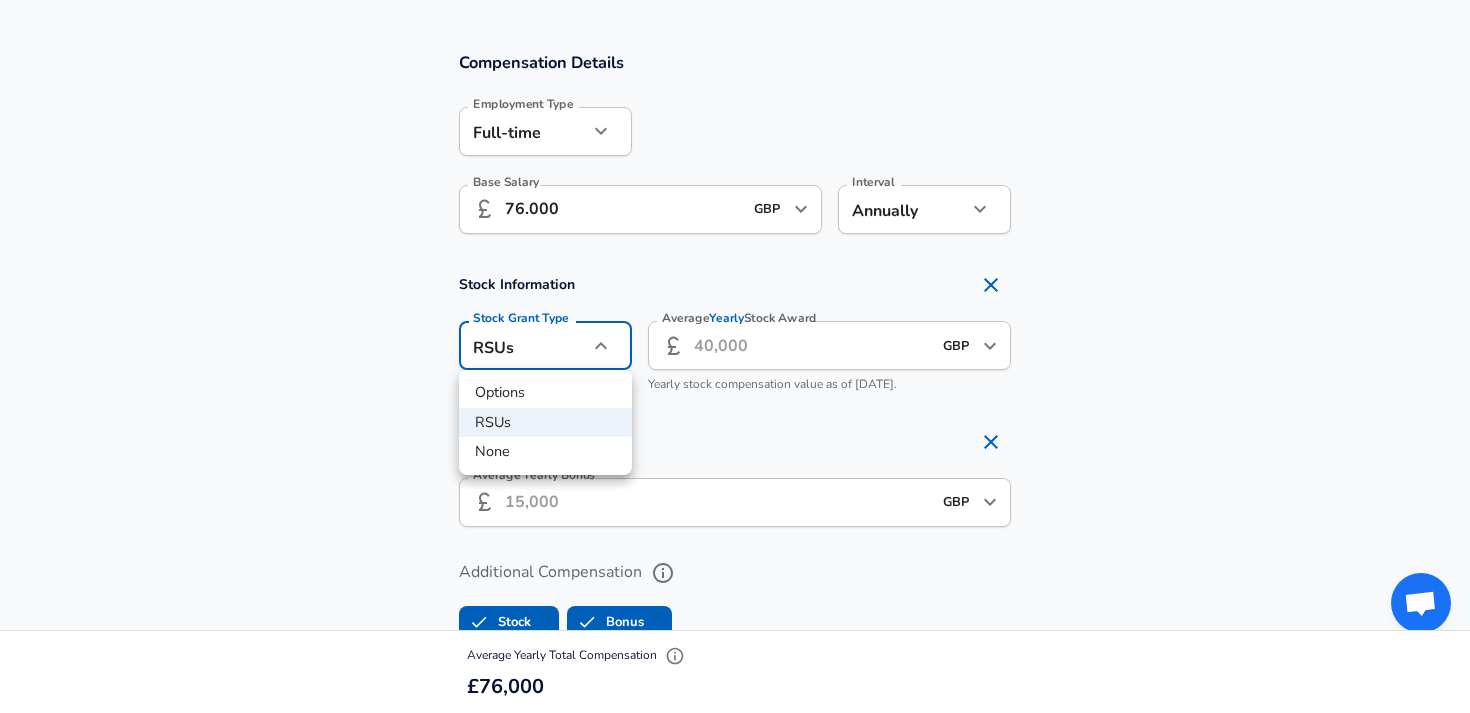 click at bounding box center (735, 356) 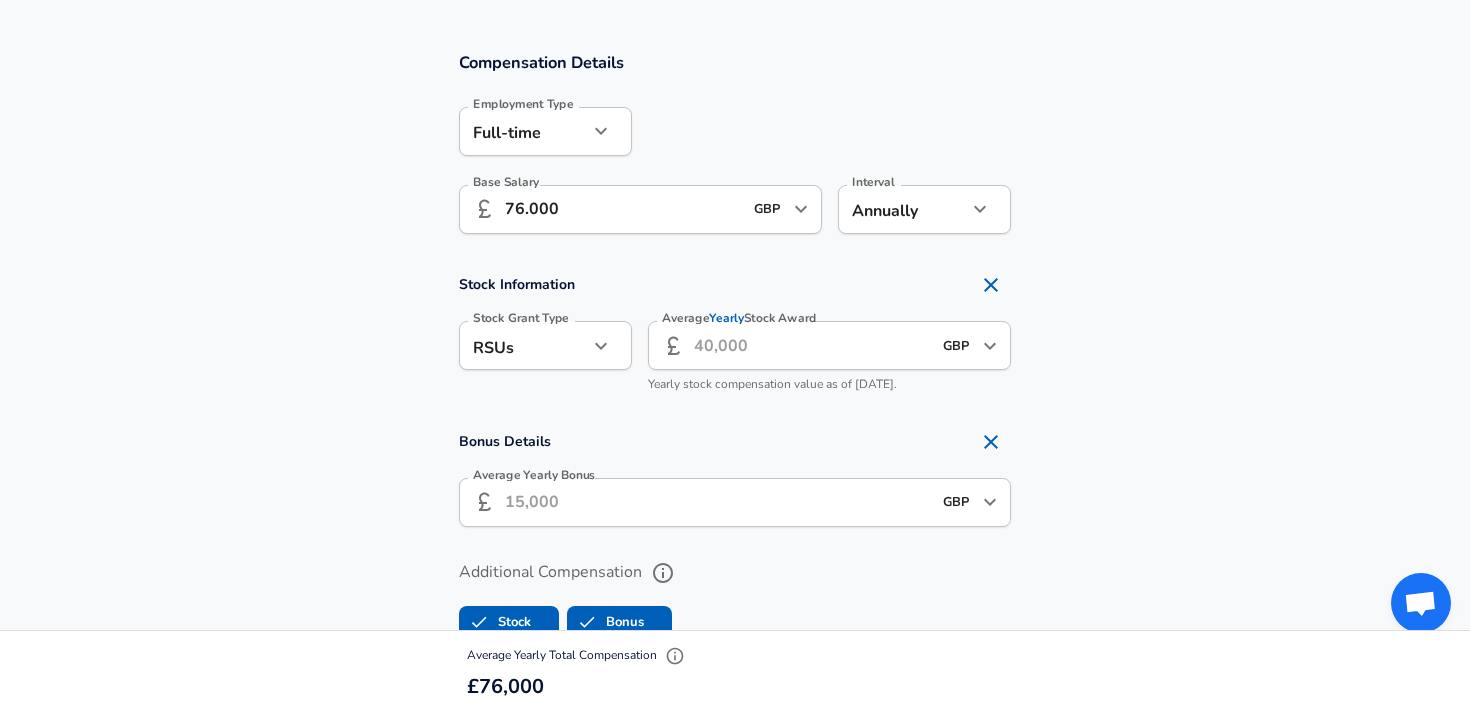 click on "Average Yearly Bonus" at bounding box center [718, 502] 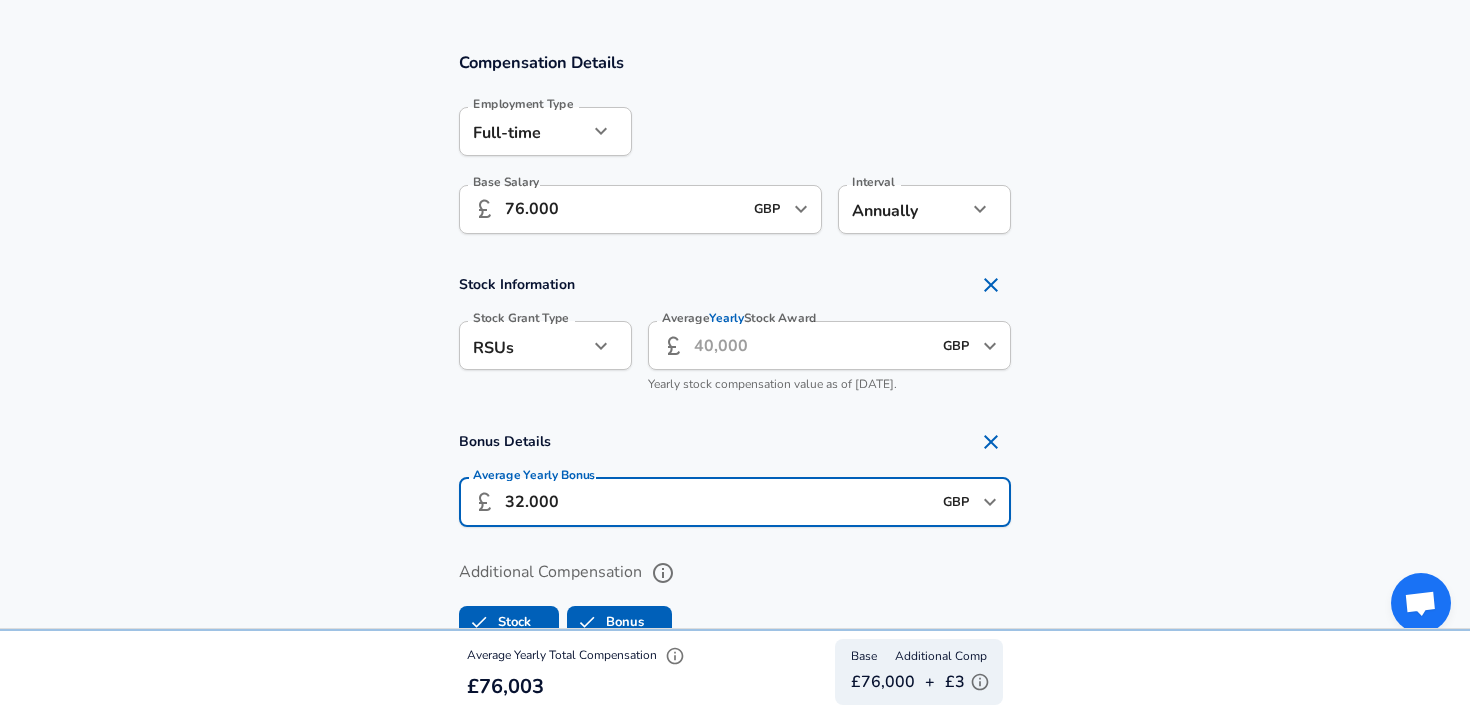 scroll, scrollTop: 0, scrollLeft: 0, axis: both 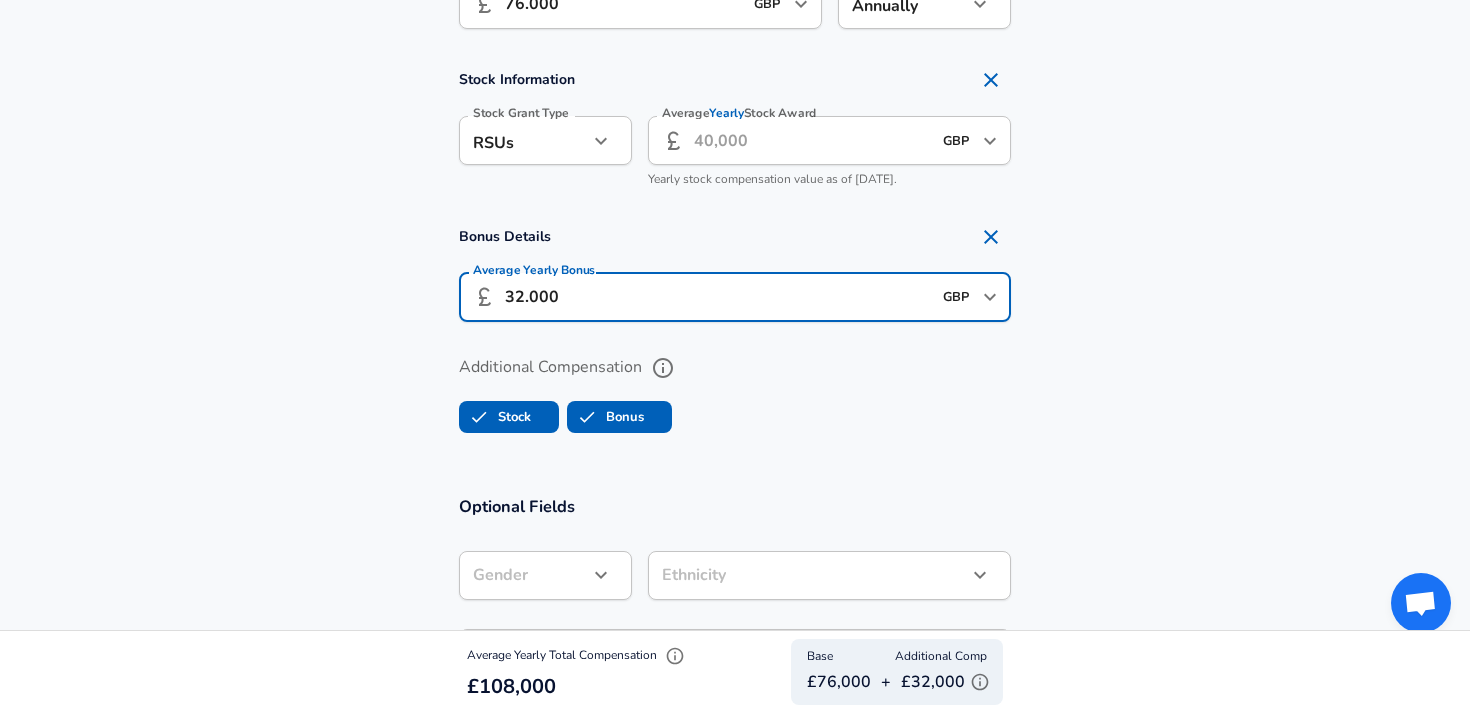 drag, startPoint x: 579, startPoint y: 302, endPoint x: 495, endPoint y: 289, distance: 85 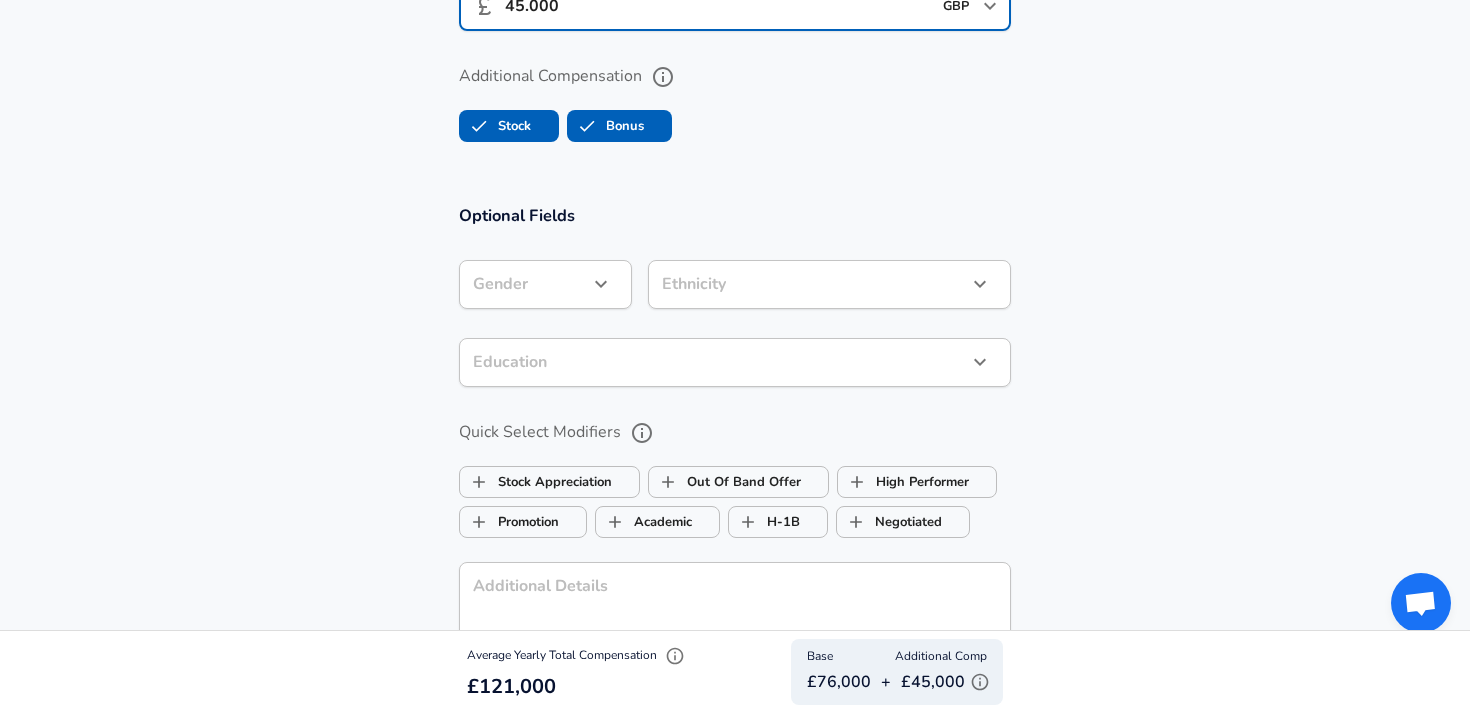 scroll, scrollTop: 1841, scrollLeft: 0, axis: vertical 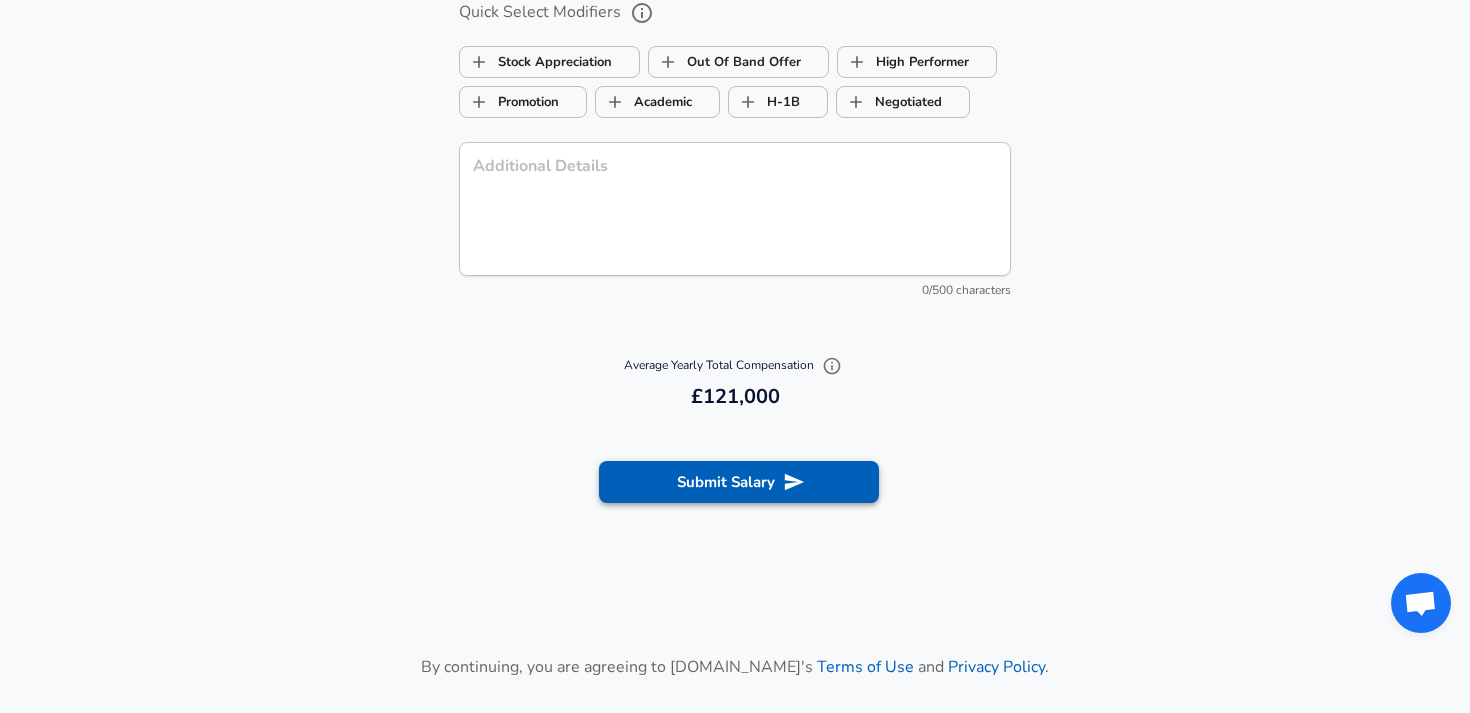 type on "45.000" 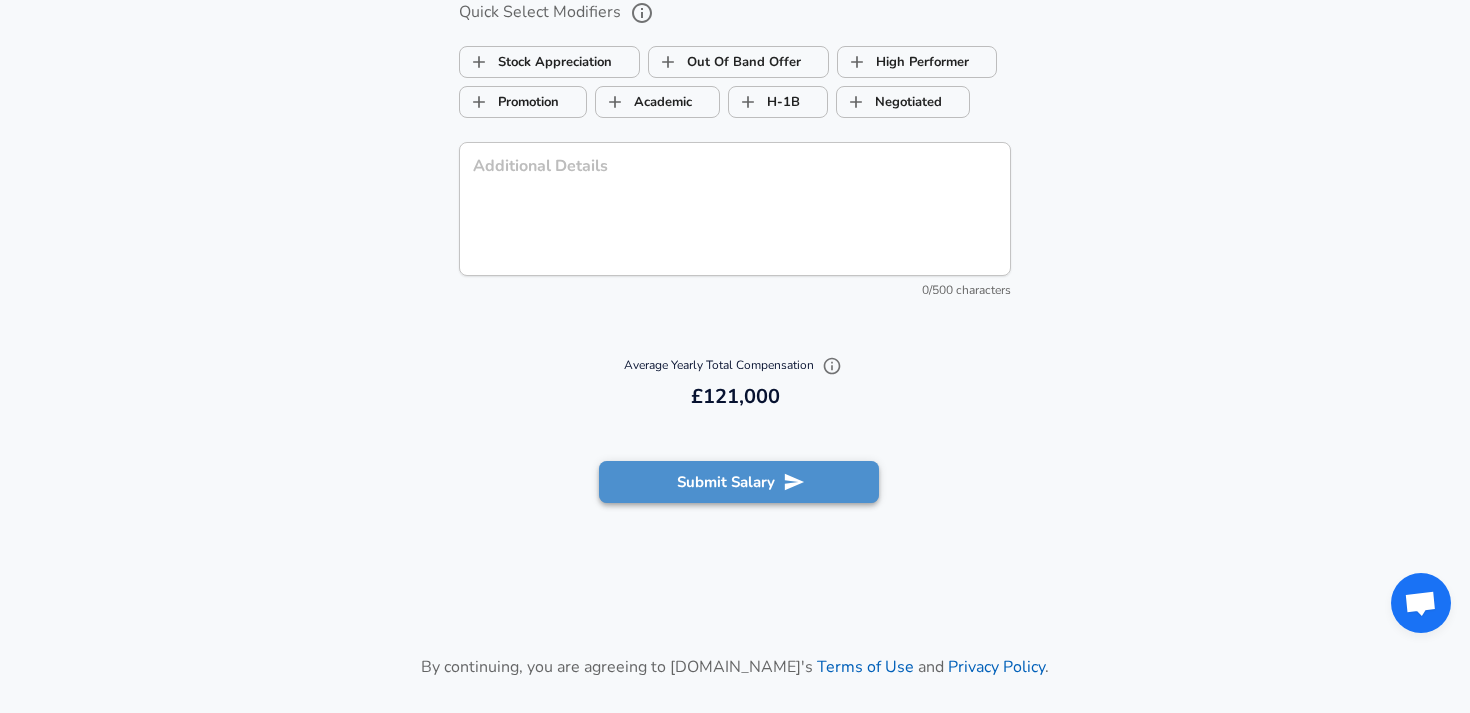click on "Submit Salary" at bounding box center (739, 482) 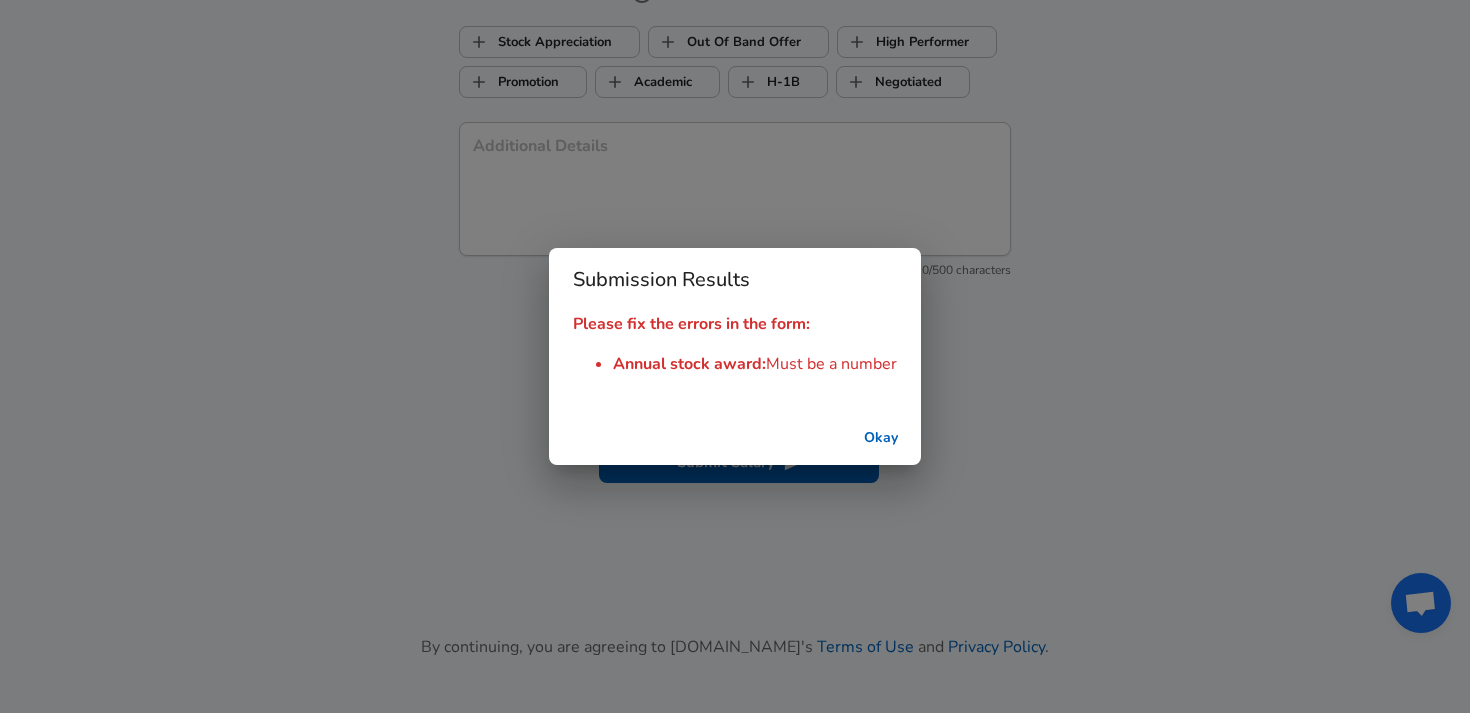 click on "Okay" at bounding box center [881, 438] 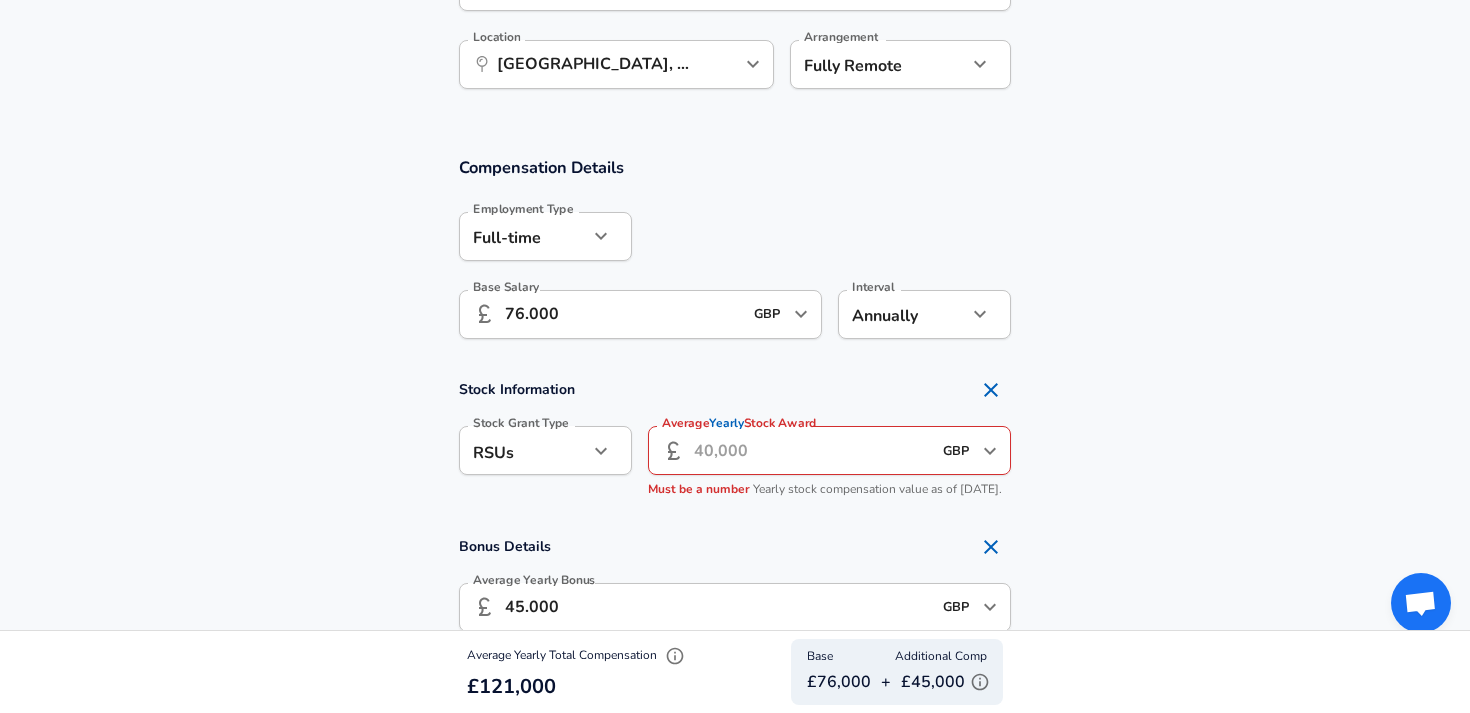 scroll, scrollTop: 1195, scrollLeft: 0, axis: vertical 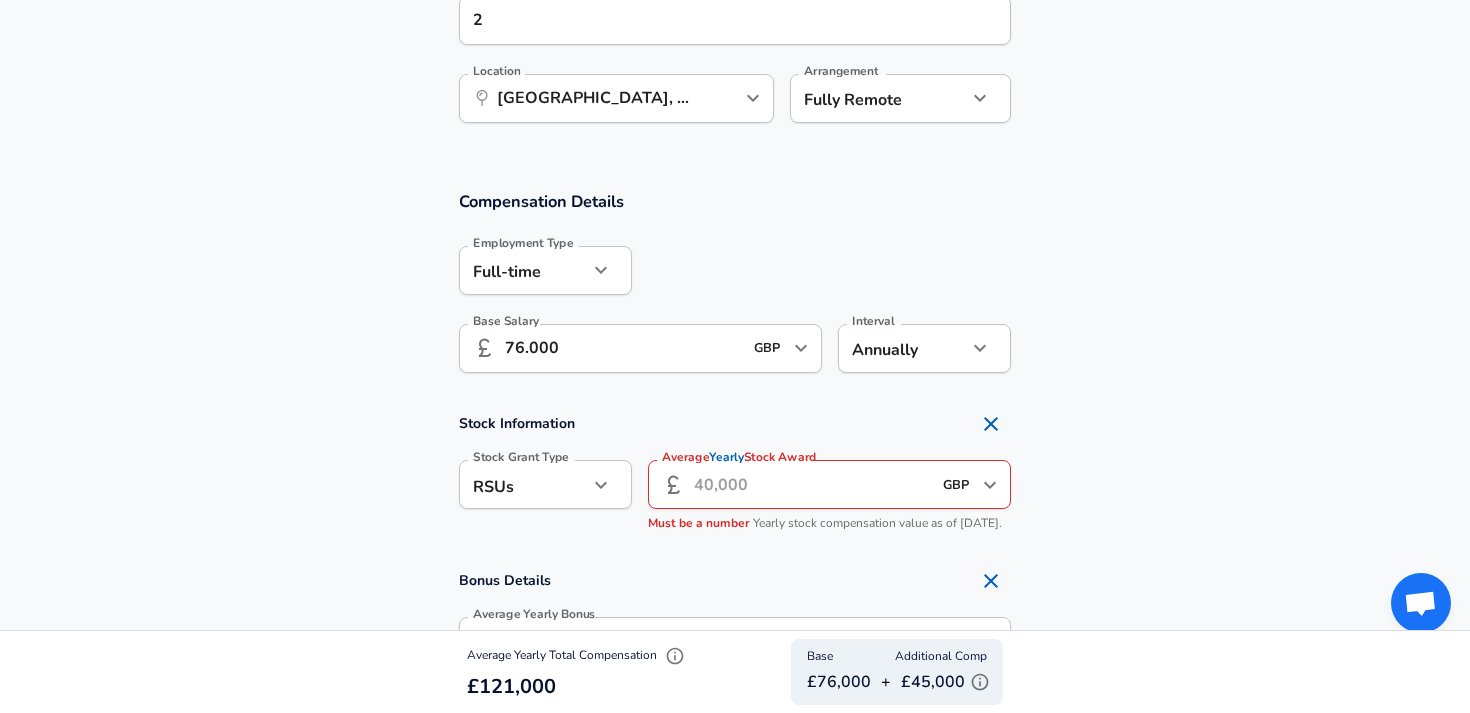 click on "Average  Yearly  Stock Award" at bounding box center [812, 484] 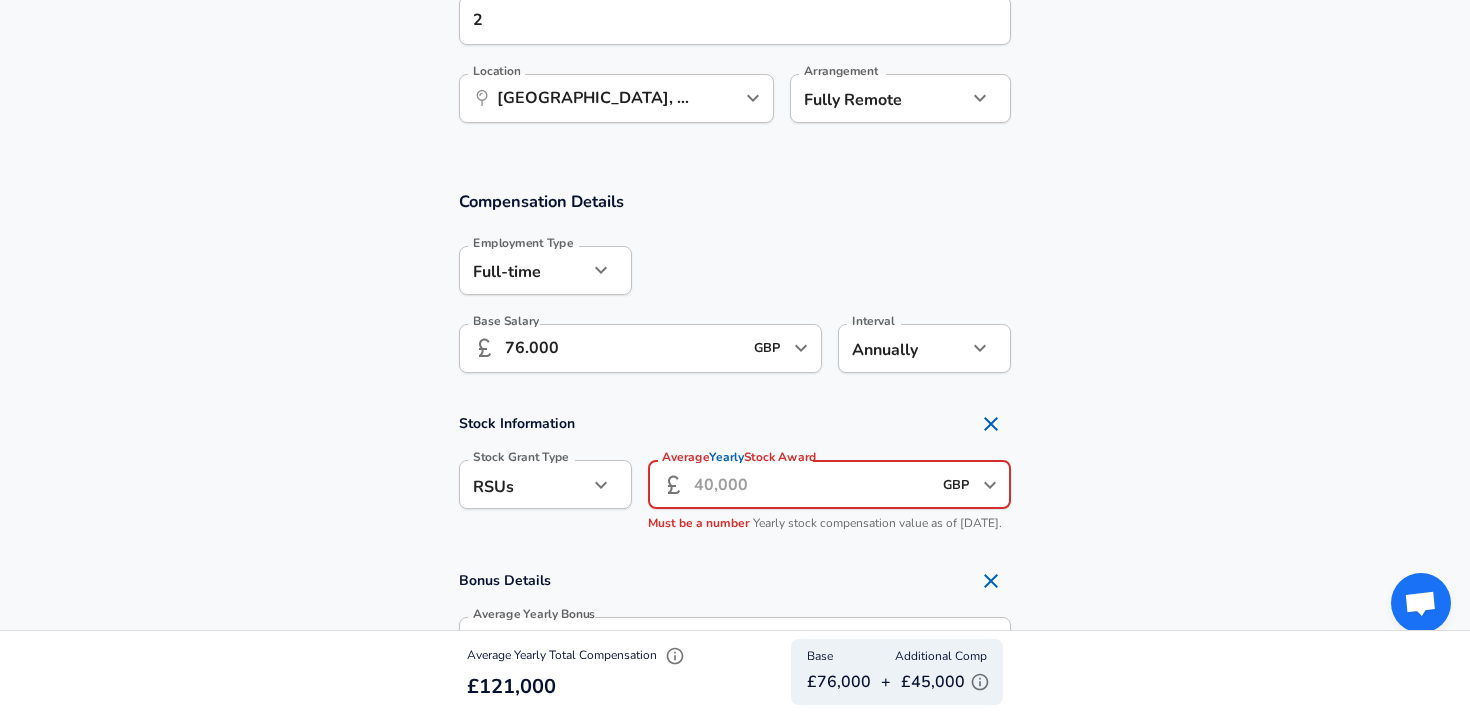 click 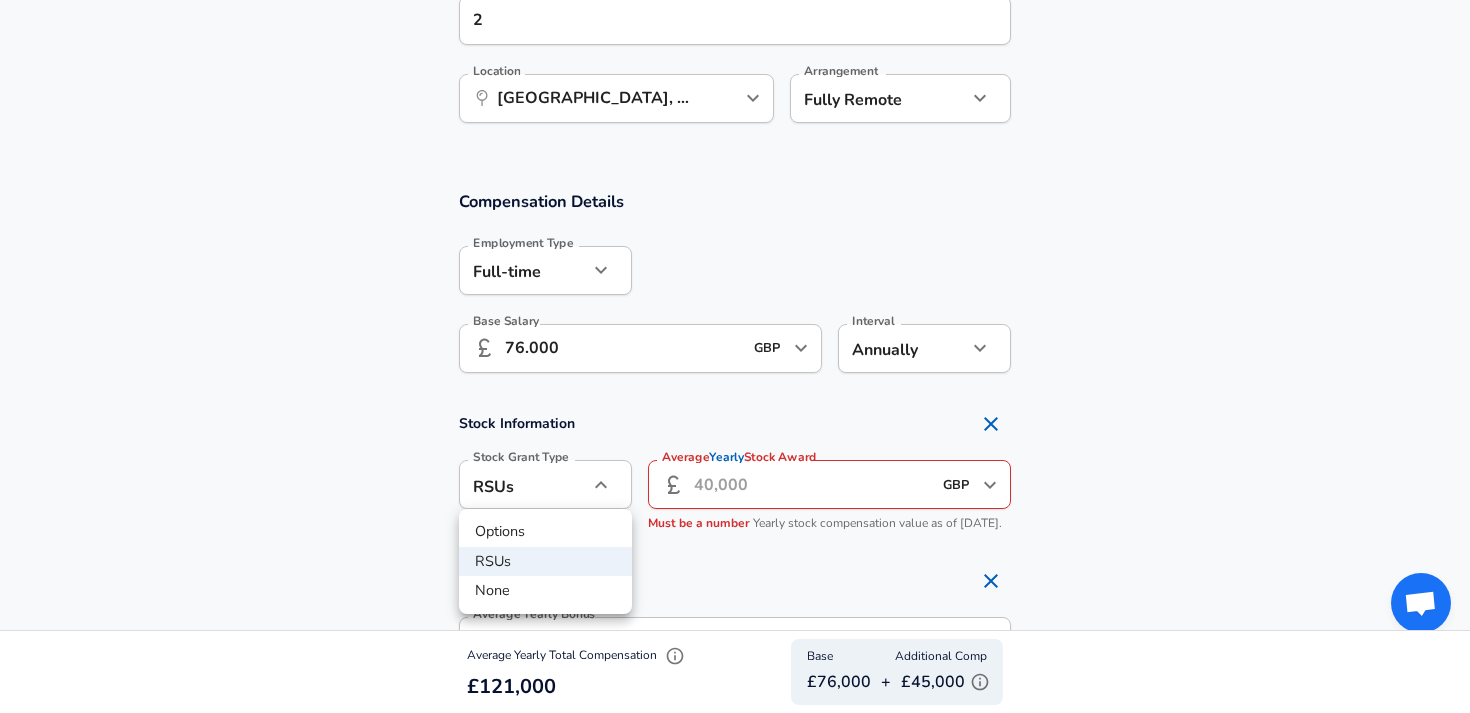 click on "None" at bounding box center [545, 591] 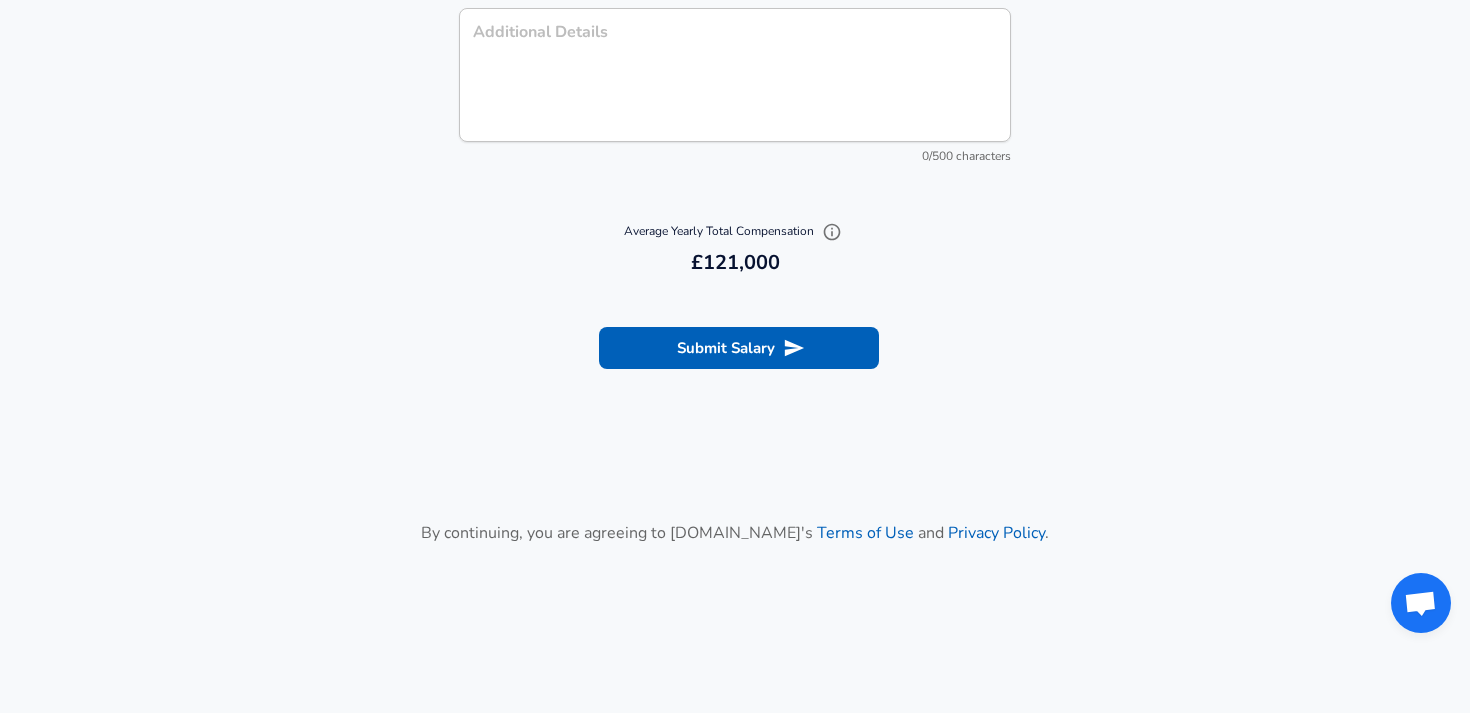 scroll, scrollTop: 2368, scrollLeft: 0, axis: vertical 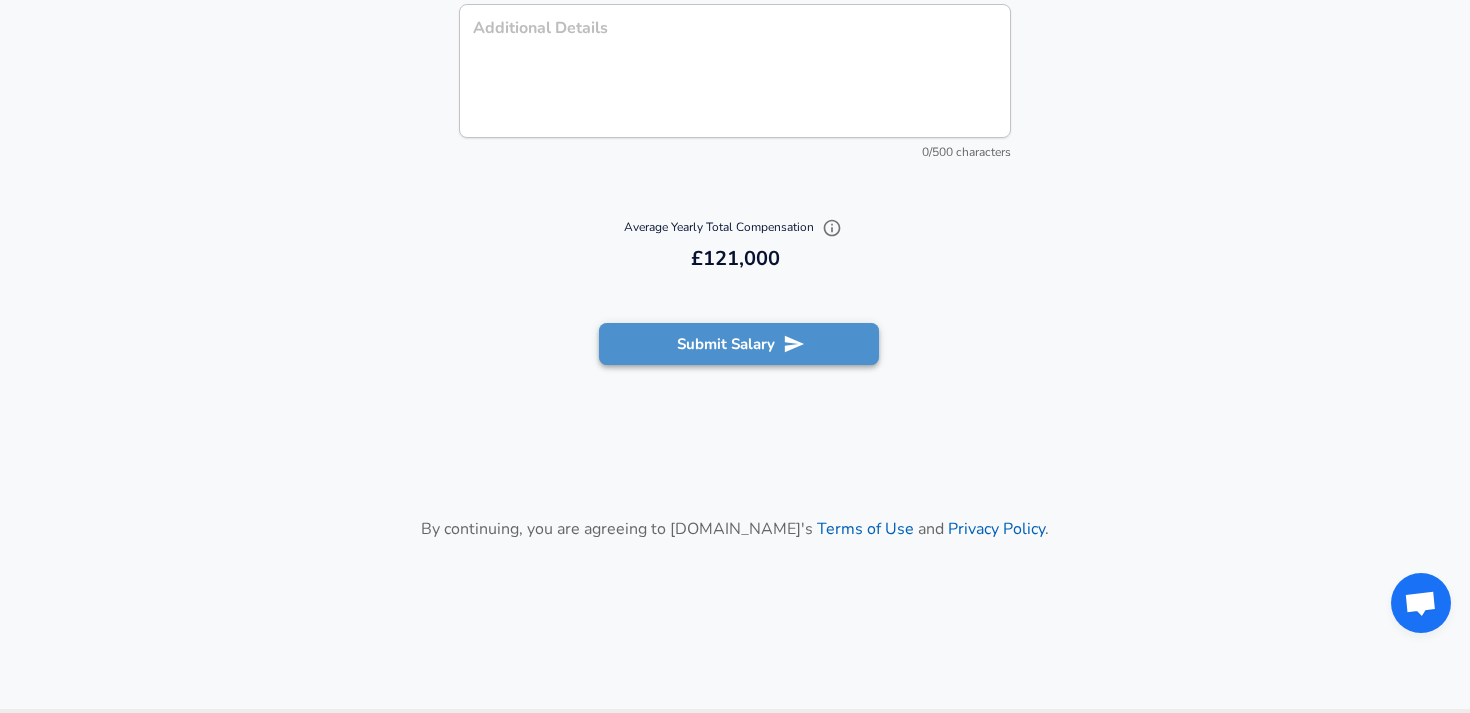 click on "Submit Salary" at bounding box center [739, 344] 